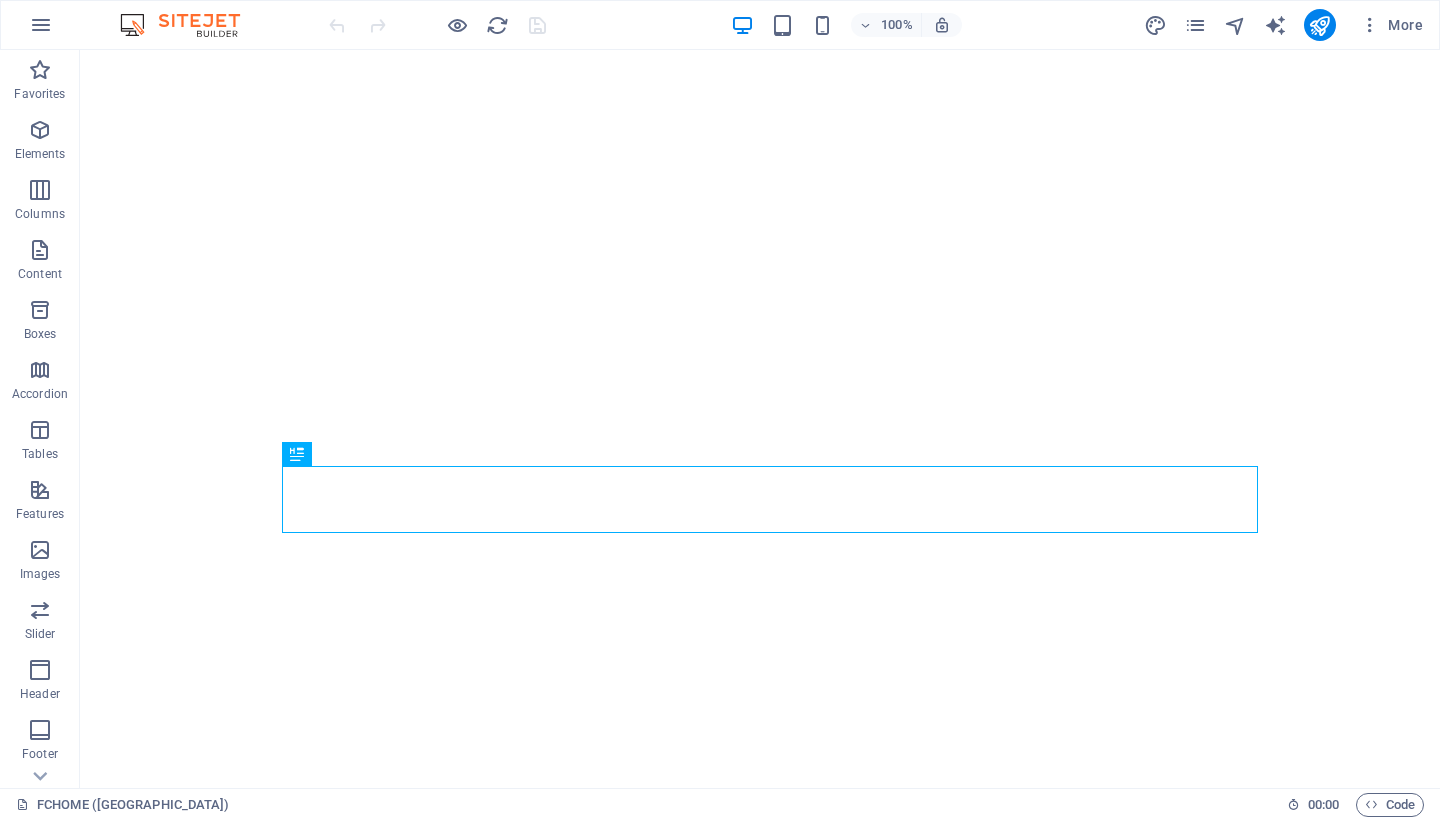 scroll, scrollTop: 0, scrollLeft: 0, axis: both 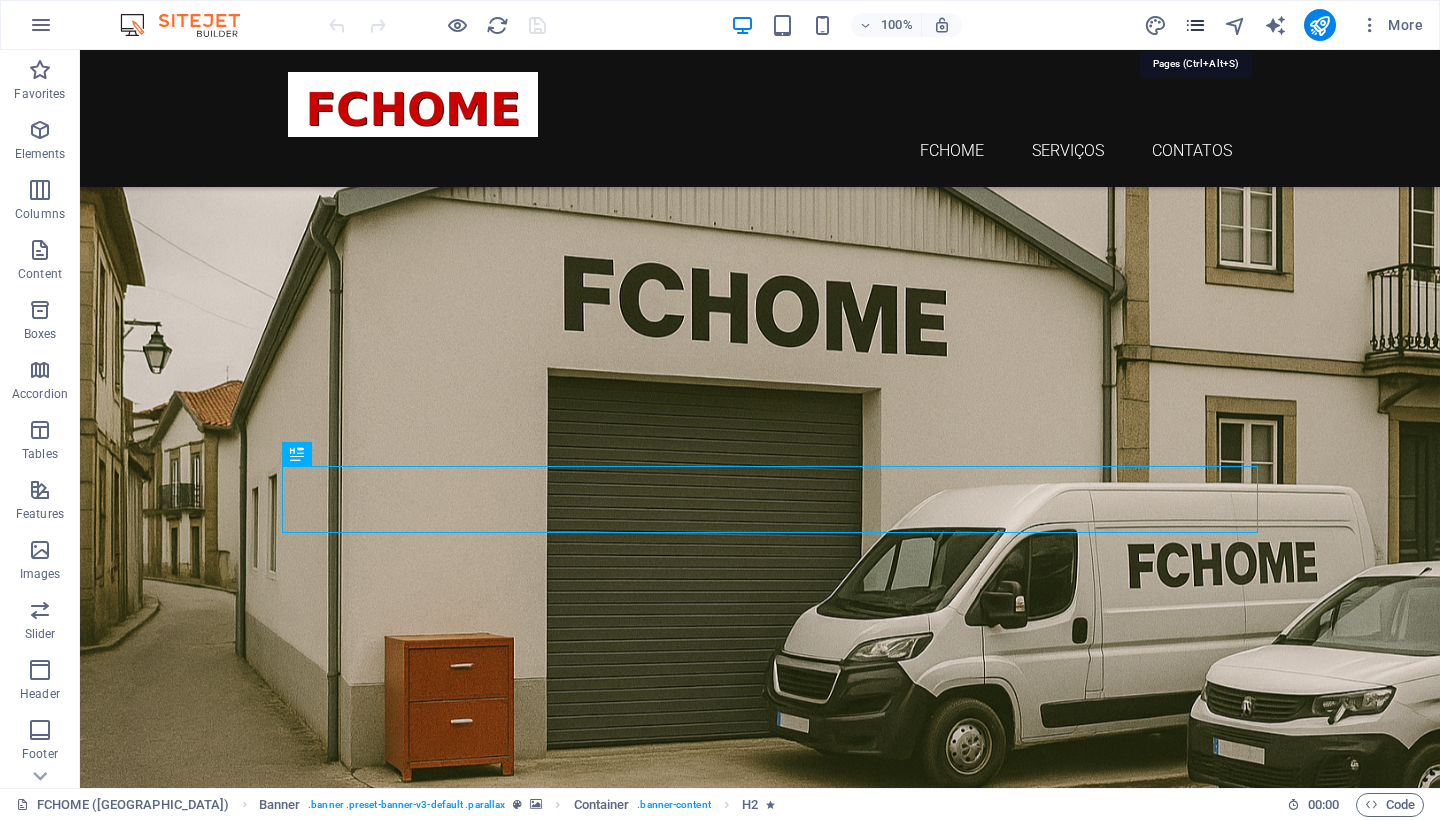 click at bounding box center (1195, 25) 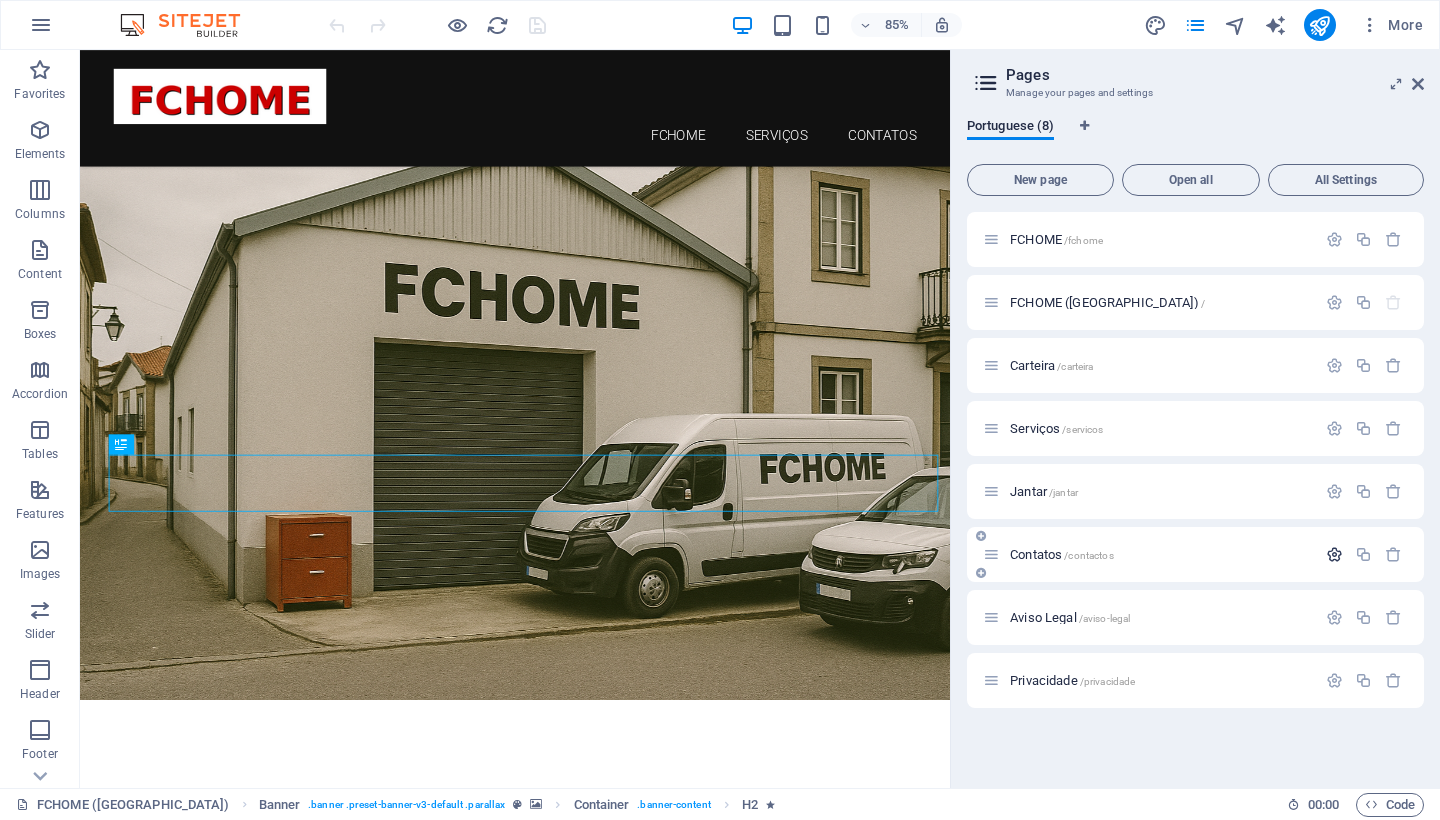 click at bounding box center [1334, 554] 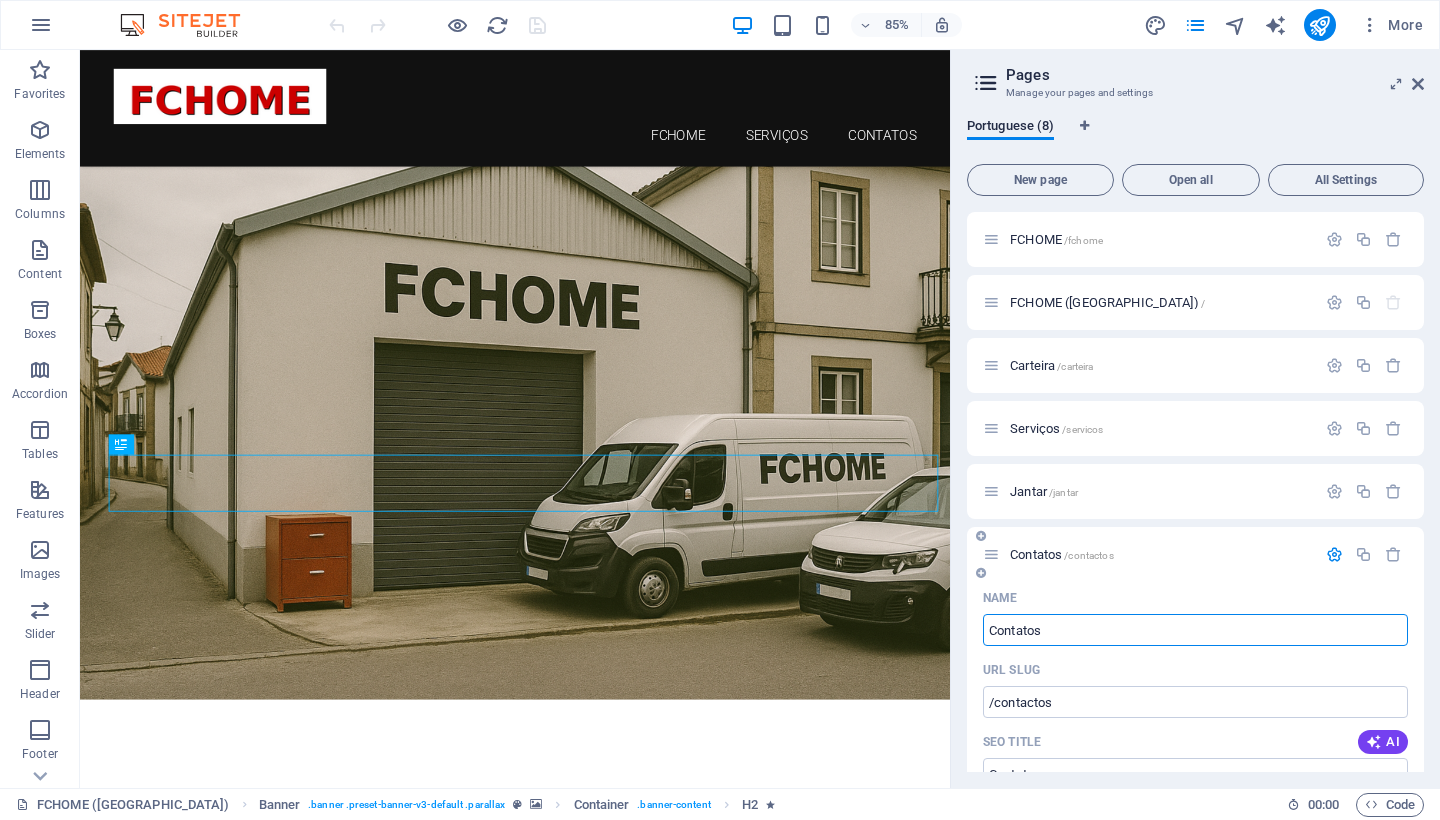 click on "Contatos" at bounding box center [1195, 630] 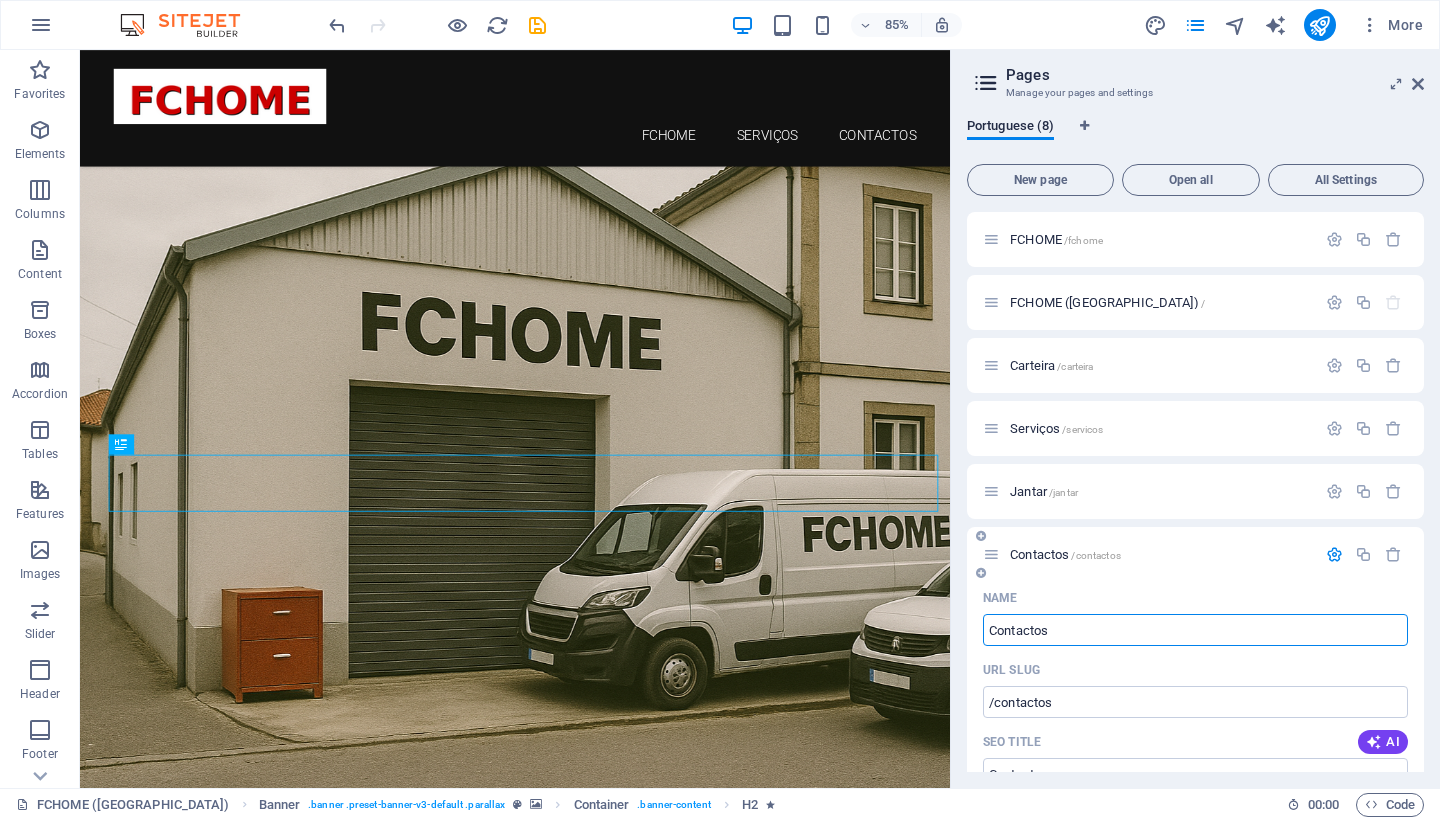 type on "Contactos" 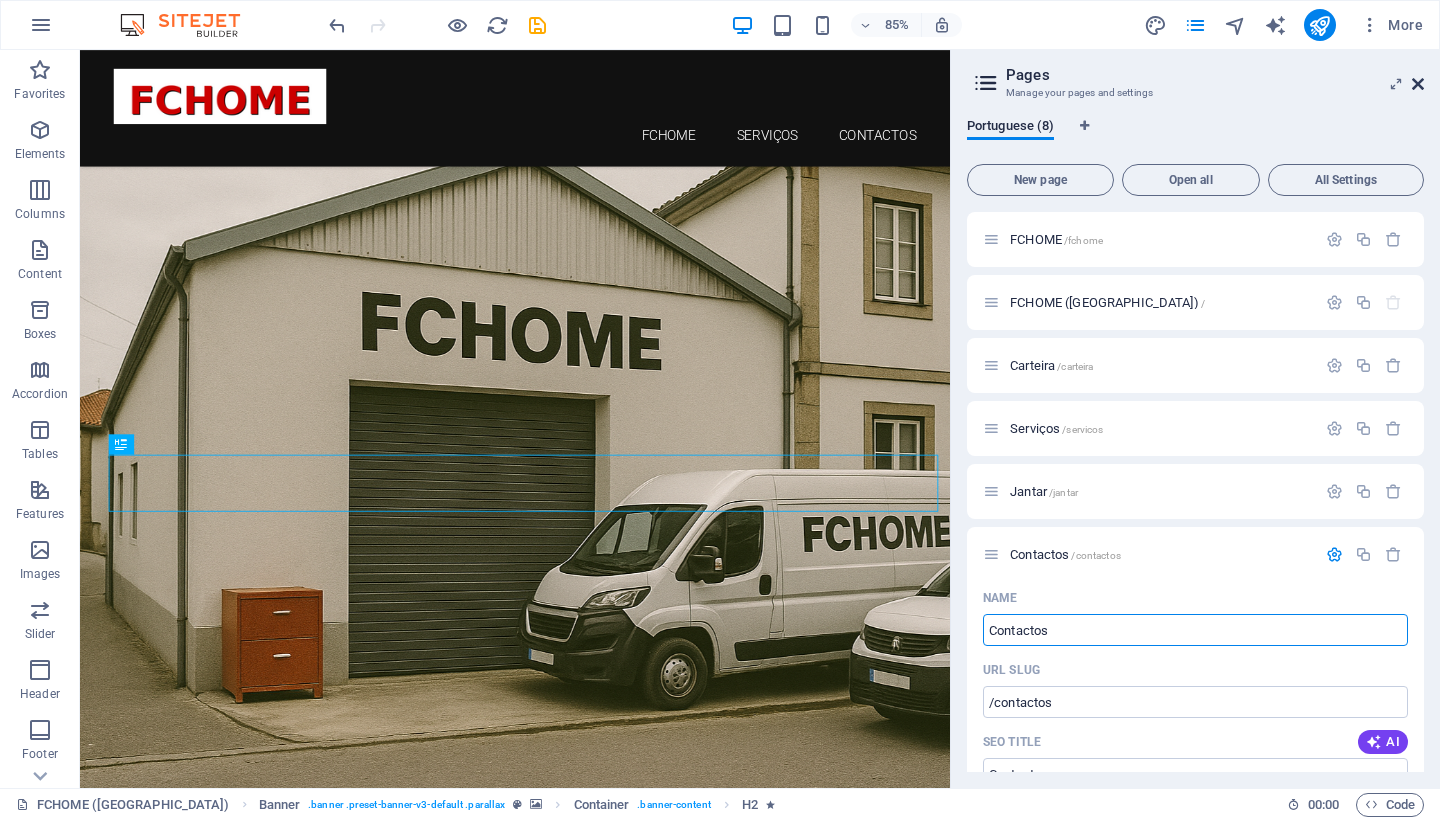 click at bounding box center (1418, 84) 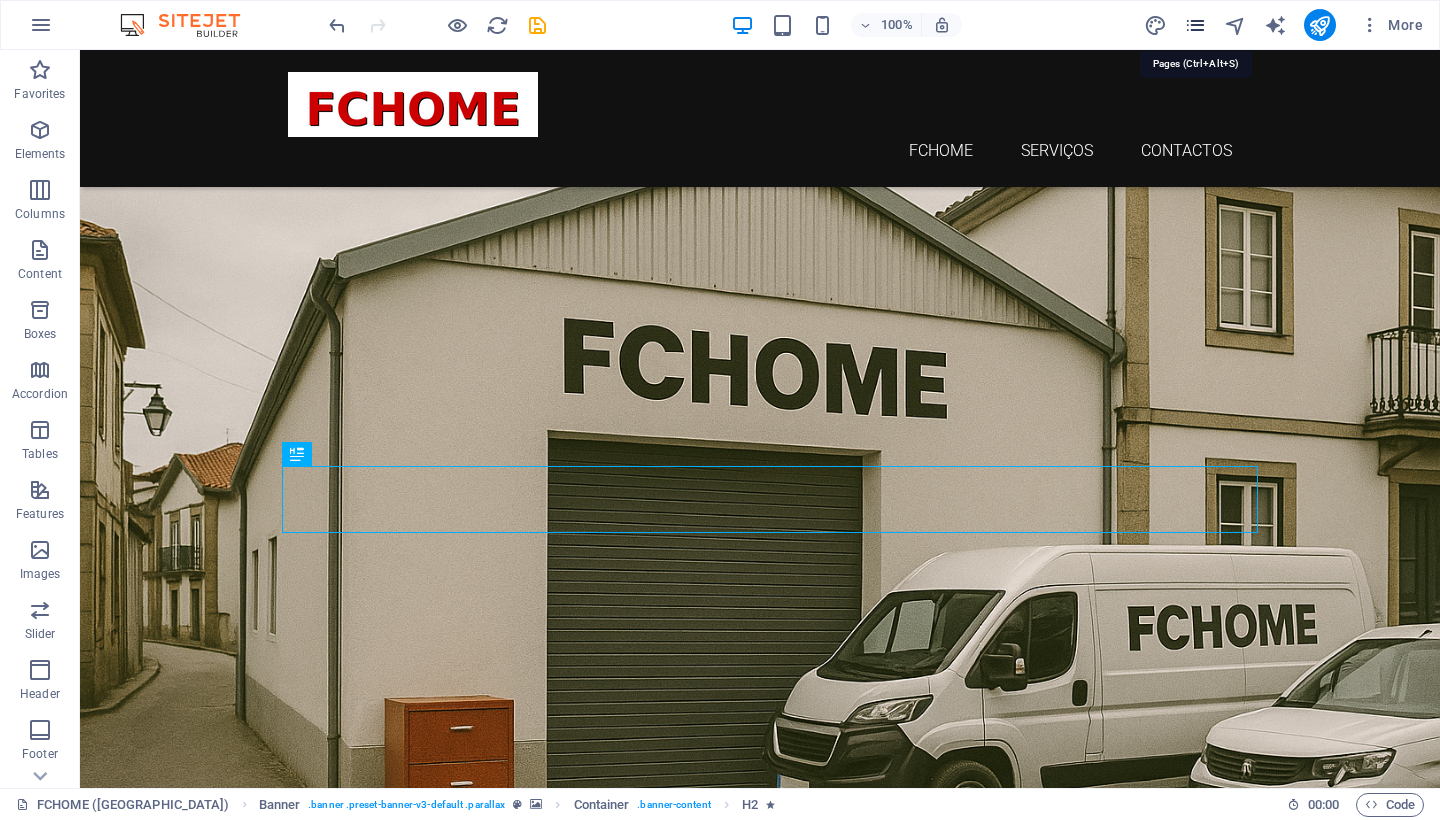 click at bounding box center (1195, 25) 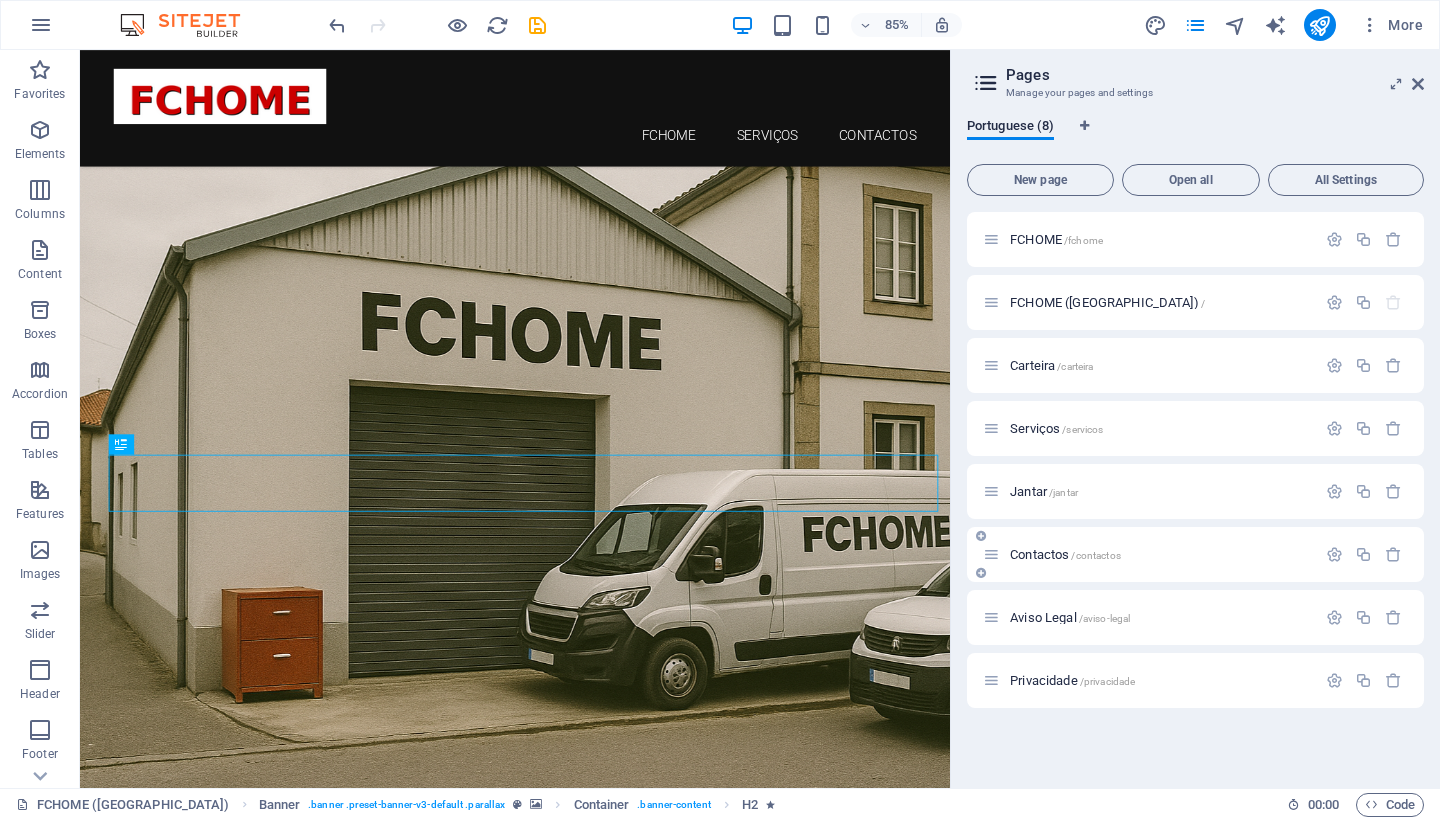 click on "Contactos /contactos" at bounding box center [1065, 554] 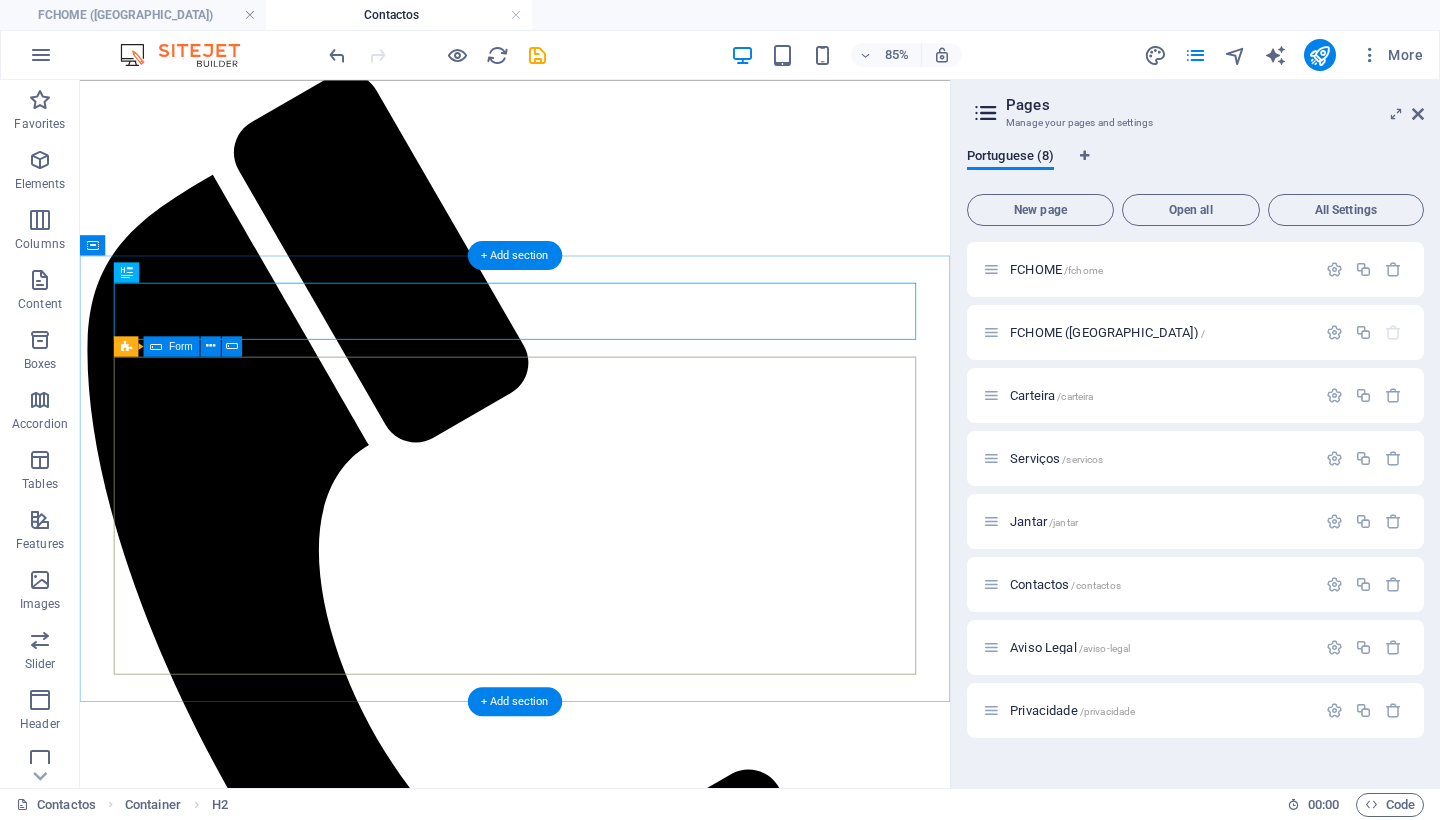 scroll, scrollTop: 237, scrollLeft: 0, axis: vertical 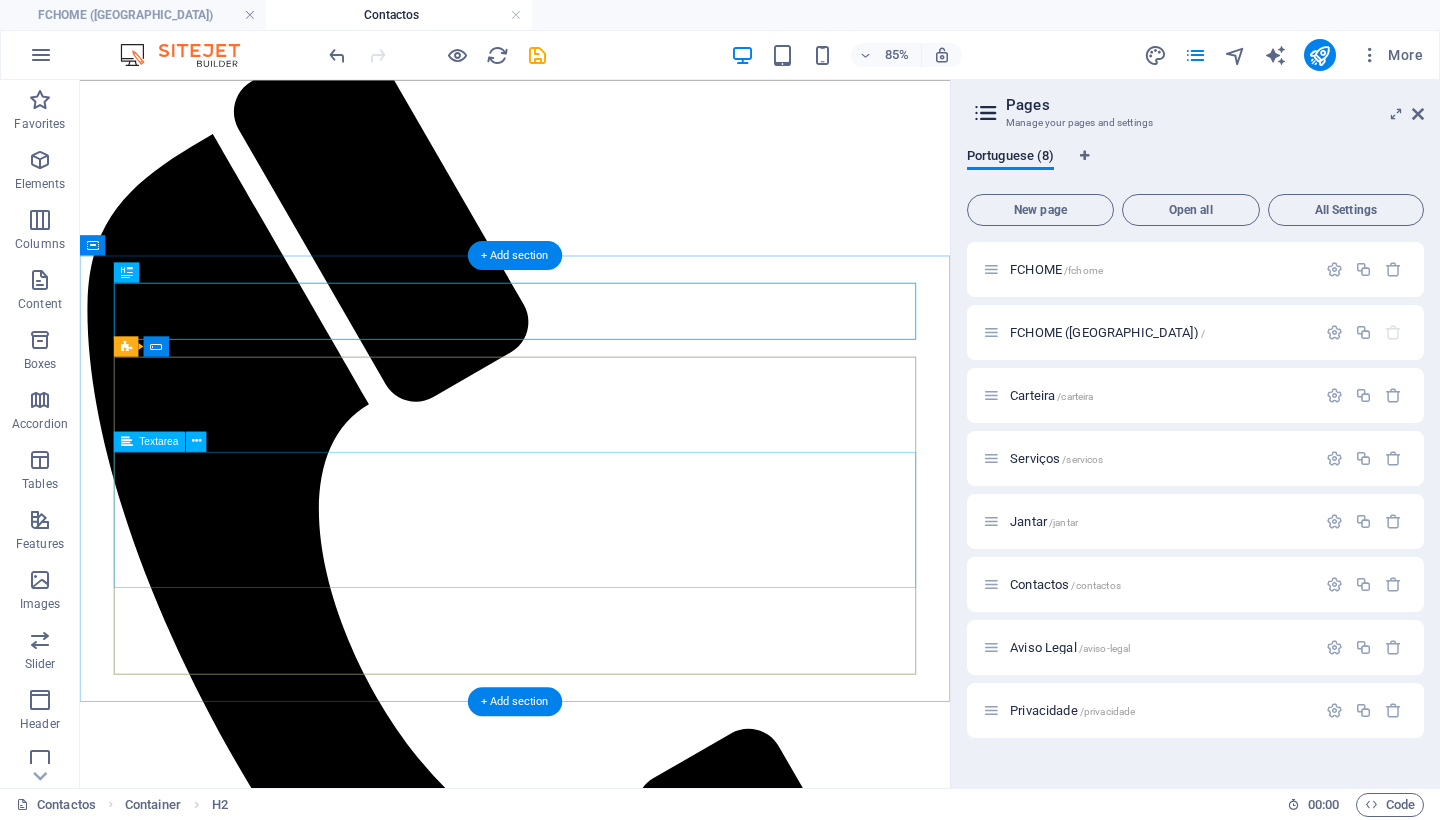 click 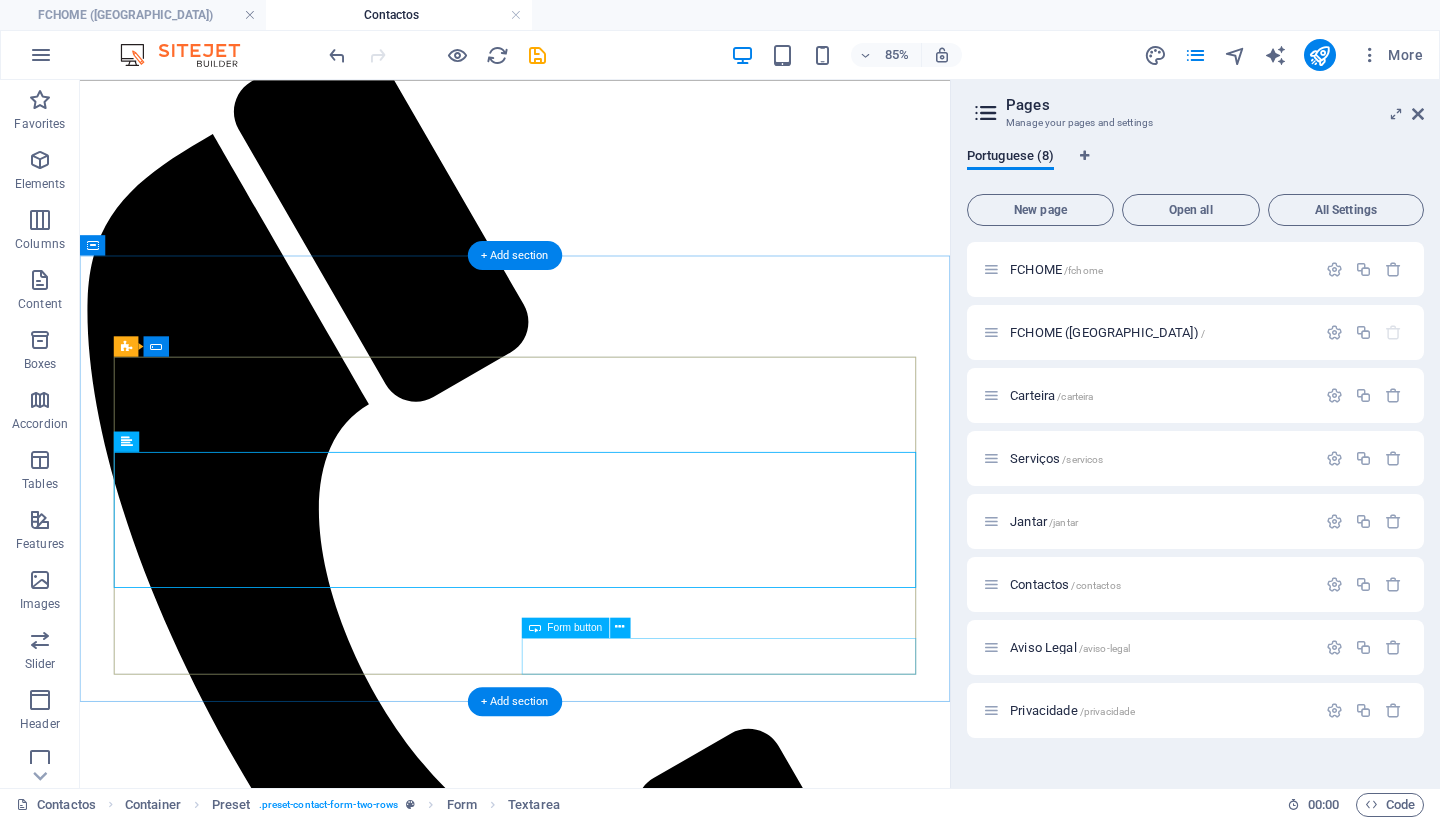click on "ENVIAR" 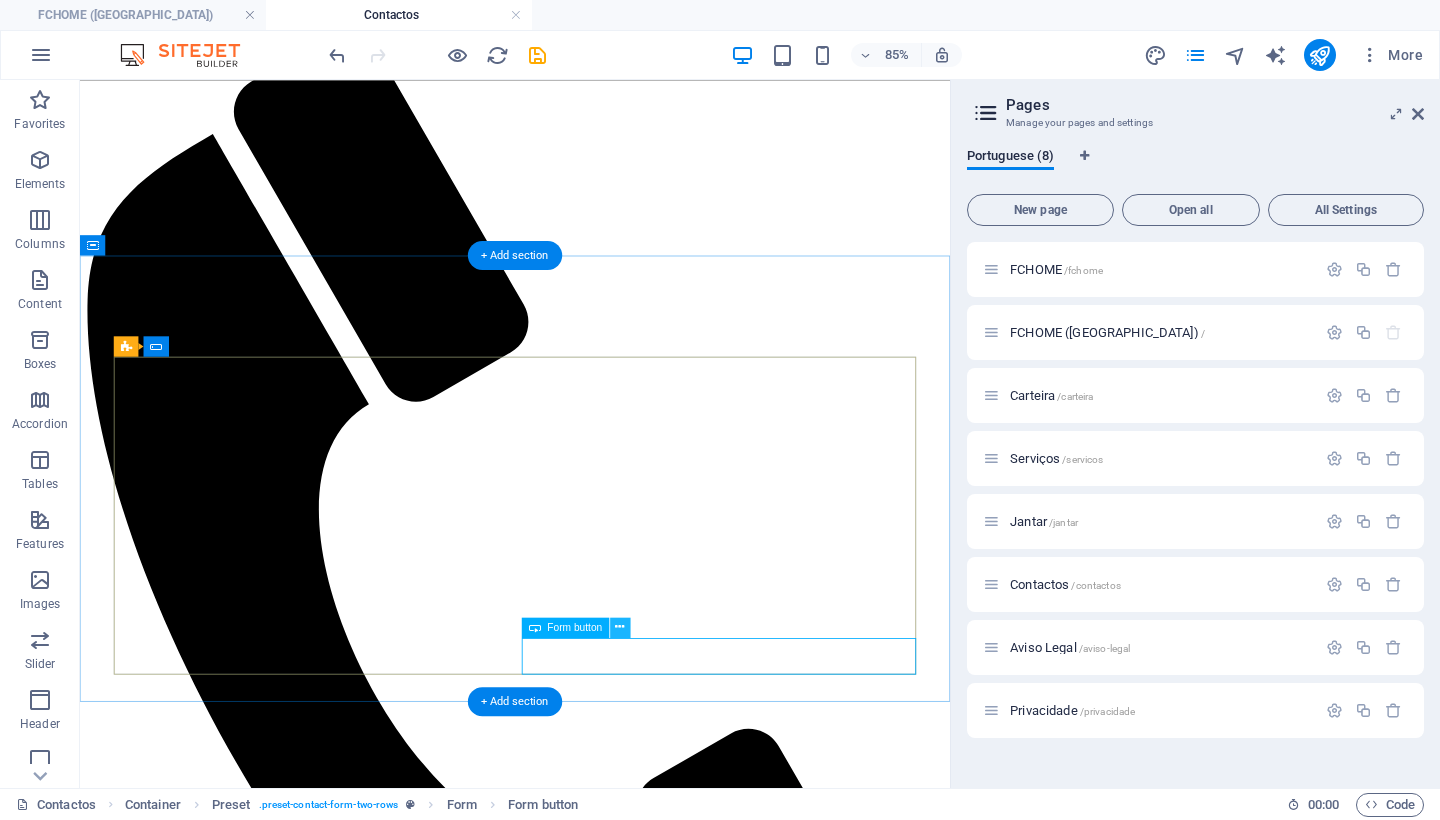 click at bounding box center [620, 627] 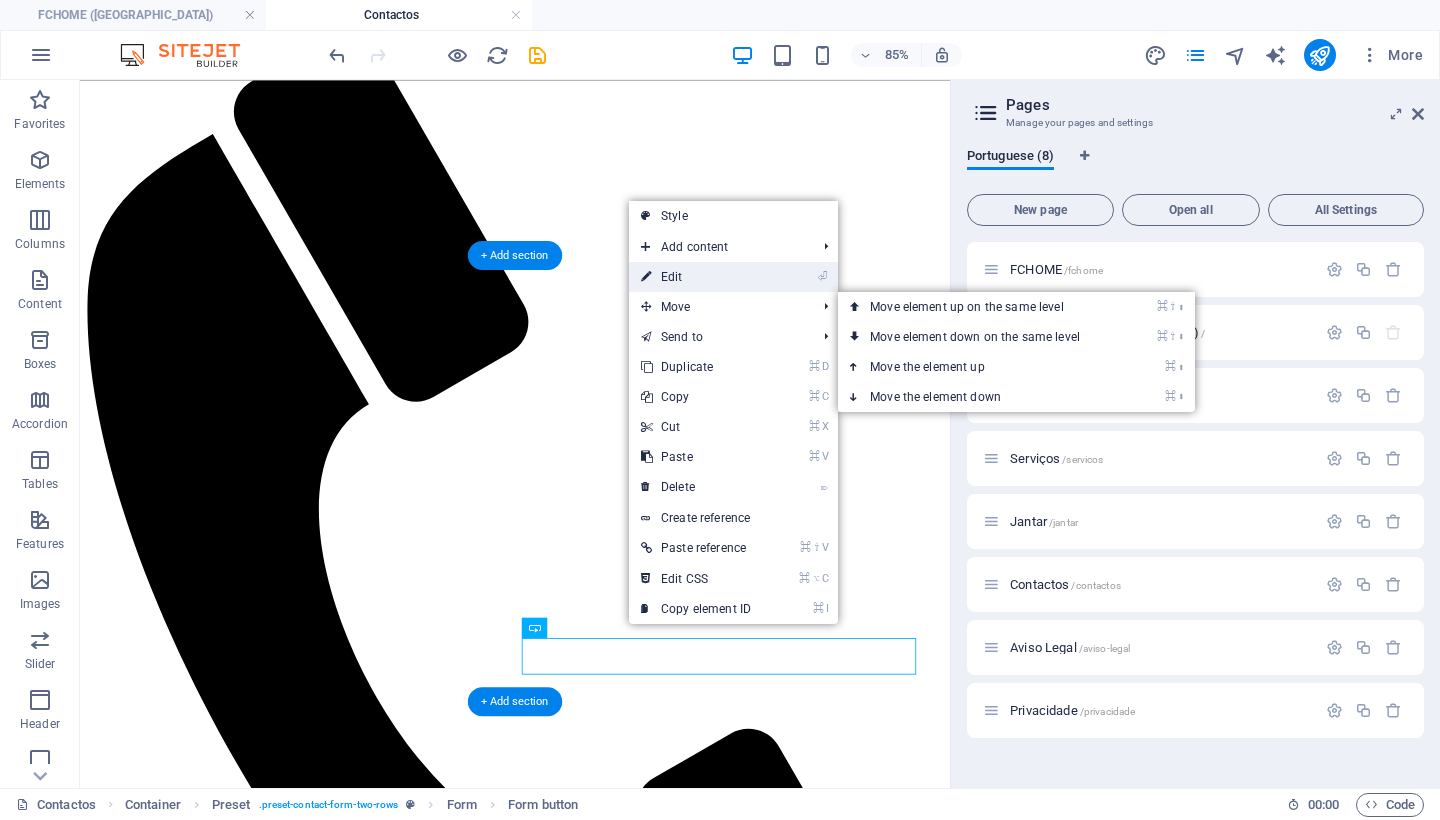 click on "⏎  Edit" at bounding box center (696, 277) 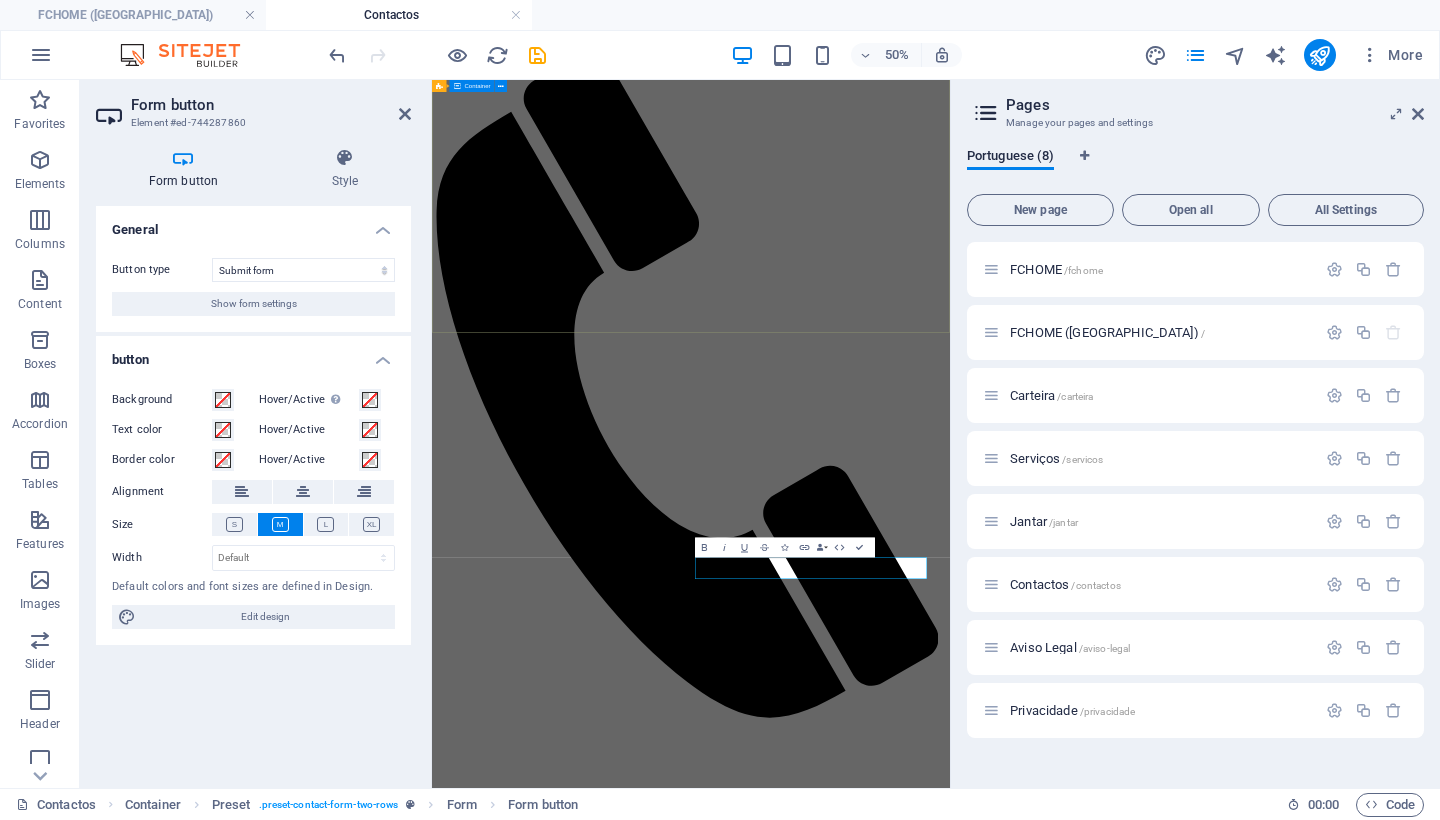 scroll, scrollTop: 171, scrollLeft: 0, axis: vertical 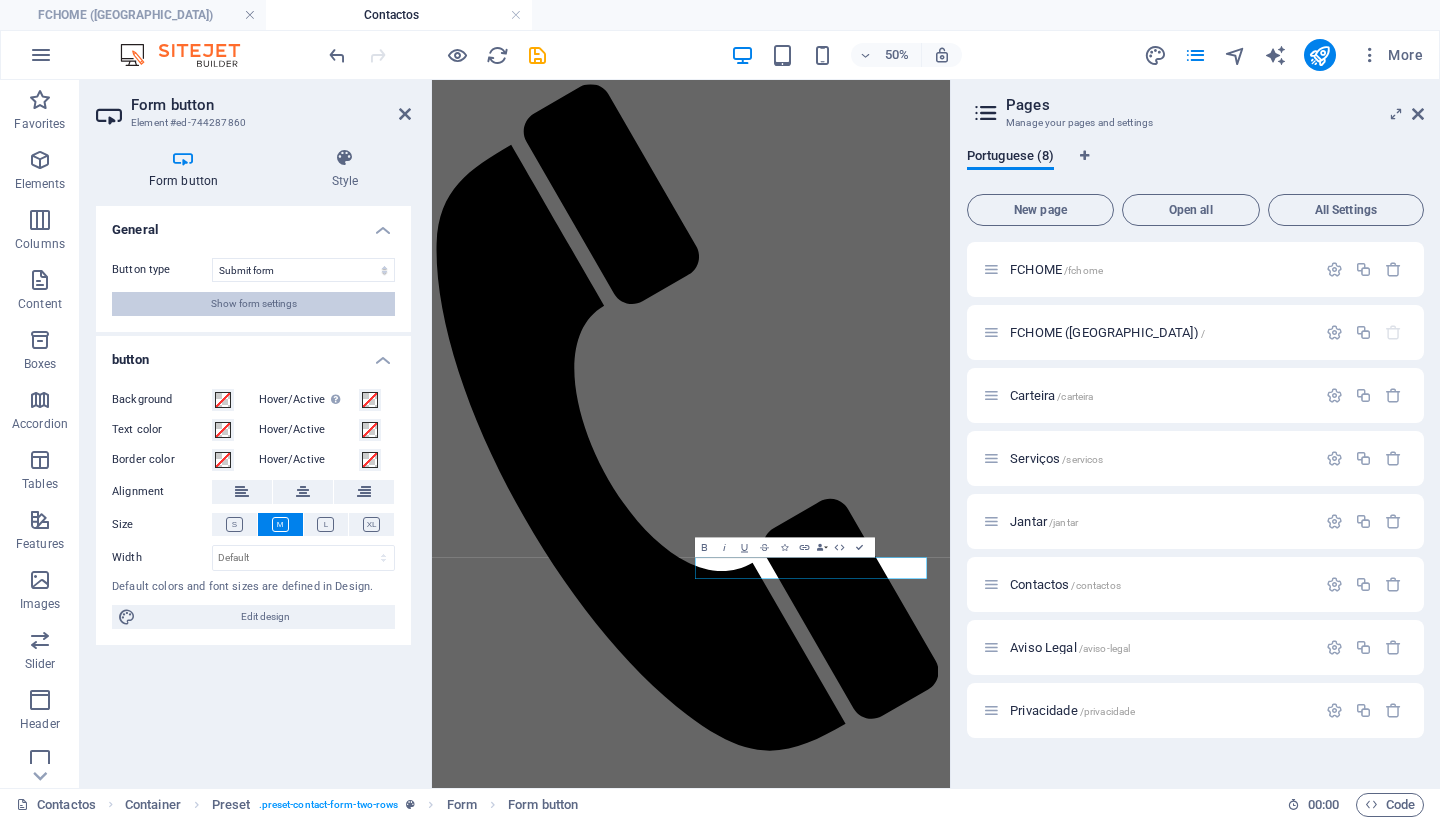 click on "Show form settings" at bounding box center [254, 304] 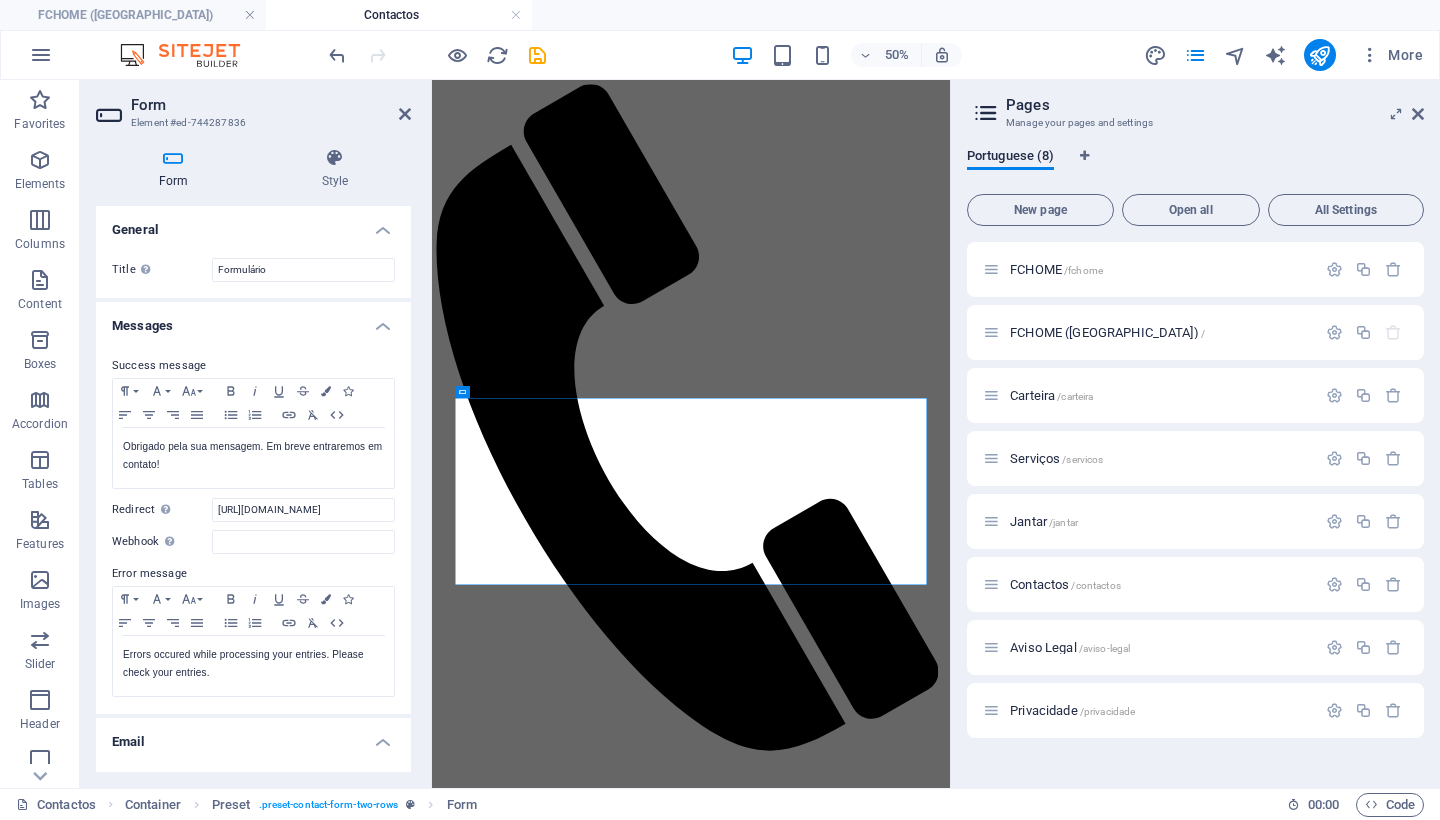 scroll, scrollTop: 159, scrollLeft: 0, axis: vertical 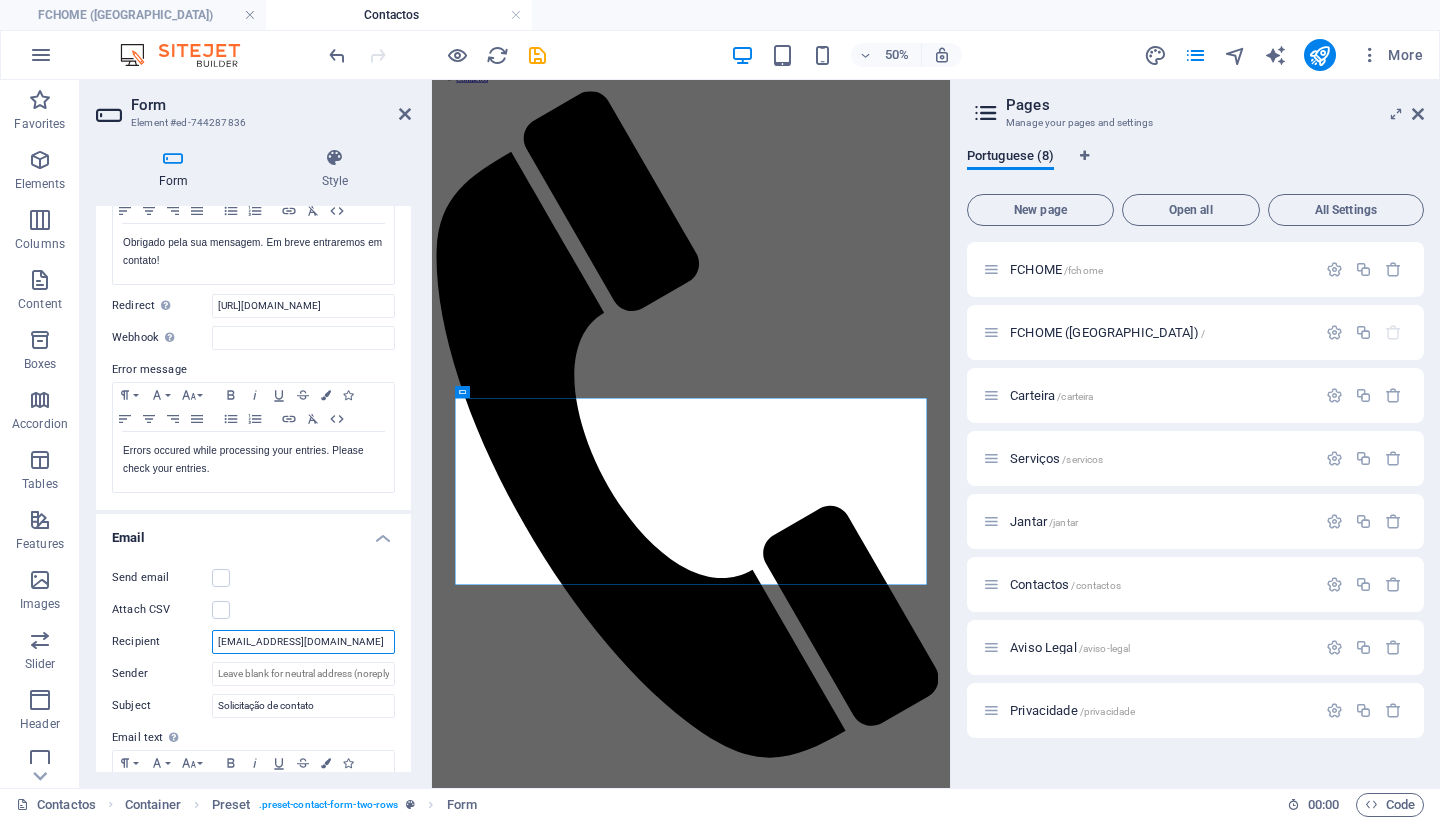 click on "geral@altonivel.pt" at bounding box center [303, 642] 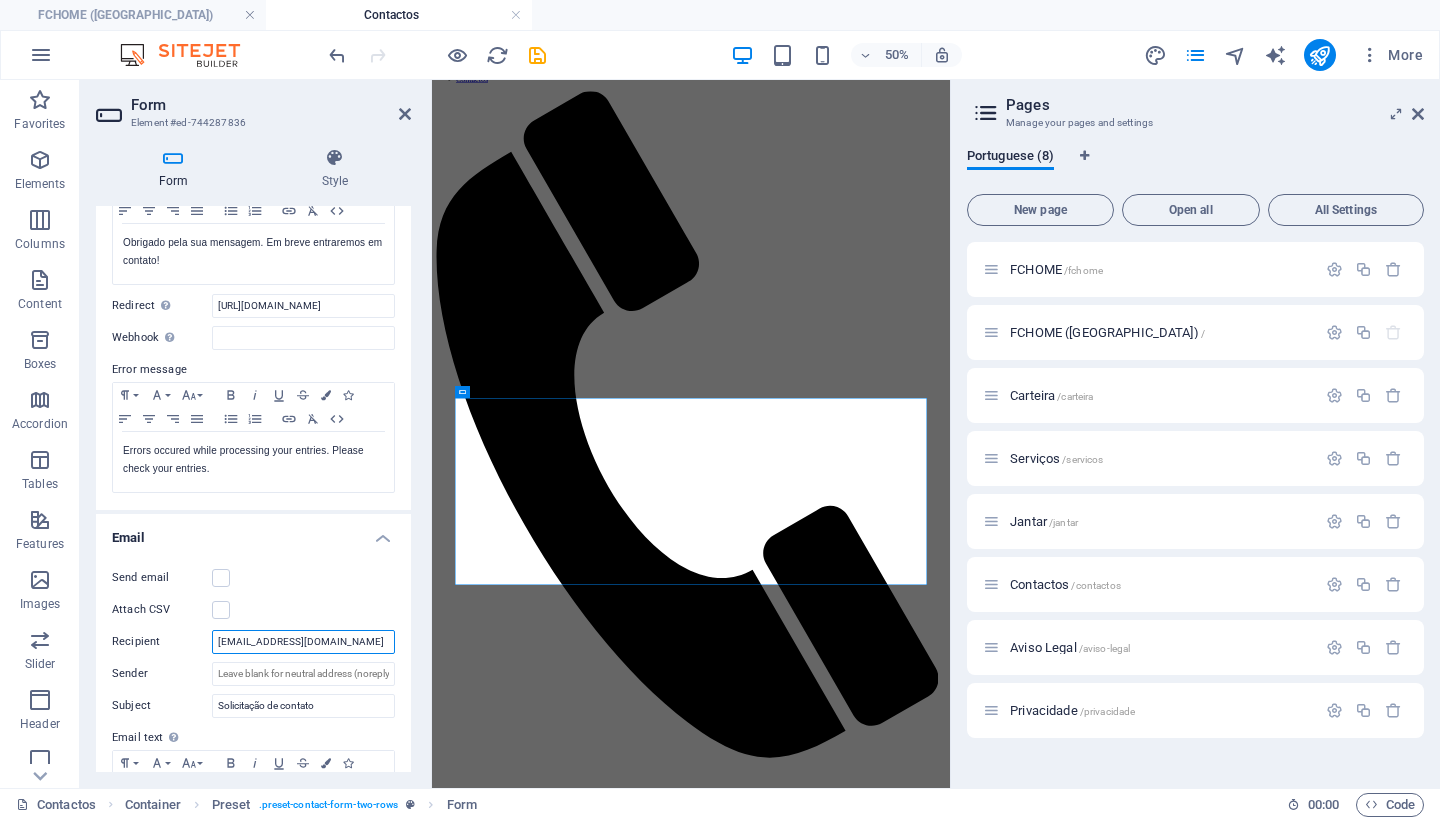 click on "geral@altonivel.pt" at bounding box center [303, 642] 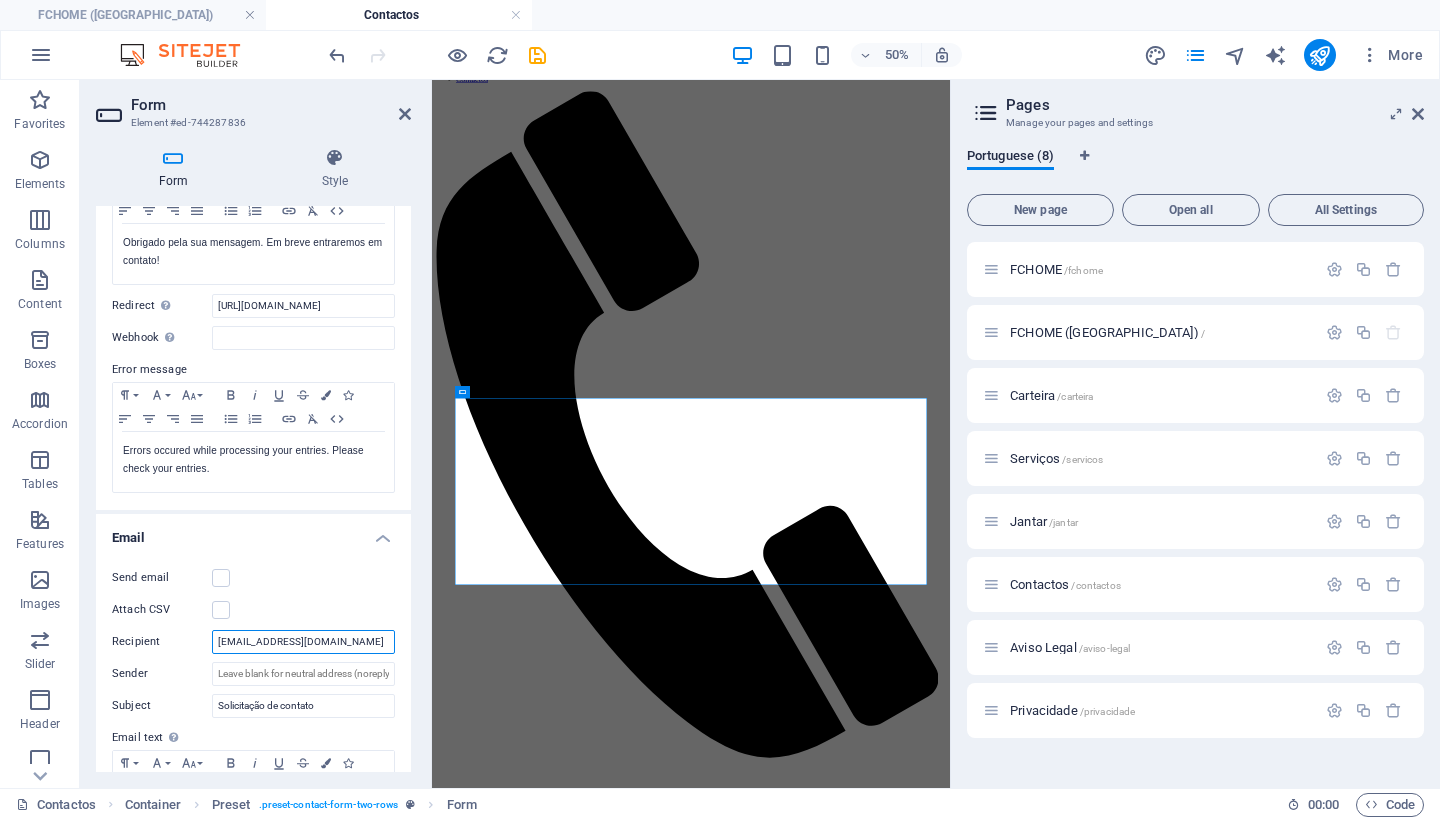 click on "flaviocaldeira@altonivel.pt" at bounding box center (303, 642) 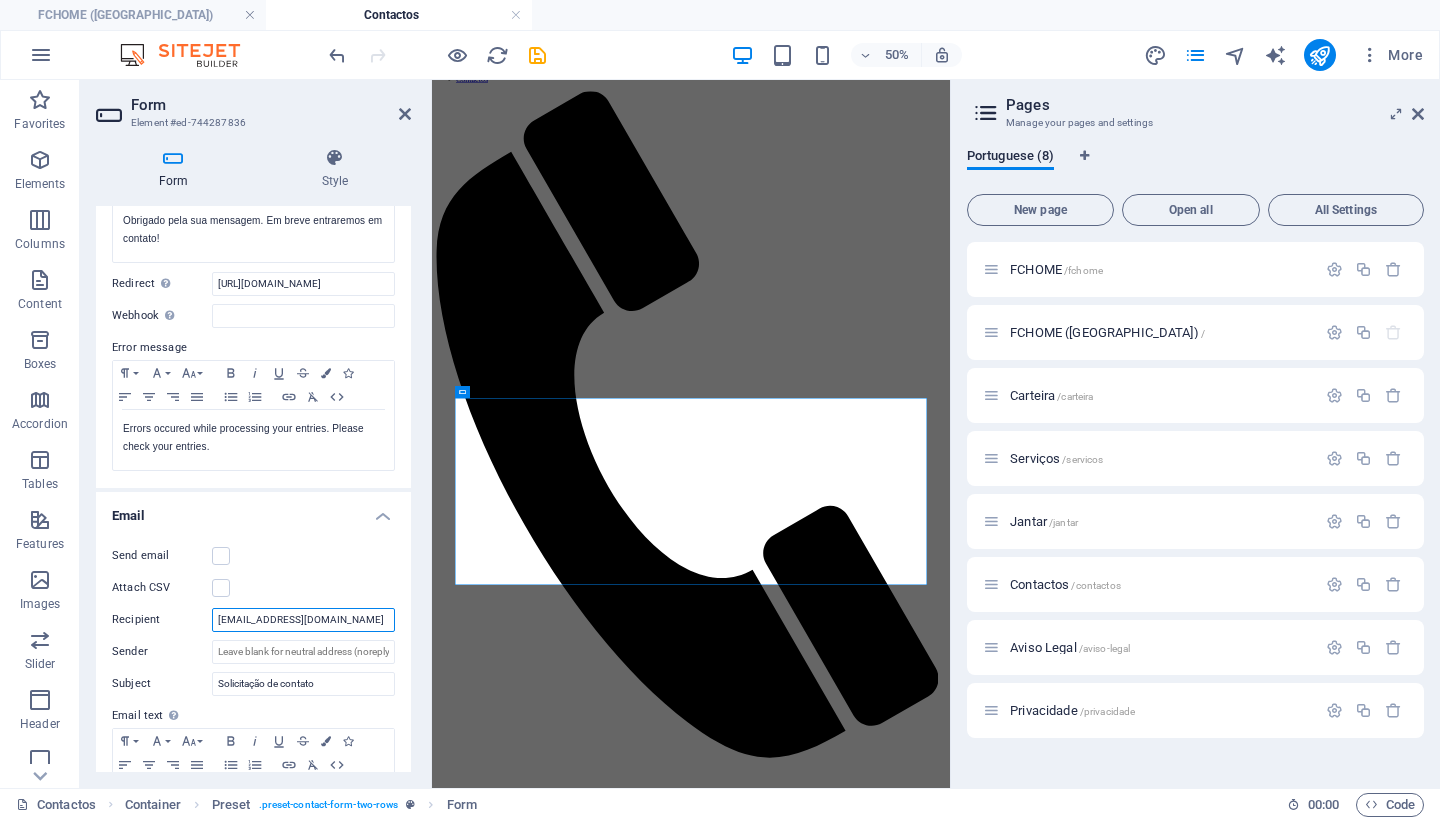scroll, scrollTop: 224, scrollLeft: 0, axis: vertical 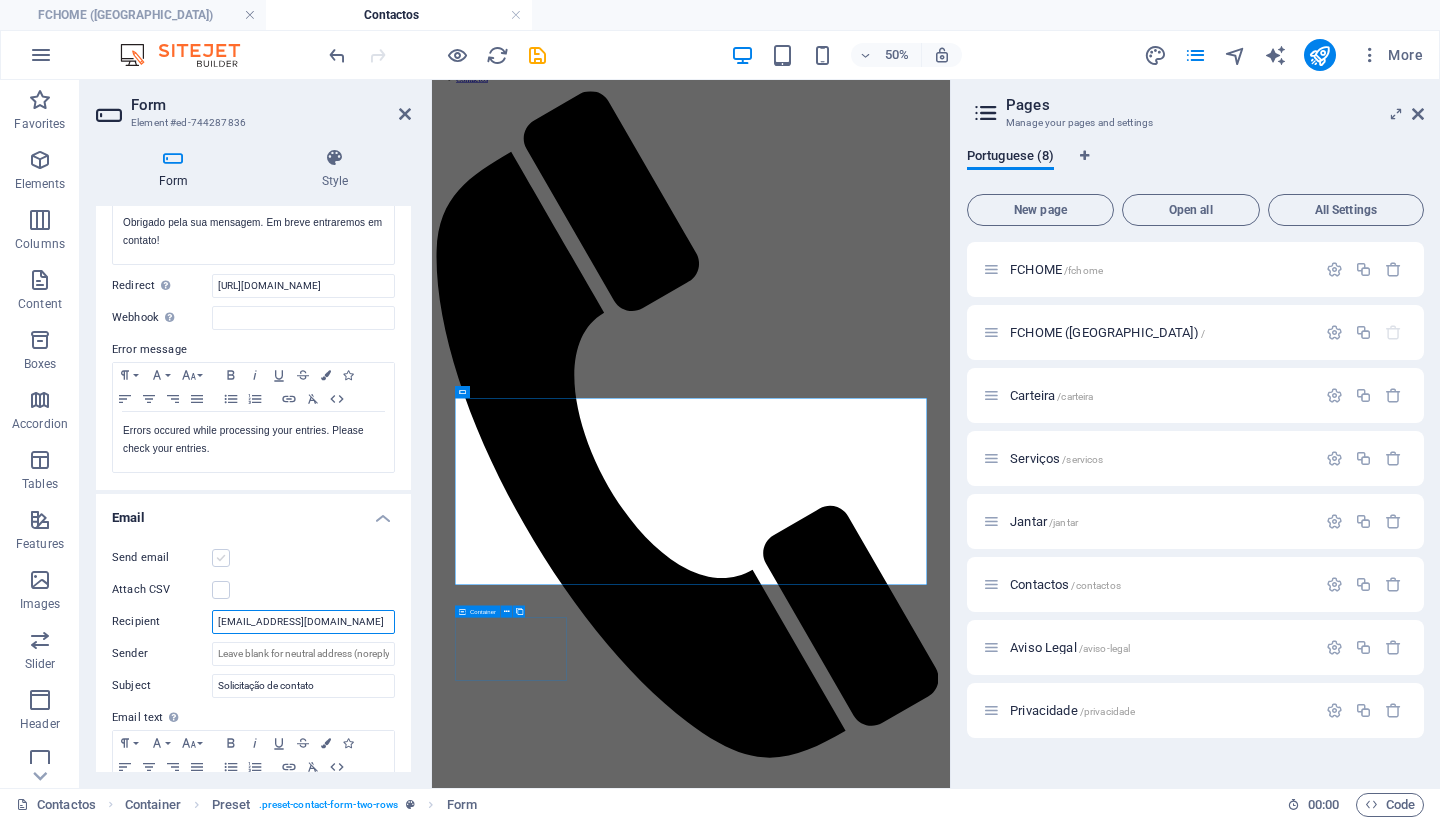 type on "[EMAIL_ADDRESS][DOMAIN_NAME]" 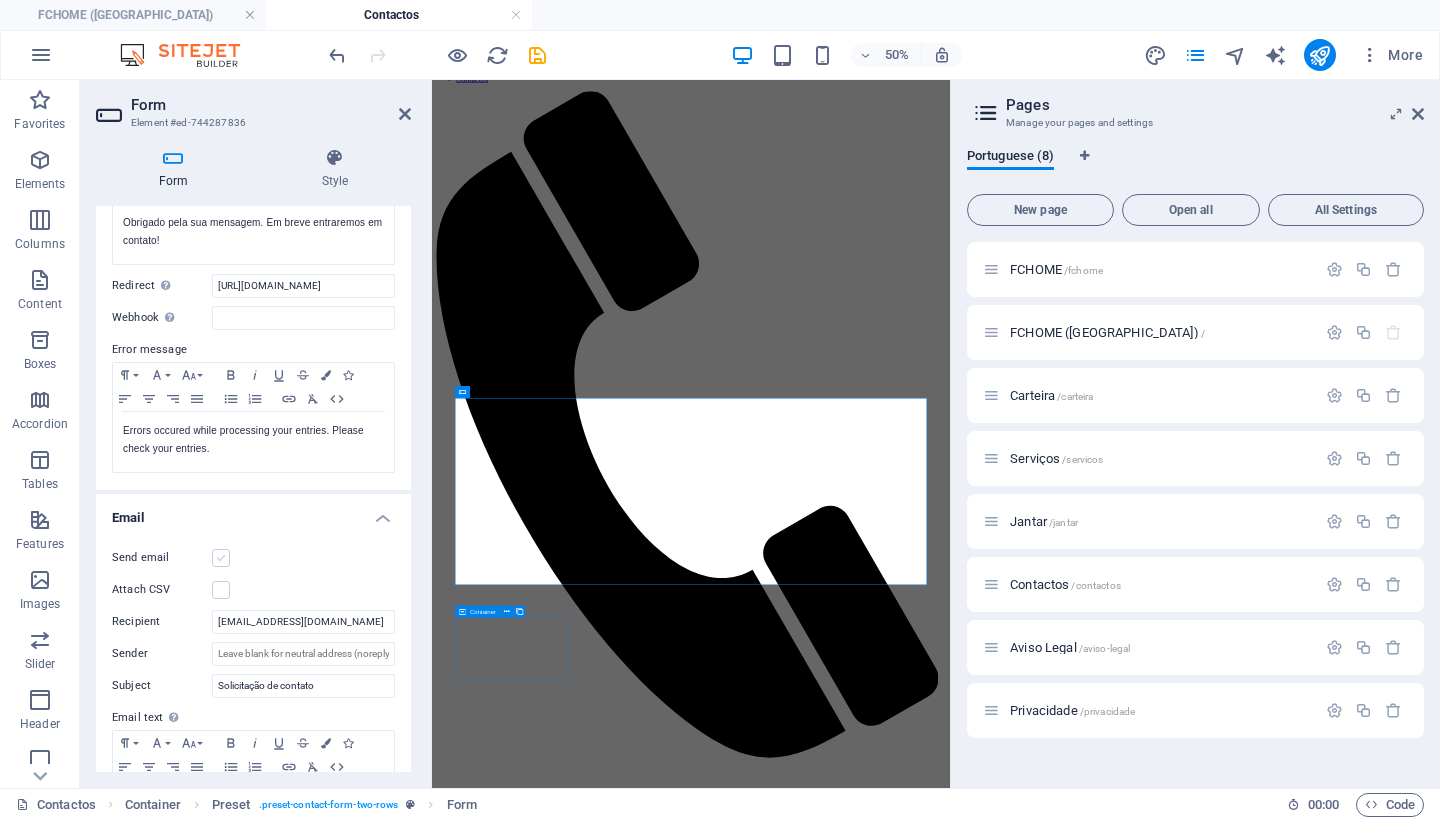 click at bounding box center (221, 558) 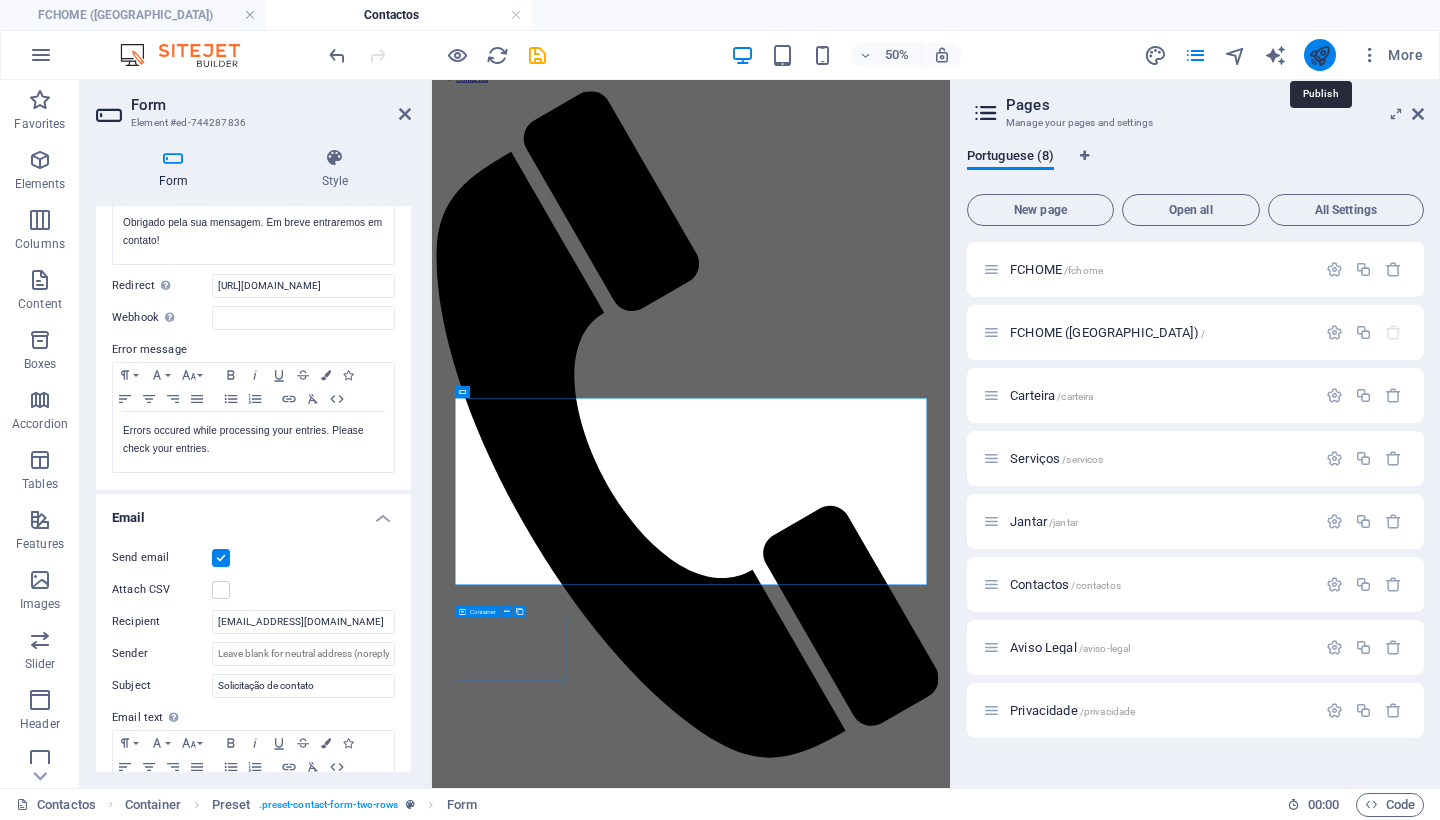 click at bounding box center [1319, 55] 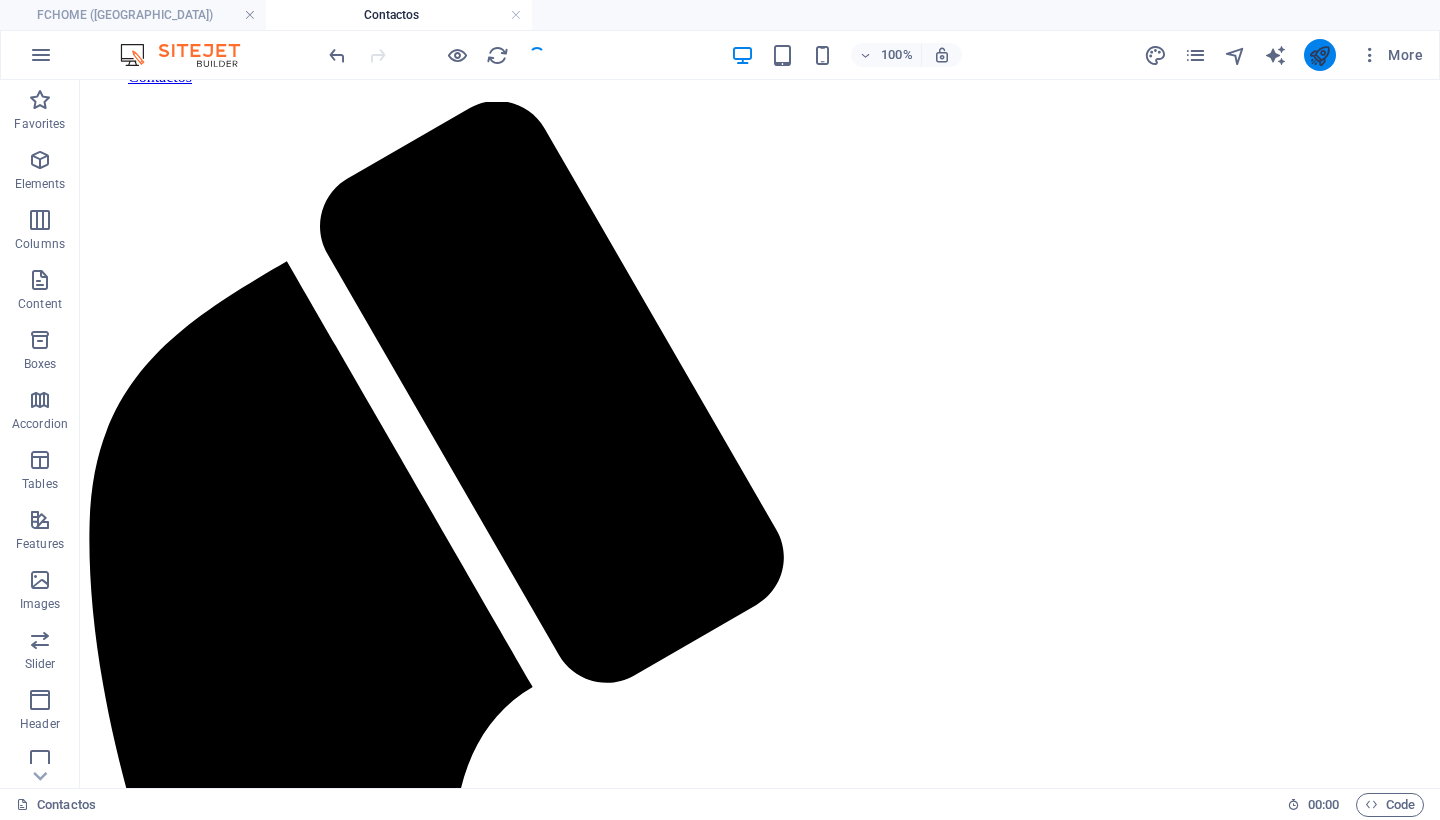 click at bounding box center (1320, 55) 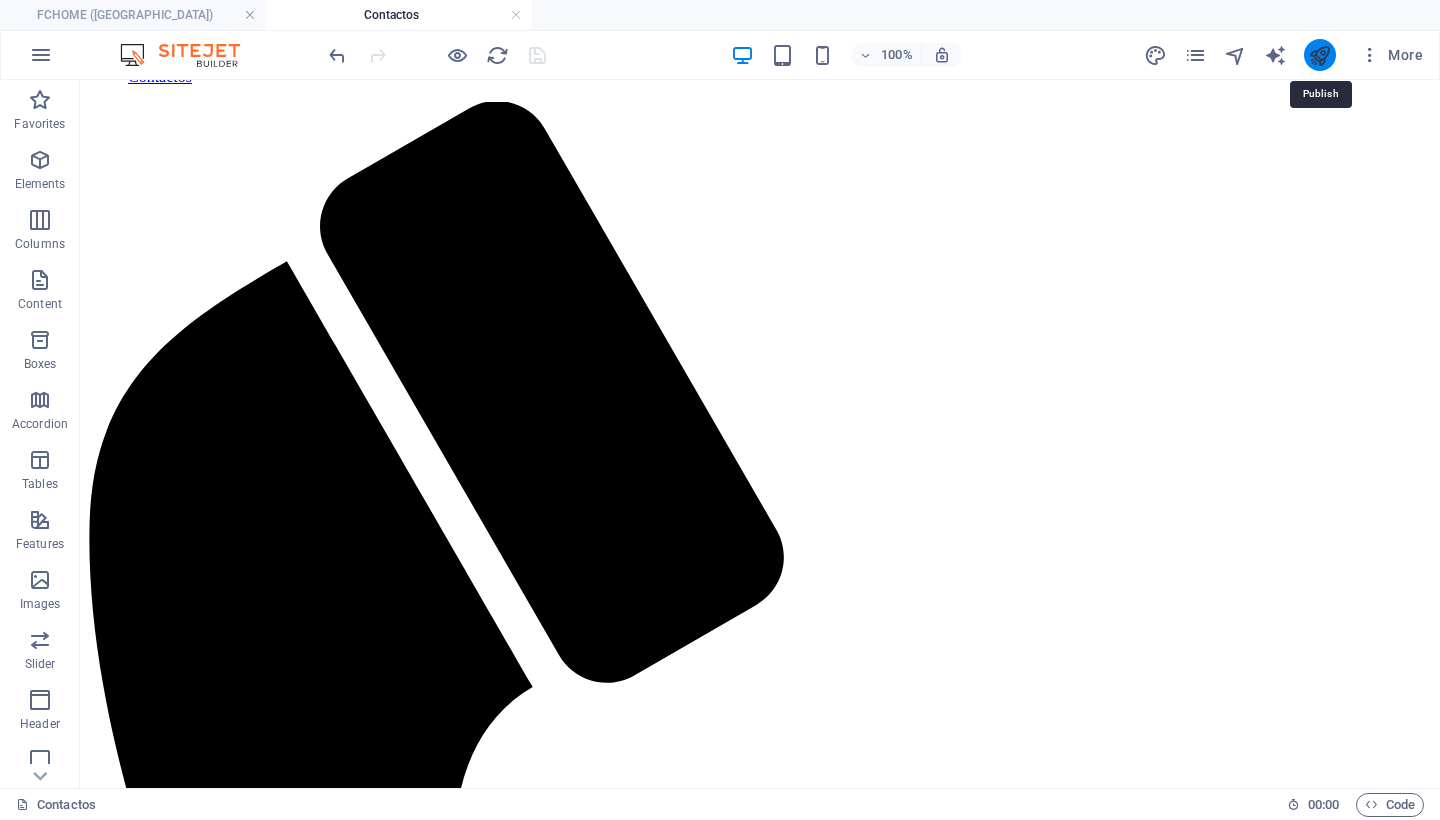 click at bounding box center (1319, 55) 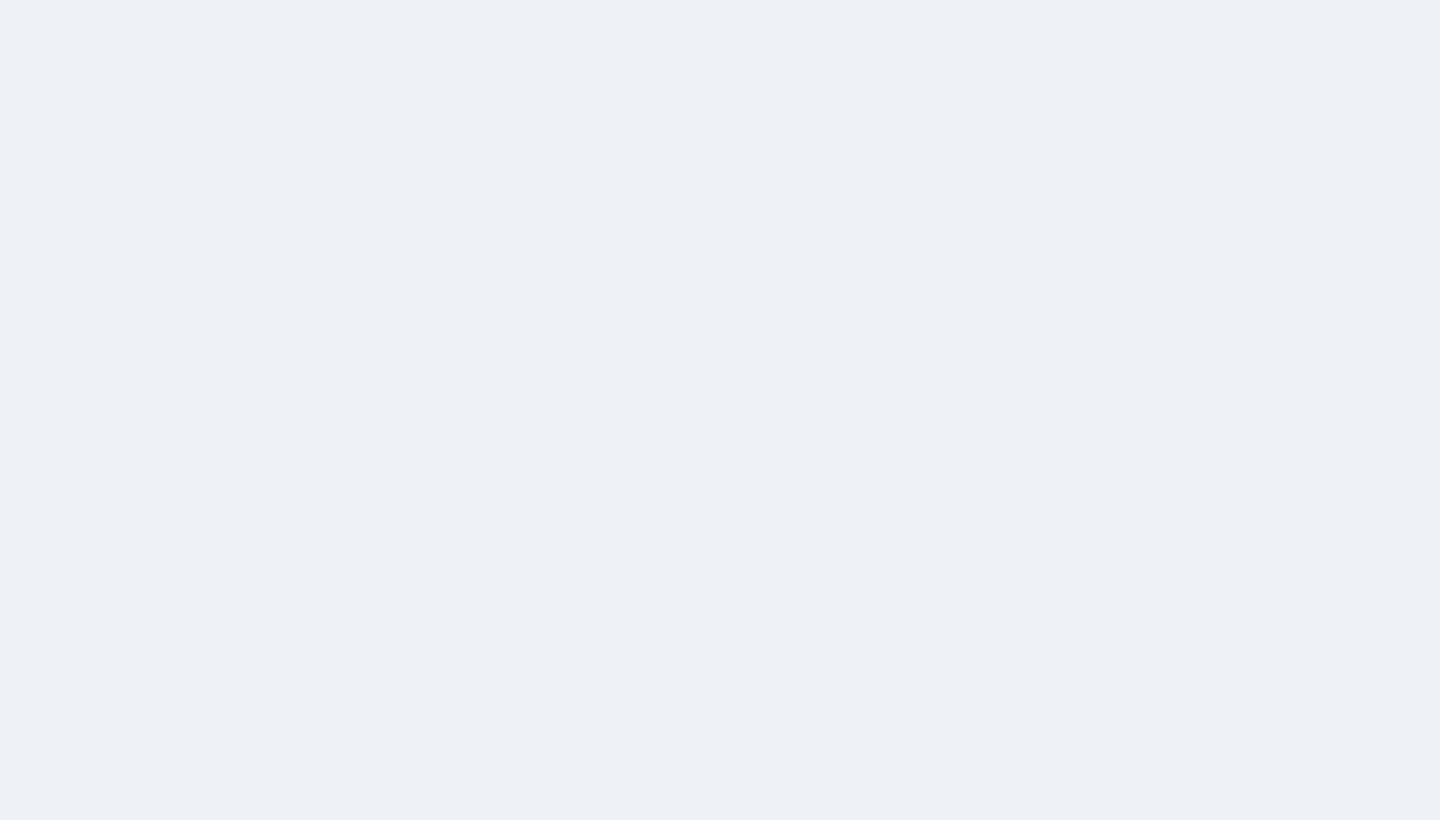scroll, scrollTop: 0, scrollLeft: 0, axis: both 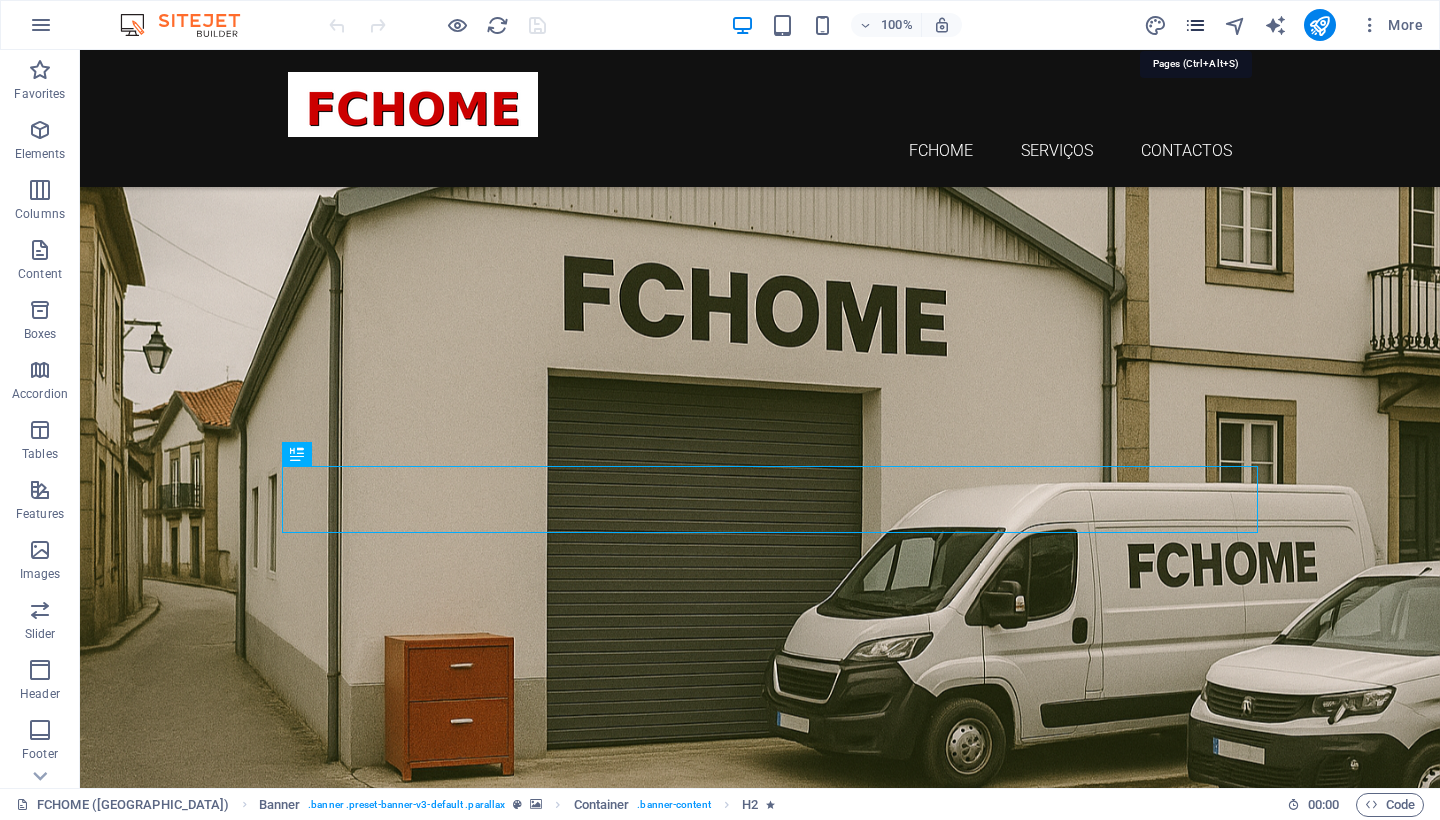 click at bounding box center (1195, 25) 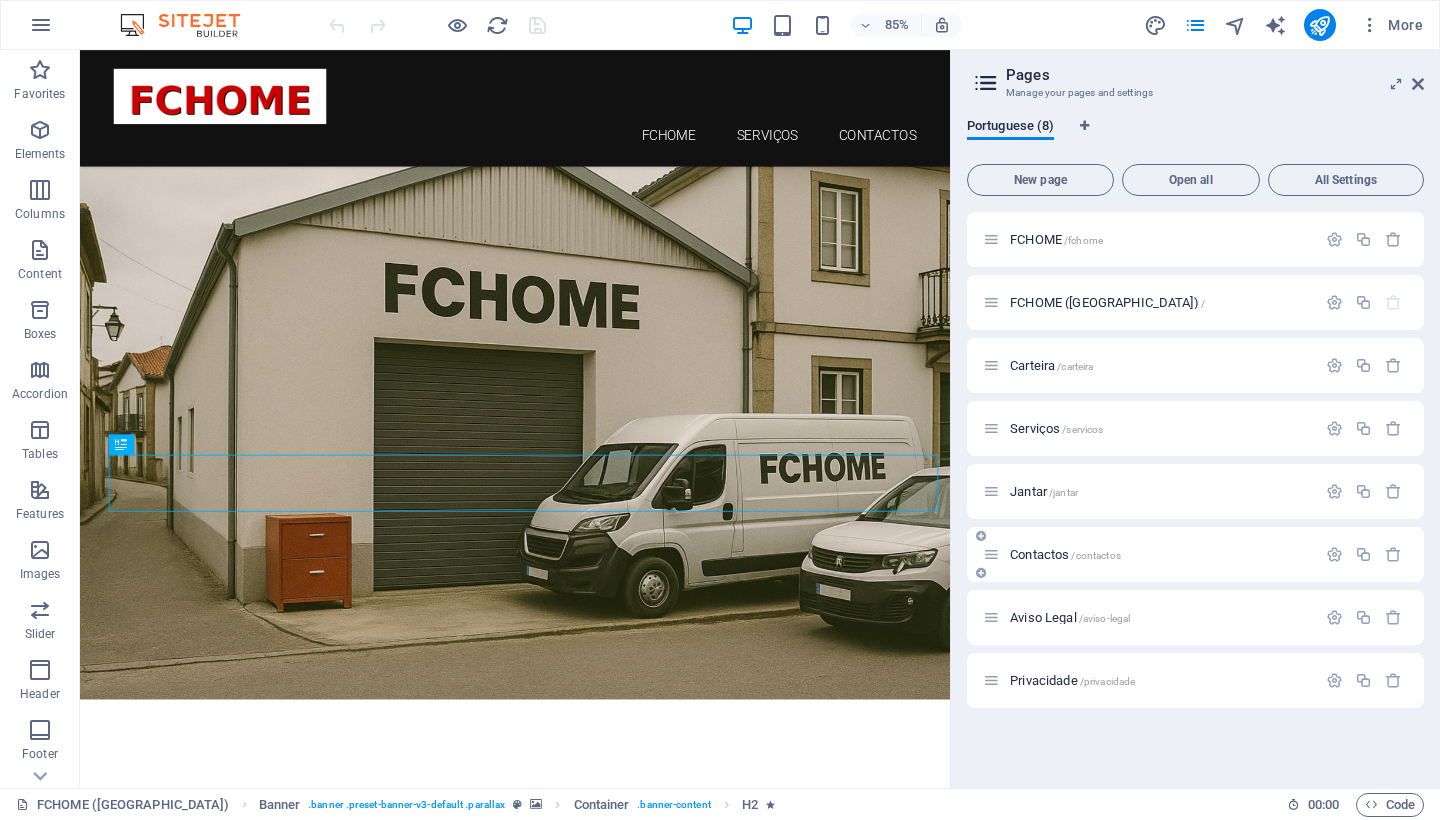 click on "/contactos" at bounding box center (1095, 555) 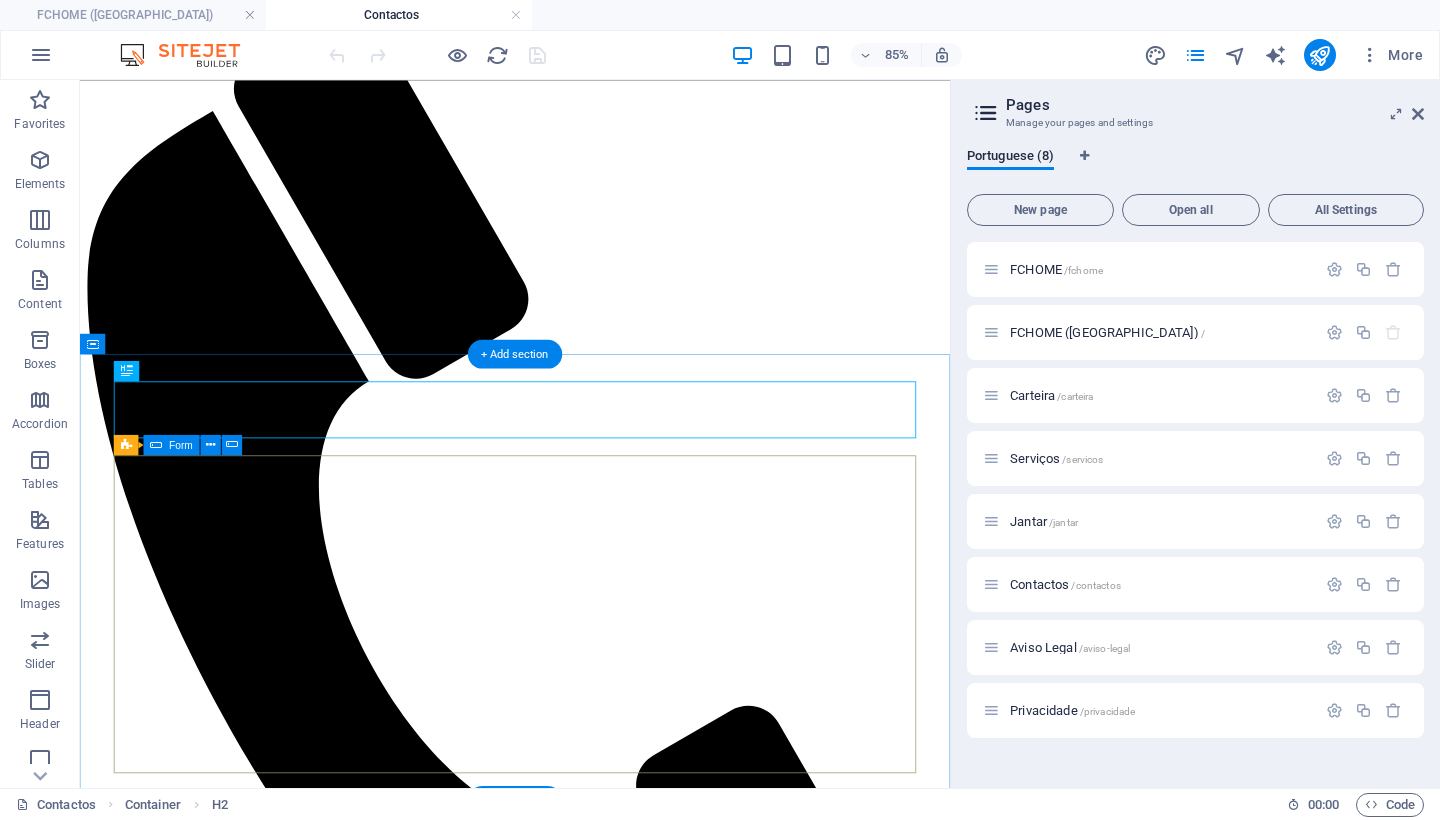 scroll, scrollTop: 293, scrollLeft: 0, axis: vertical 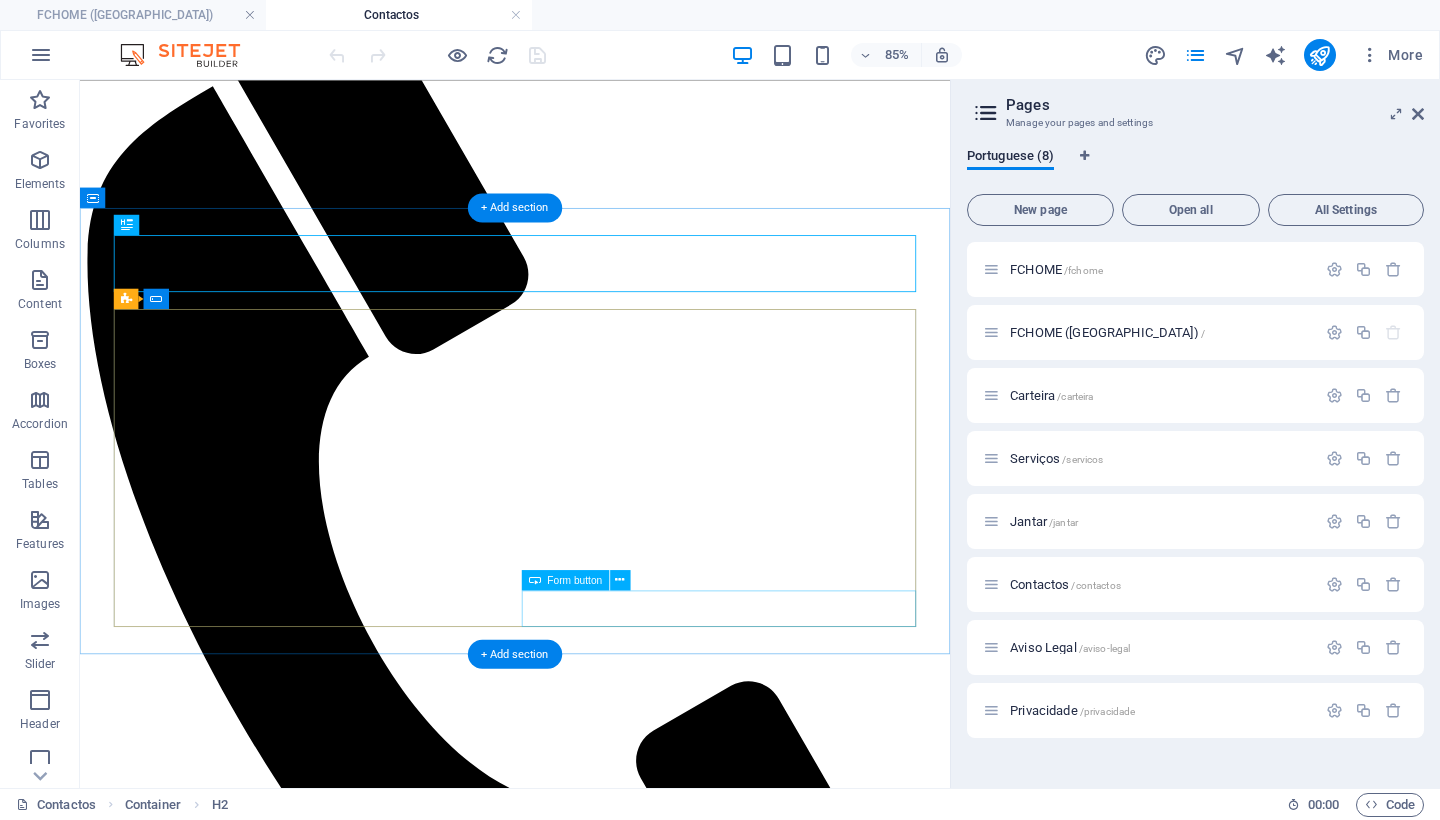 click on "ENVIAR" 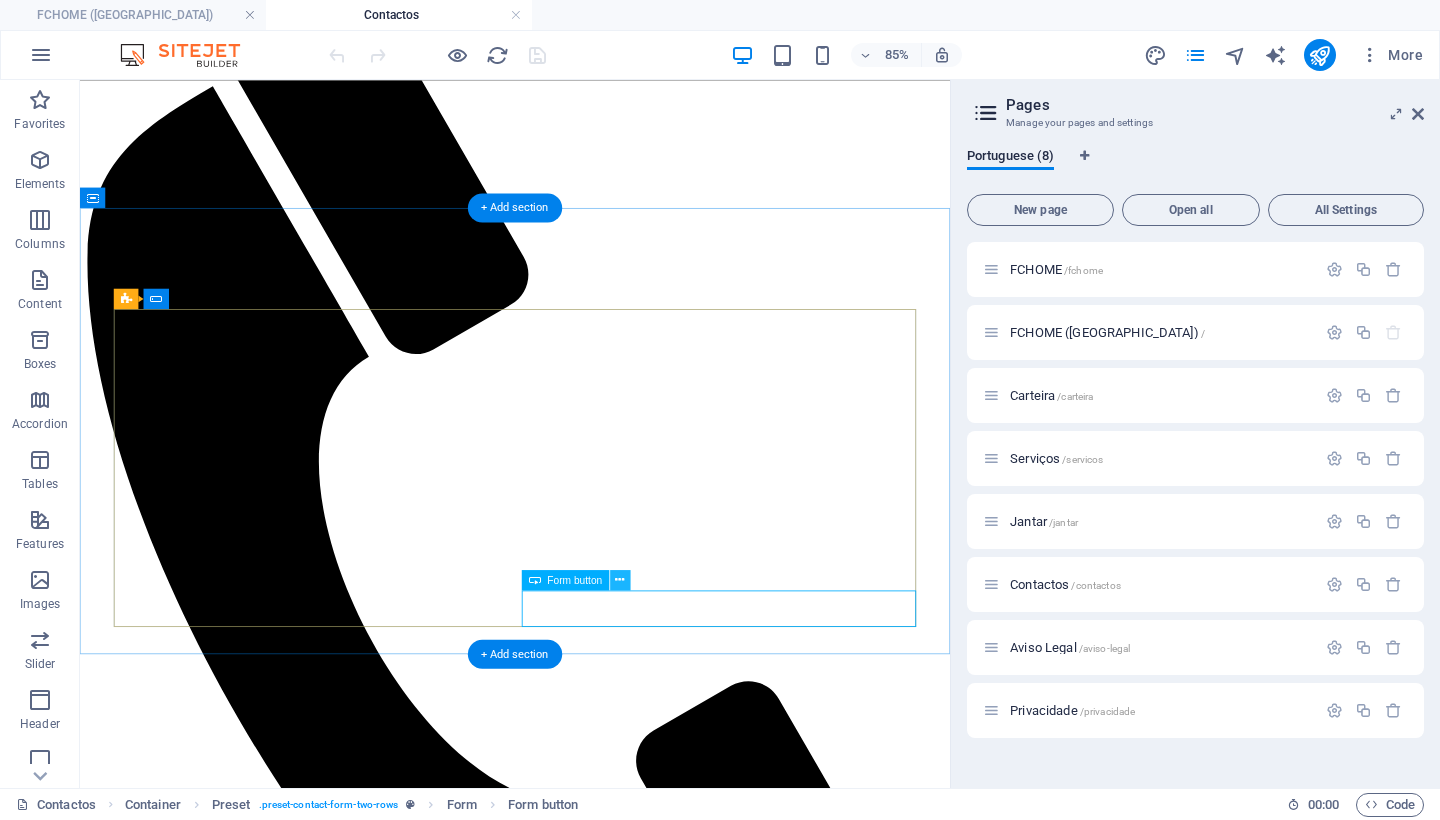 click at bounding box center [620, 580] 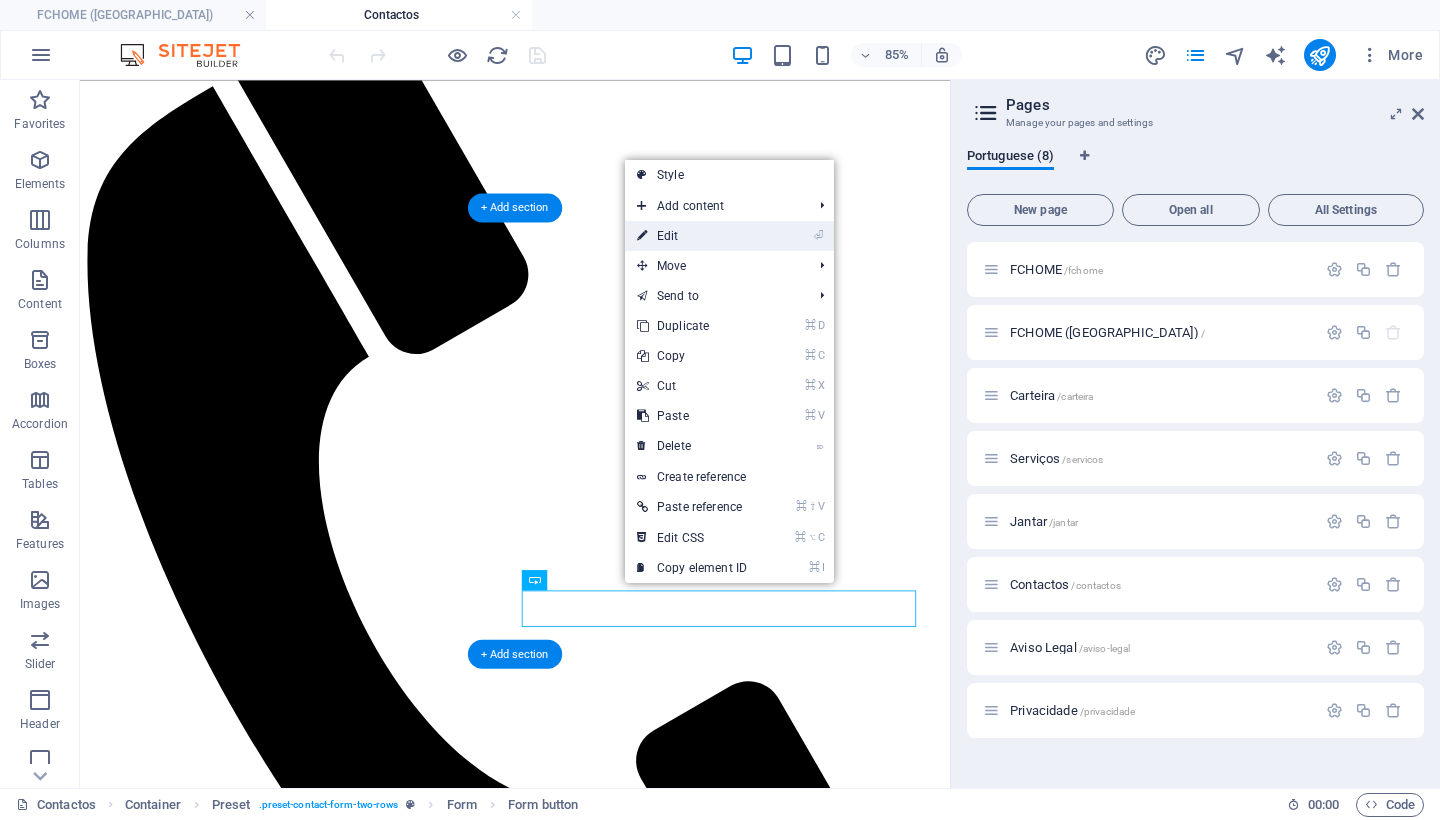 click on "⏎  Edit" at bounding box center (692, 236) 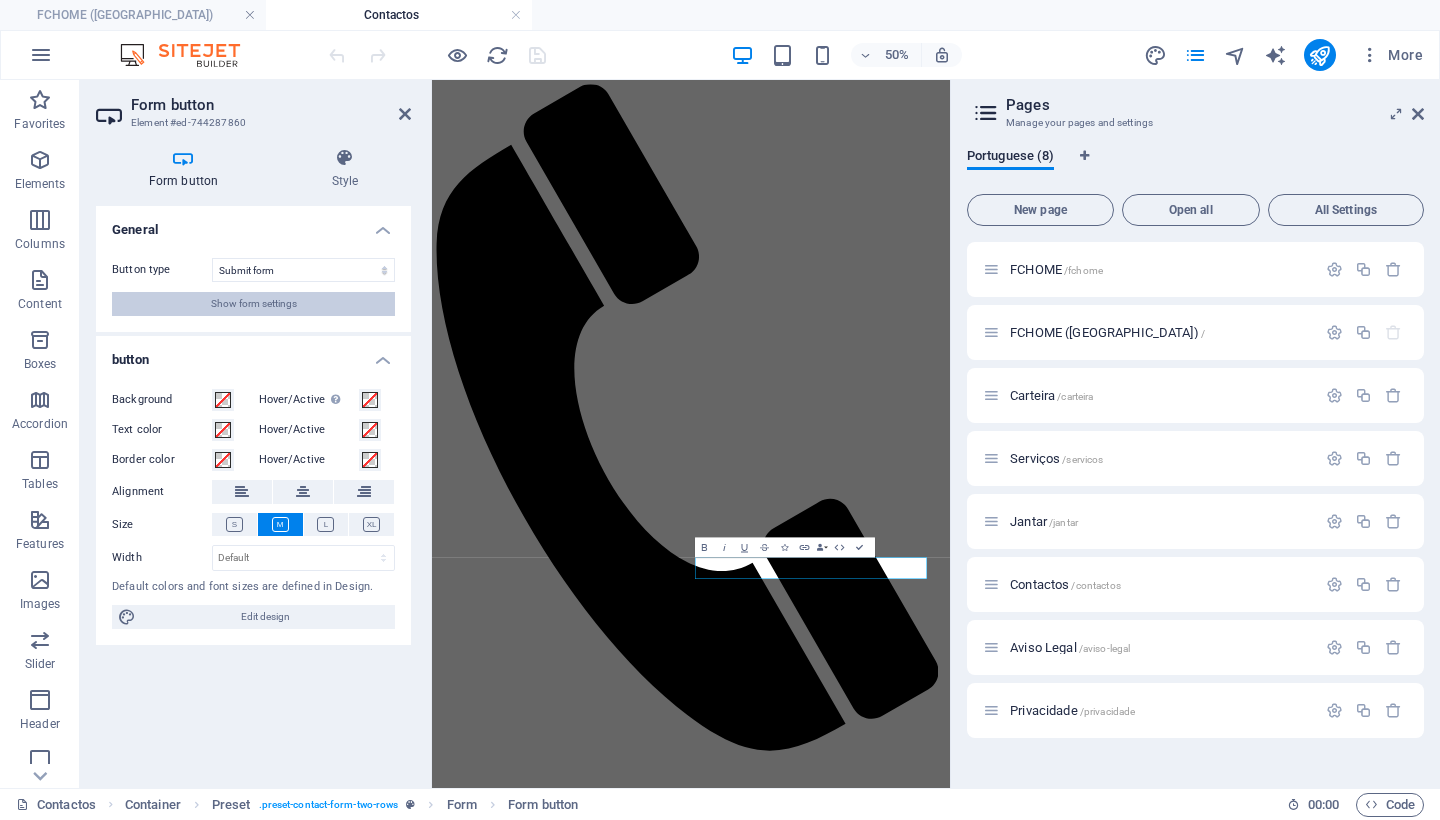 click on "Show form settings" at bounding box center (254, 304) 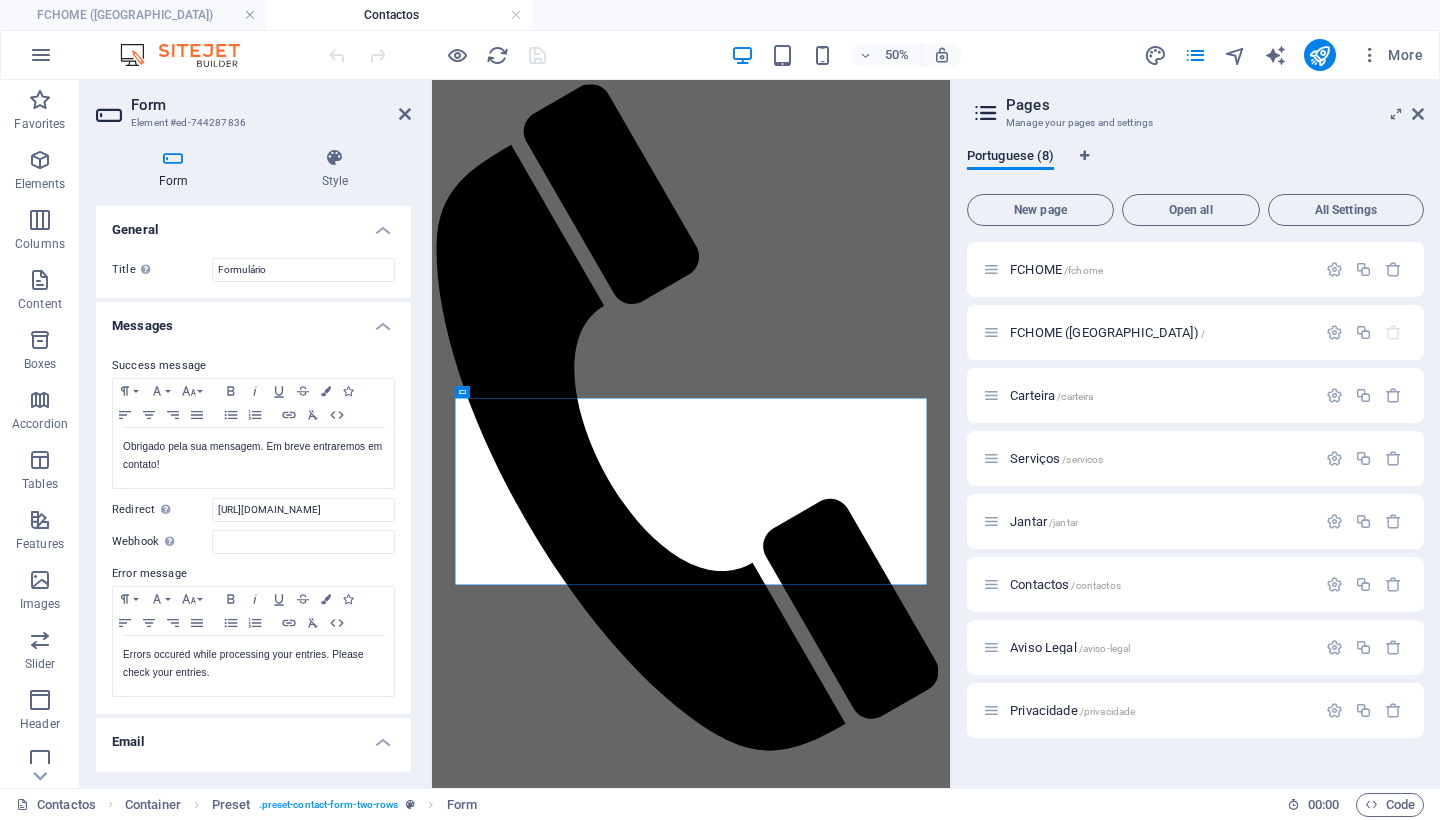 scroll, scrollTop: 159, scrollLeft: 0, axis: vertical 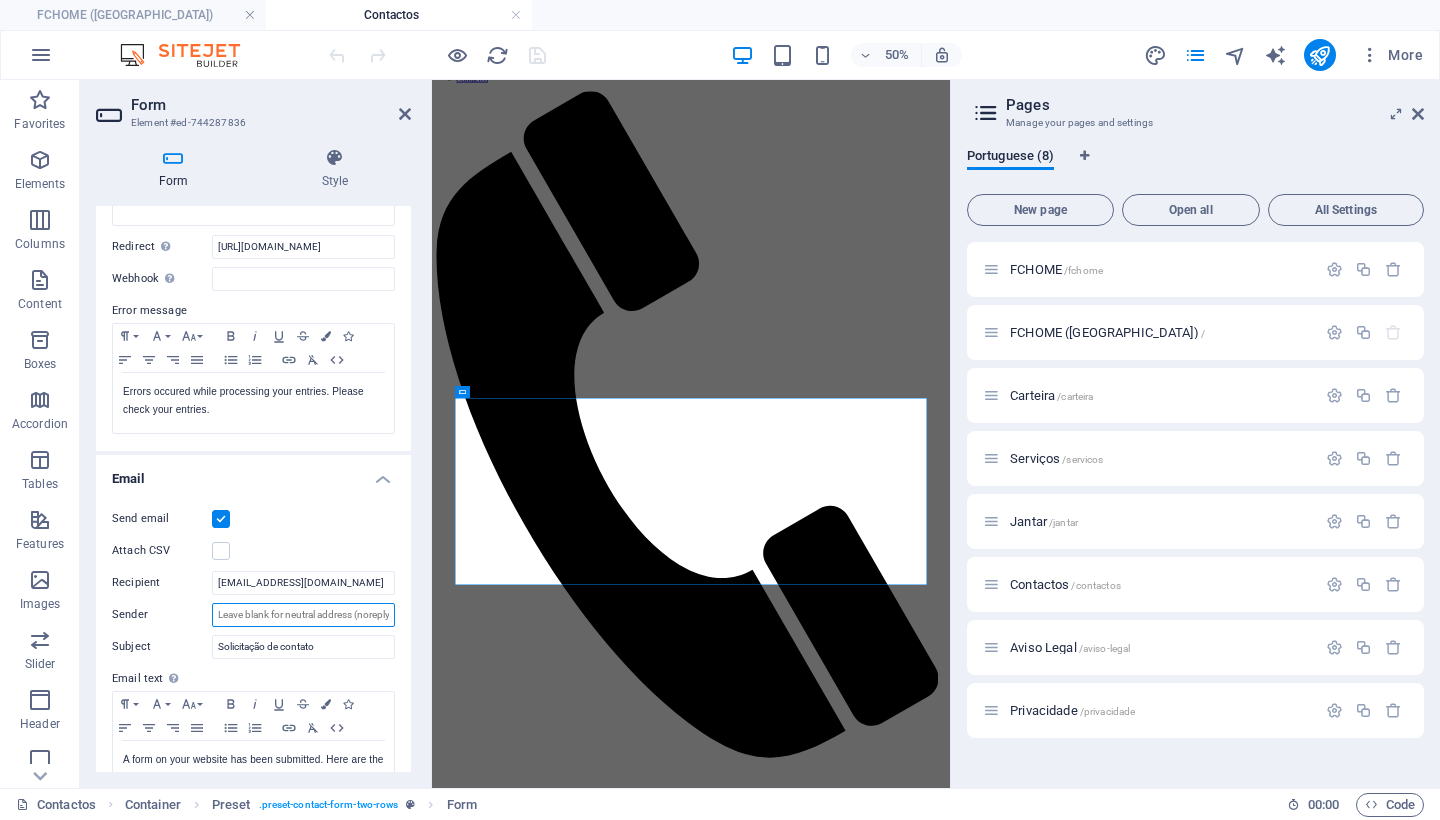 paste on "[EMAIL_ADDRESS][DOMAIN_NAME]" 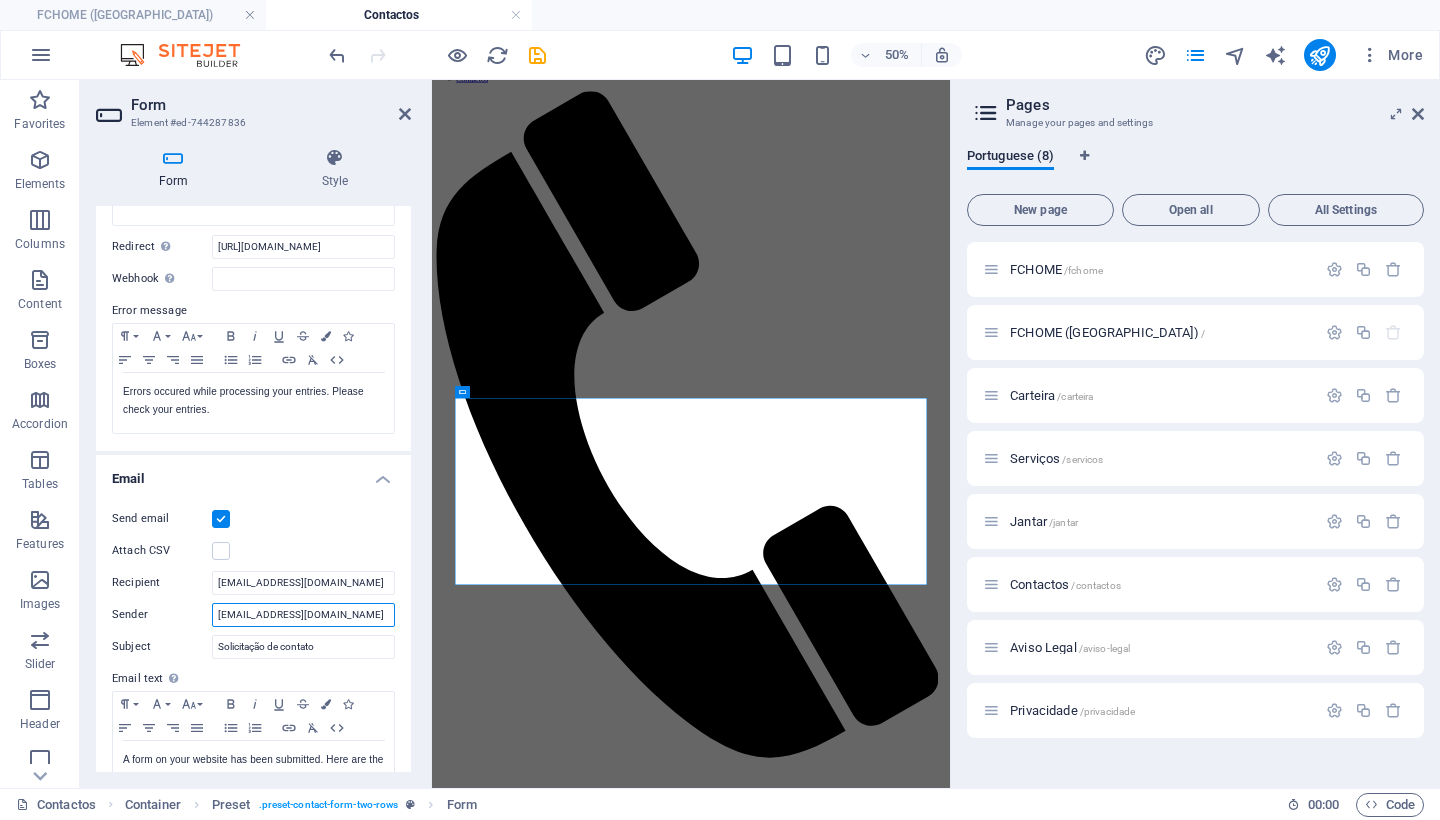 click on "[EMAIL_ADDRESS][DOMAIN_NAME]" at bounding box center (303, 615) 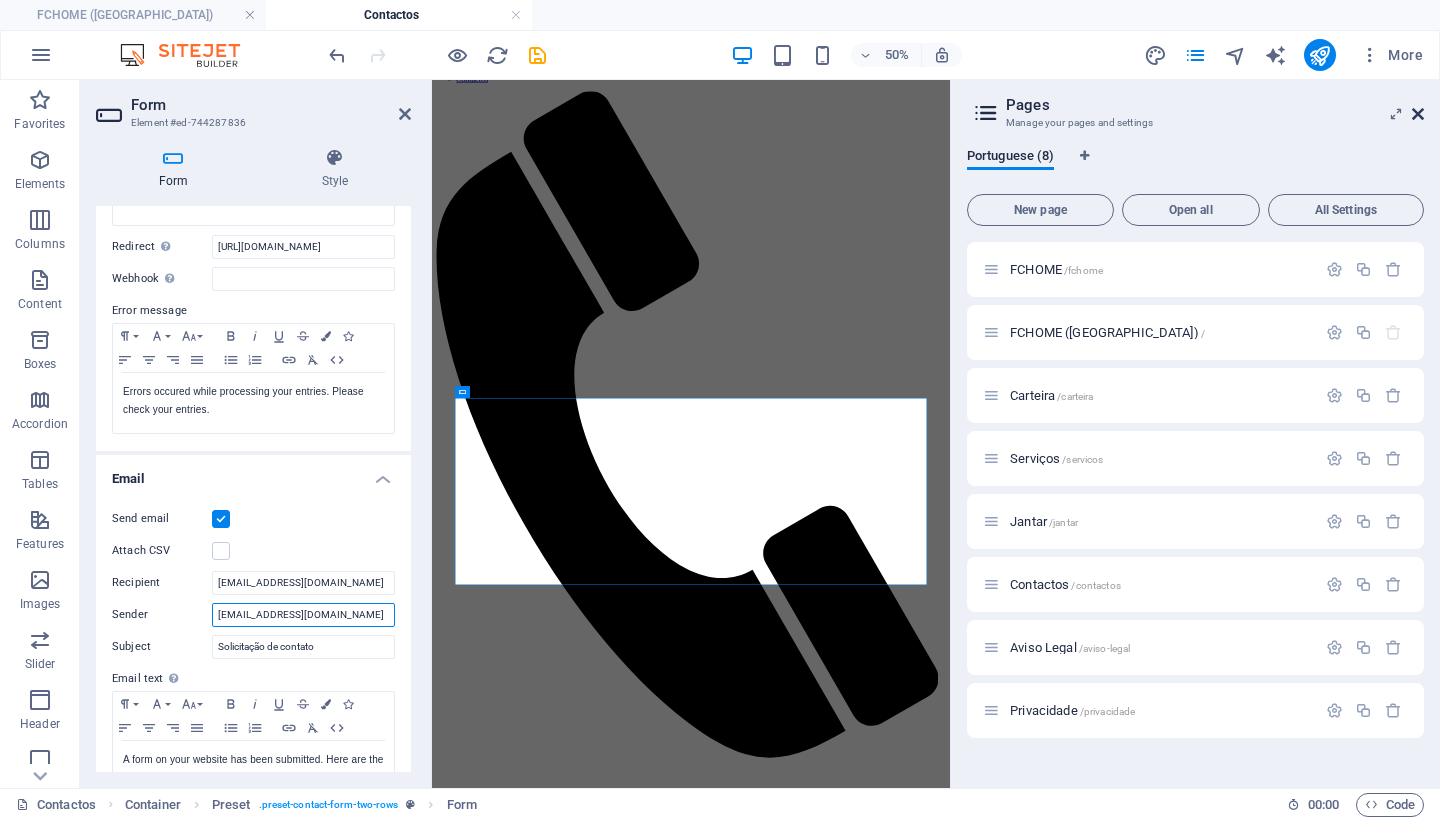 type on "[EMAIL_ADDRESS][DOMAIN_NAME]" 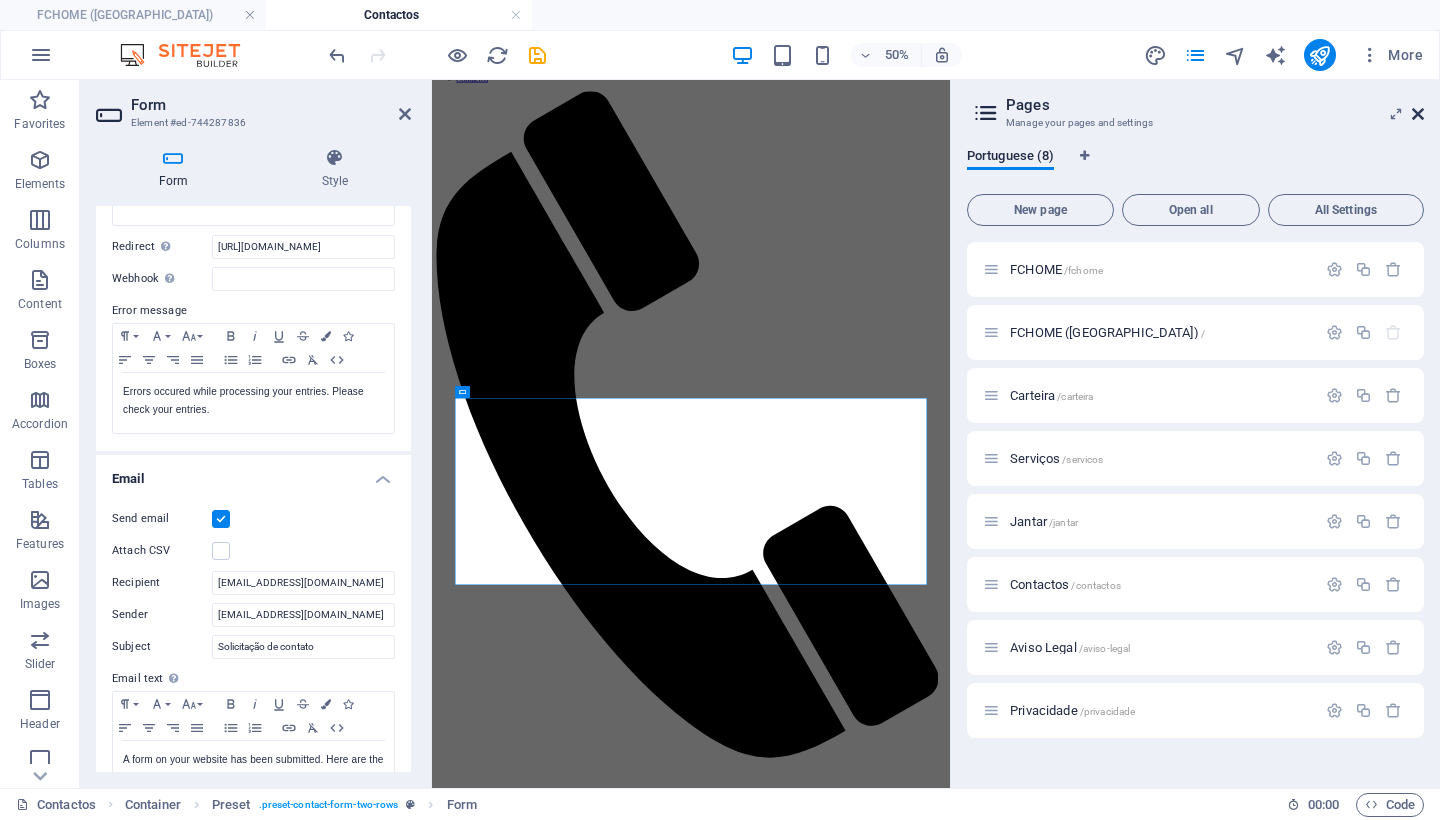 click at bounding box center [1418, 114] 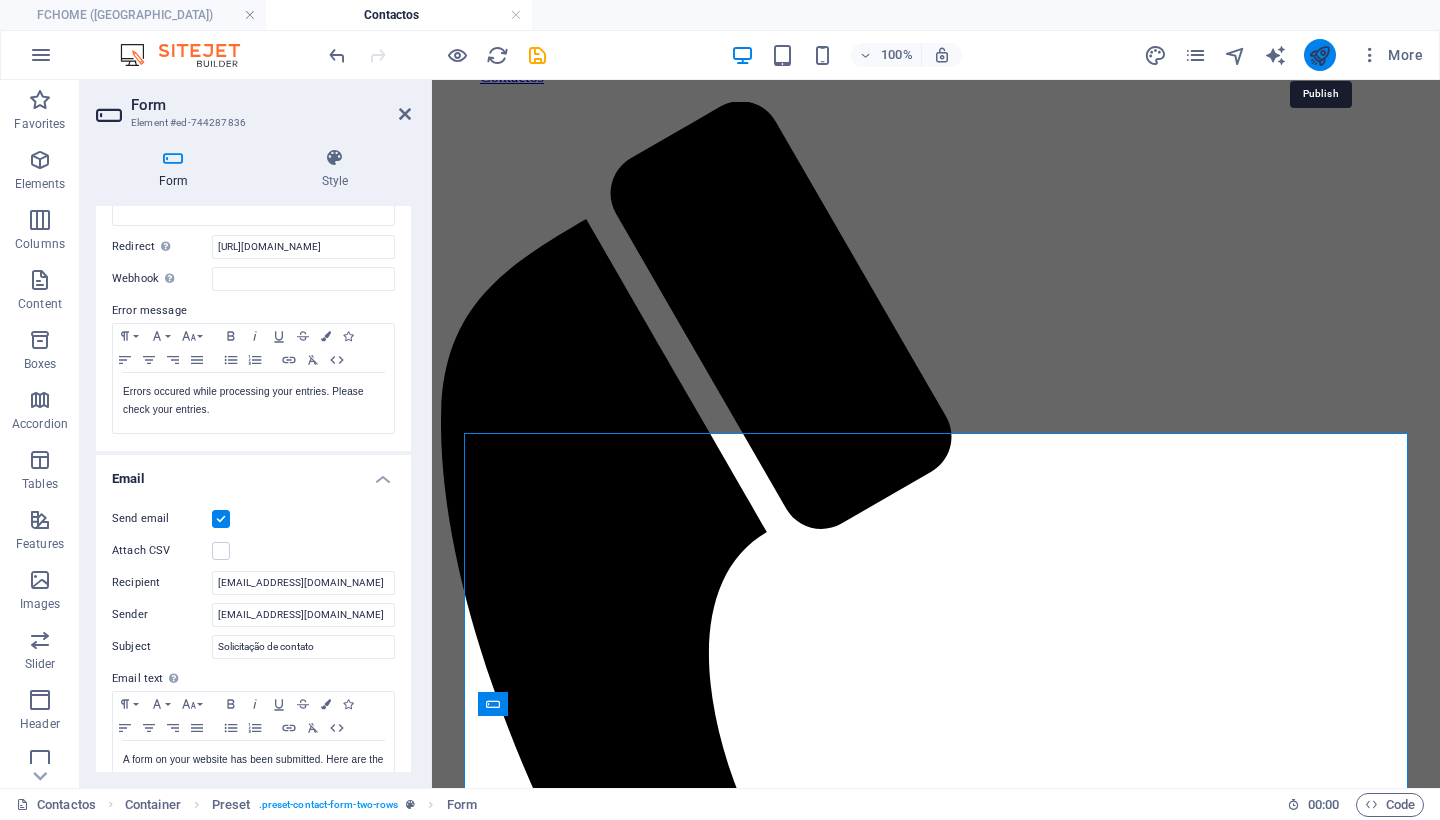 click at bounding box center (1319, 55) 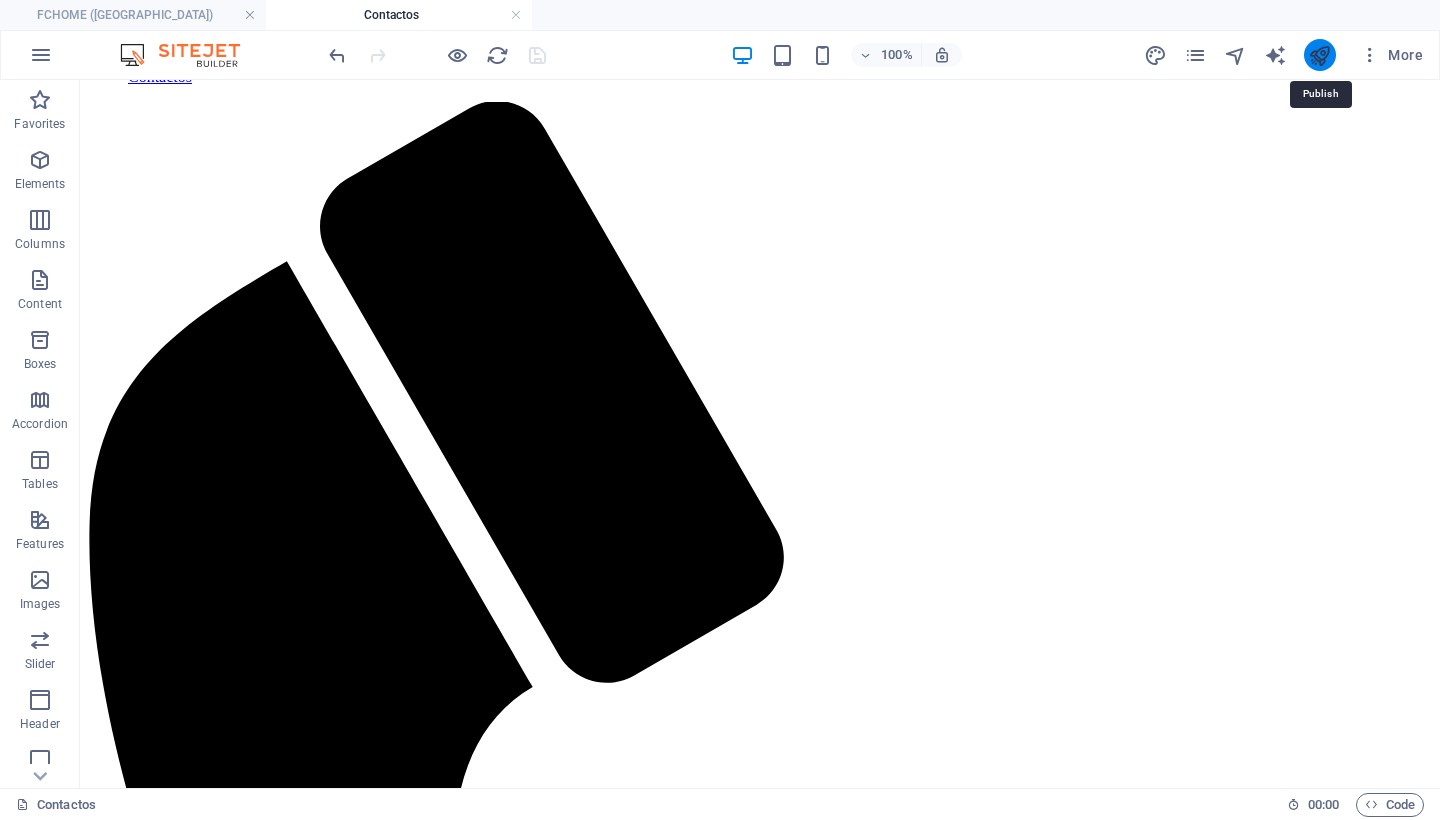 click at bounding box center [1319, 55] 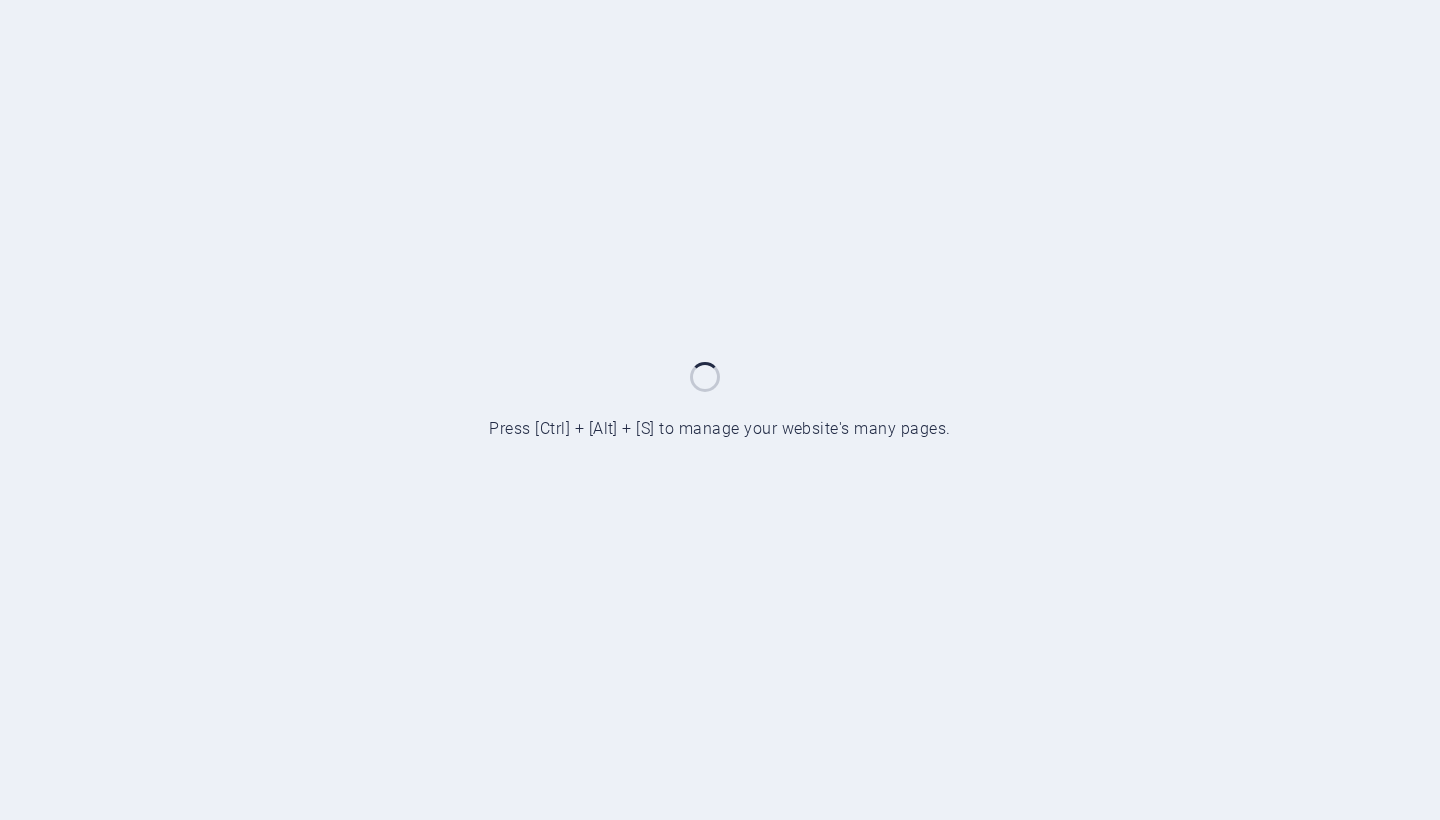 scroll, scrollTop: 0, scrollLeft: 0, axis: both 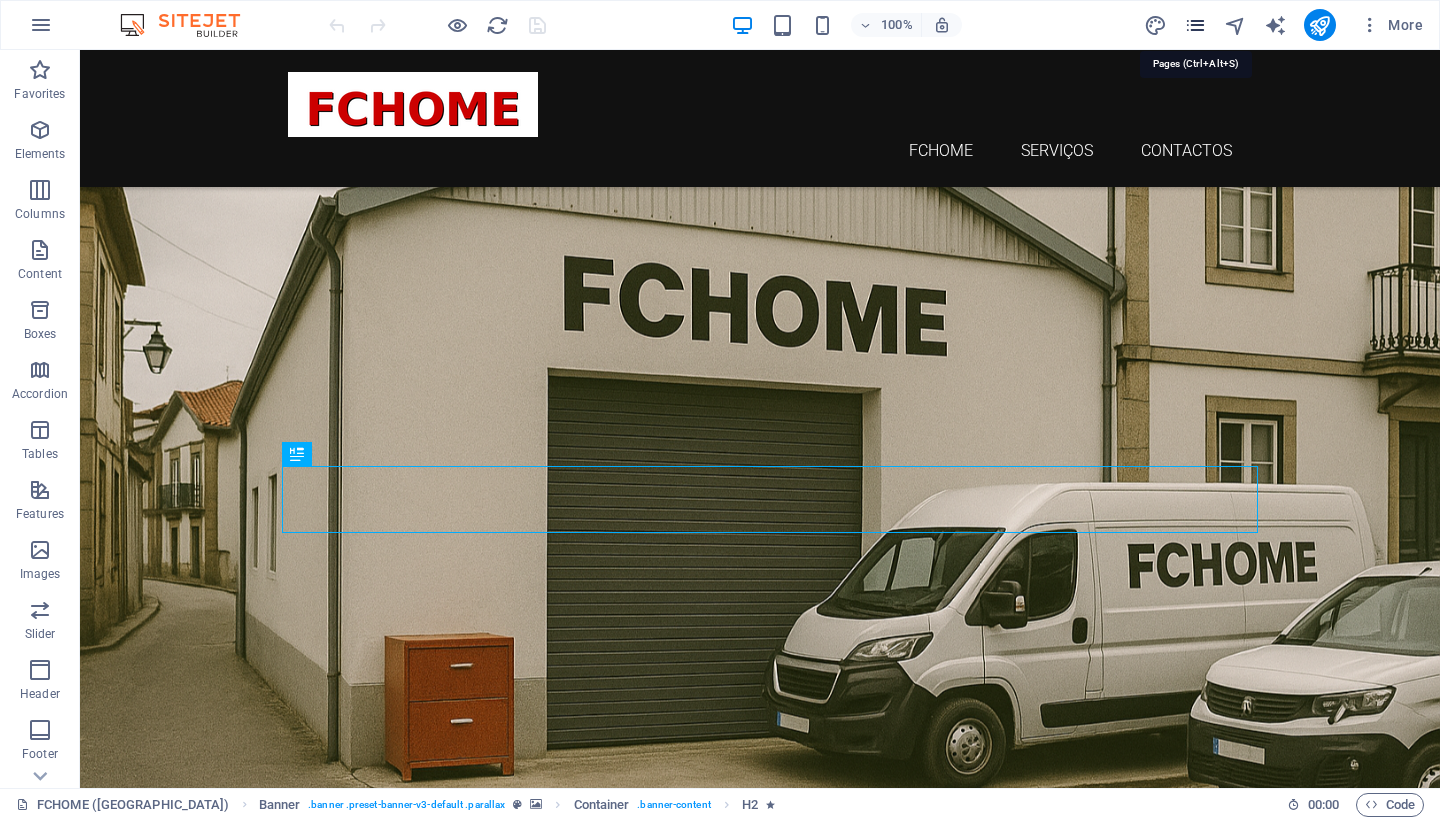 click at bounding box center [1195, 25] 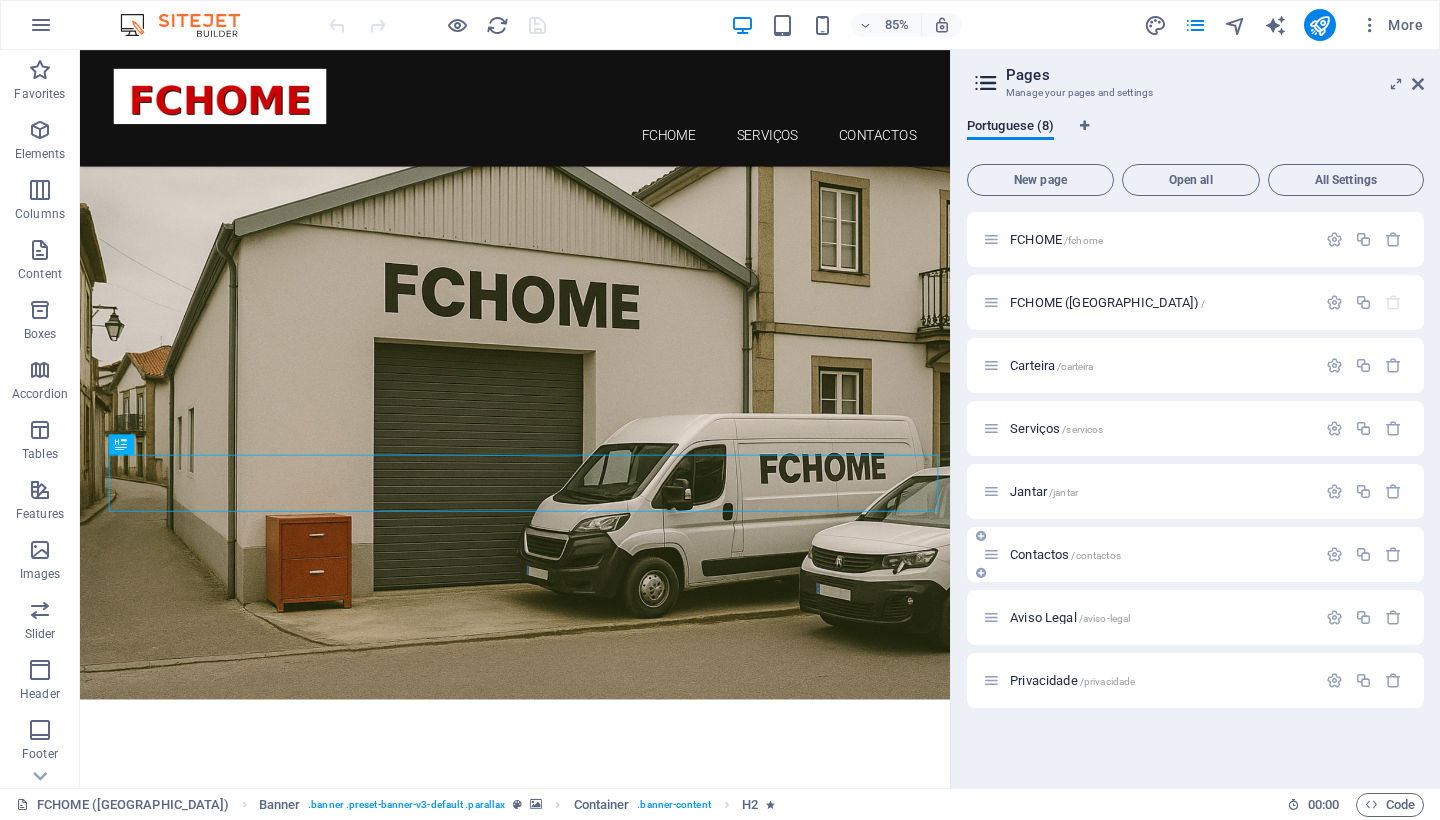 click on "Contactos /contactos" at bounding box center [1149, 554] 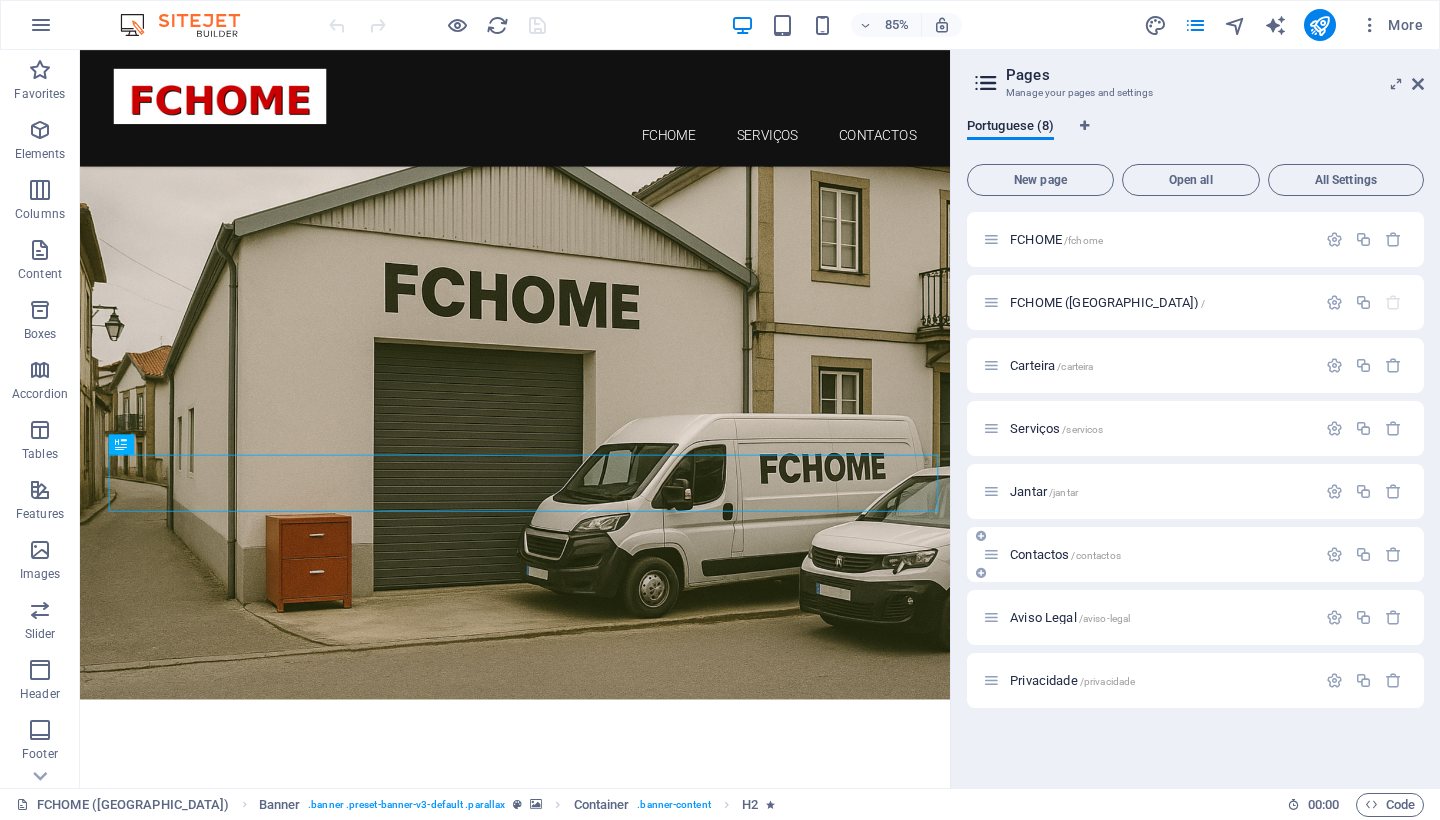 click on "Contactos /contactos" at bounding box center (1065, 554) 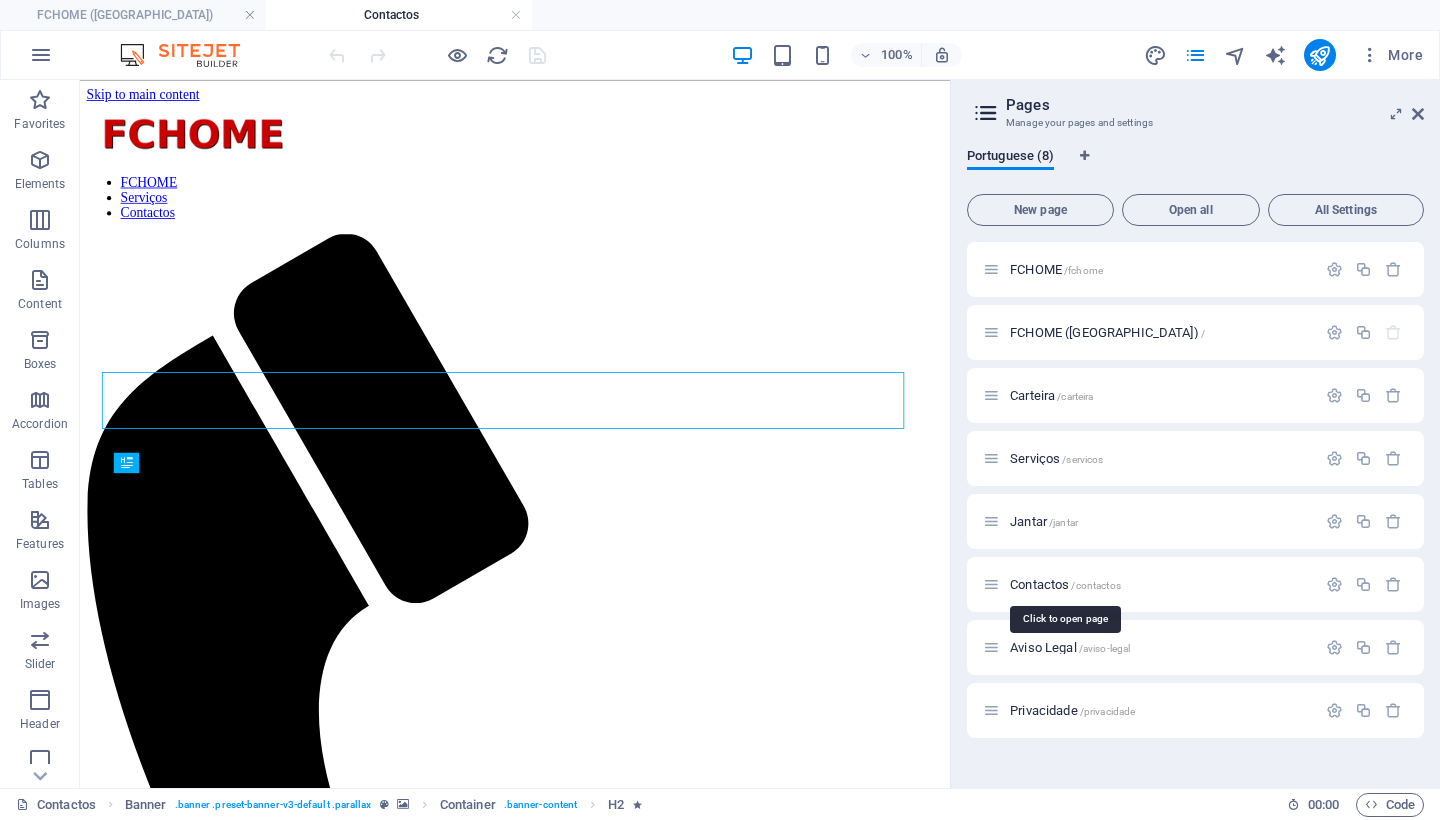 scroll, scrollTop: 0, scrollLeft: 0, axis: both 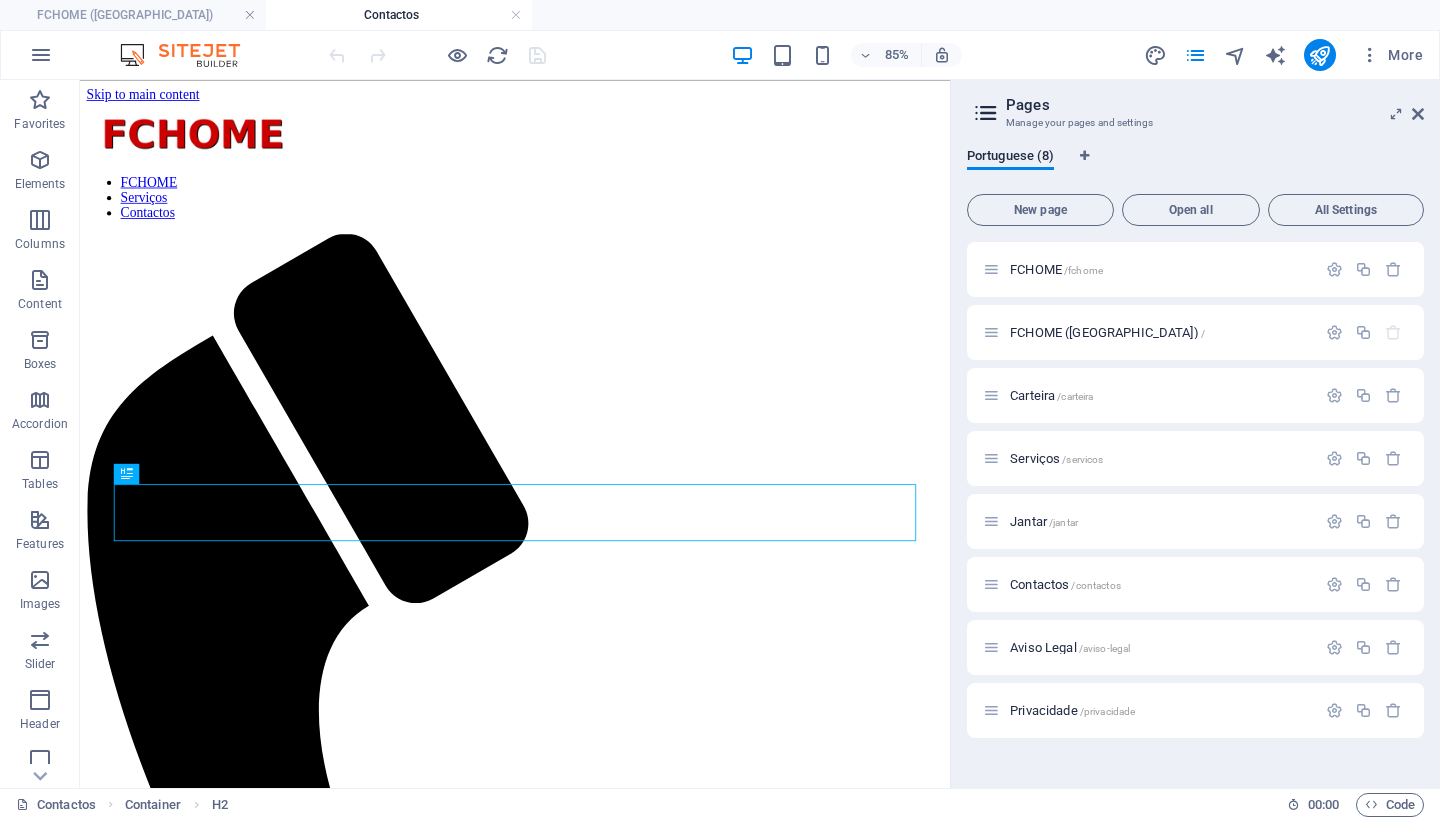 click on "Pages Manage your pages and settings Portuguese (8) New page Open all All Settings FCHOME /fchome FCHOME (Cópia) / Carteira /carteira Serviços /servicos Jantar /jantar Contactos /contactos Aviso Legal /aviso-legal Privacidade /privacidade" at bounding box center (1195, 434) 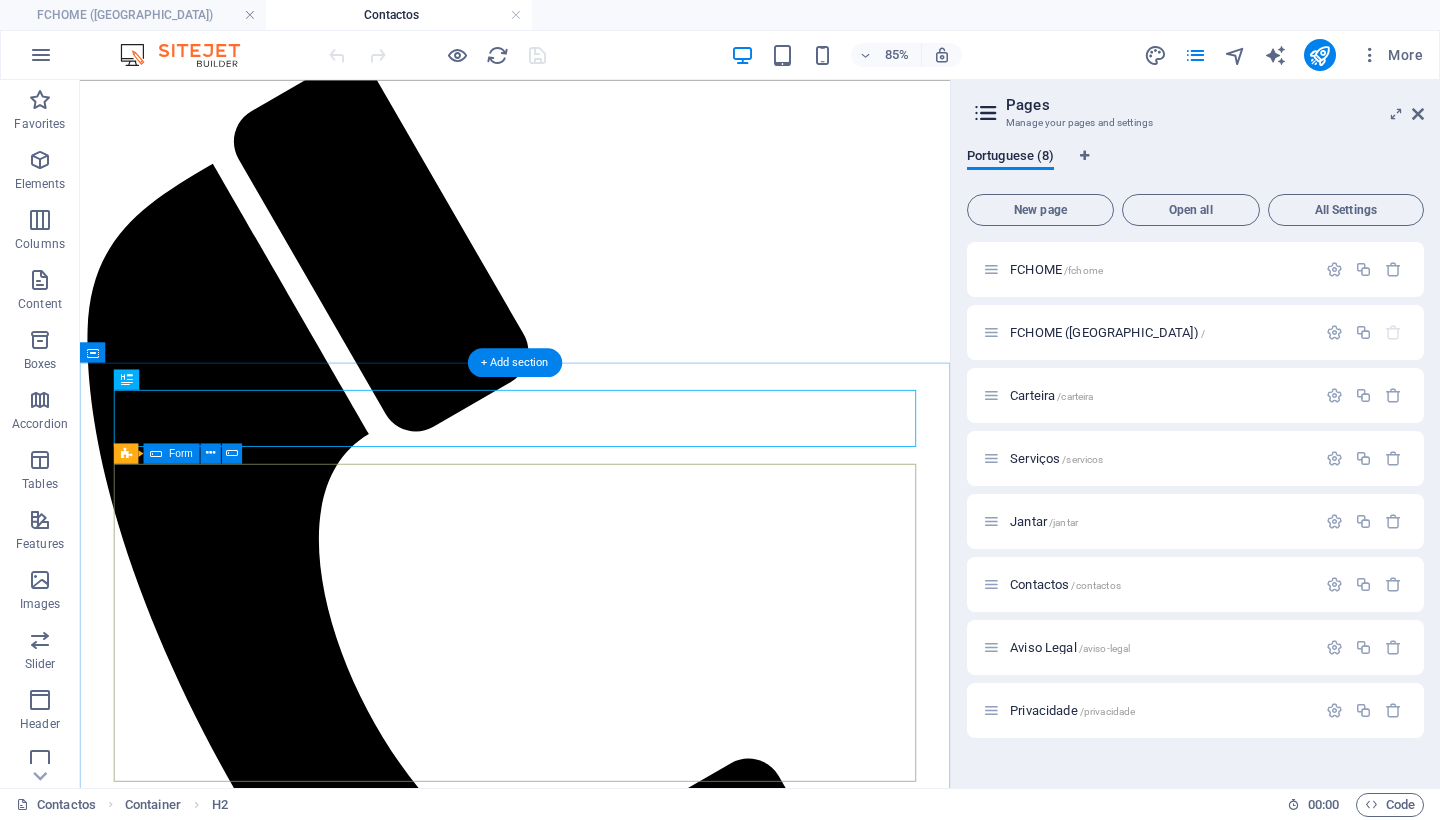 scroll, scrollTop: 223, scrollLeft: 0, axis: vertical 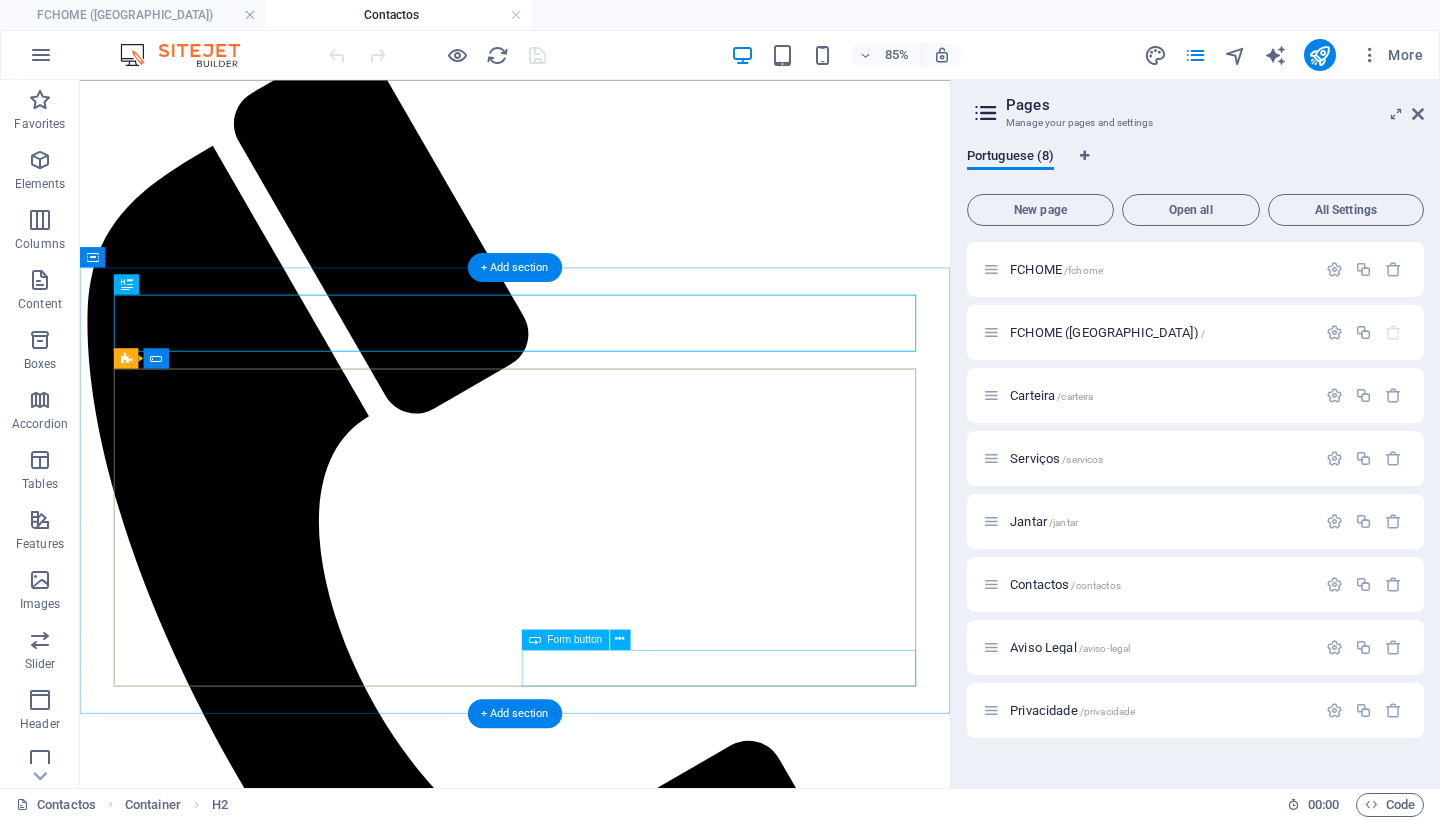 click on "ENVIAR" 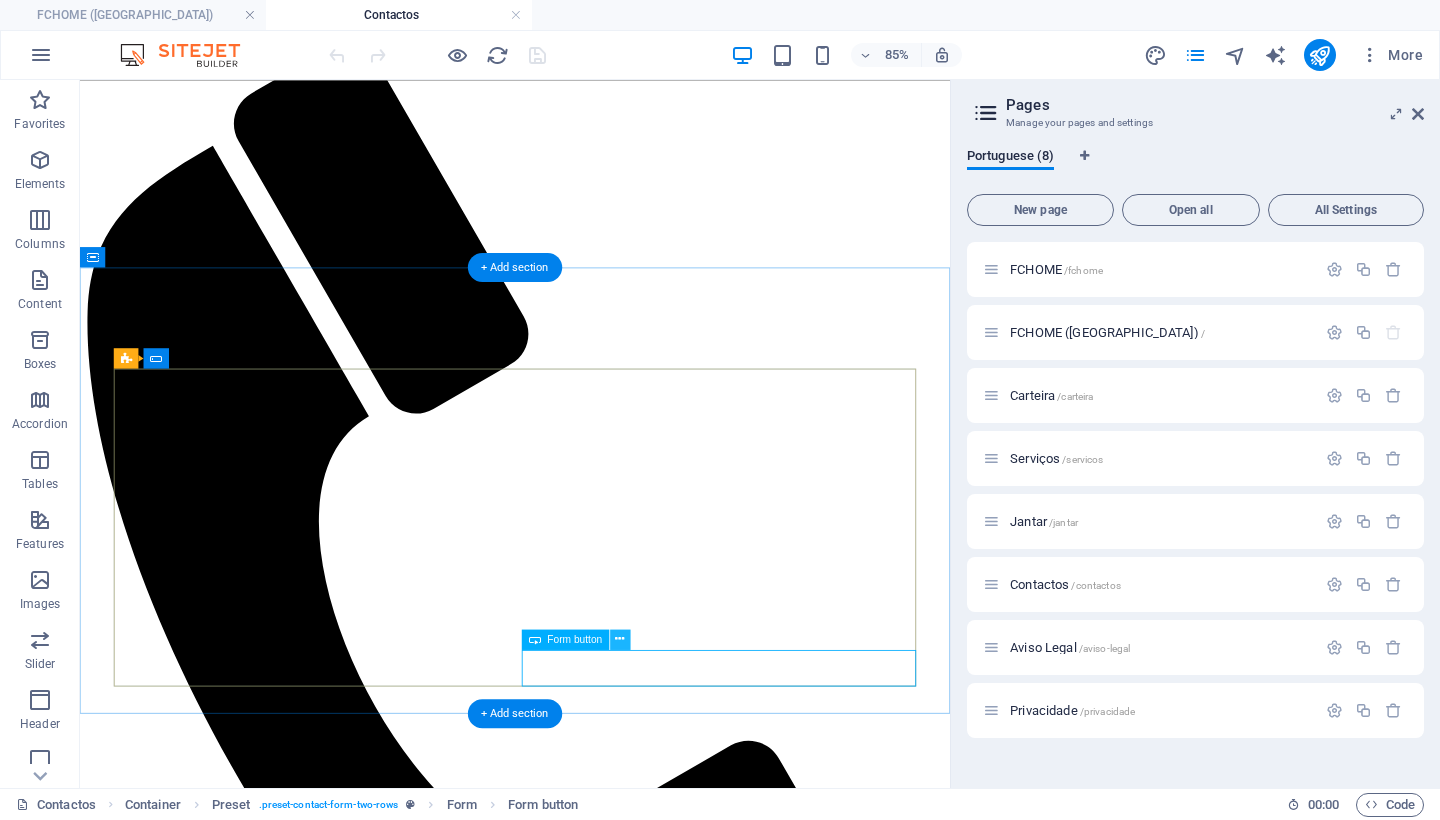 click at bounding box center (620, 639) 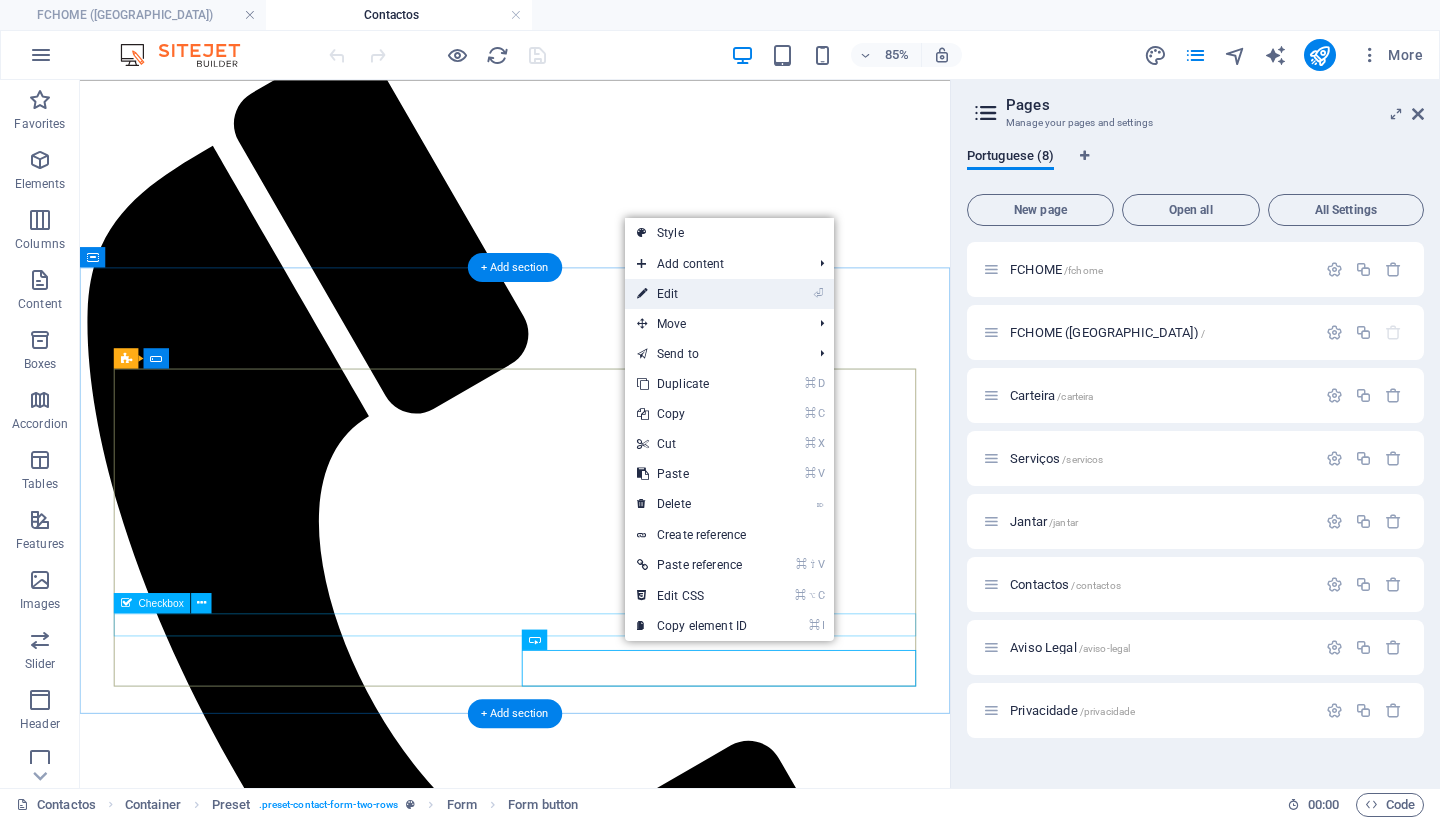 click on "⏎  Edit" at bounding box center [692, 294] 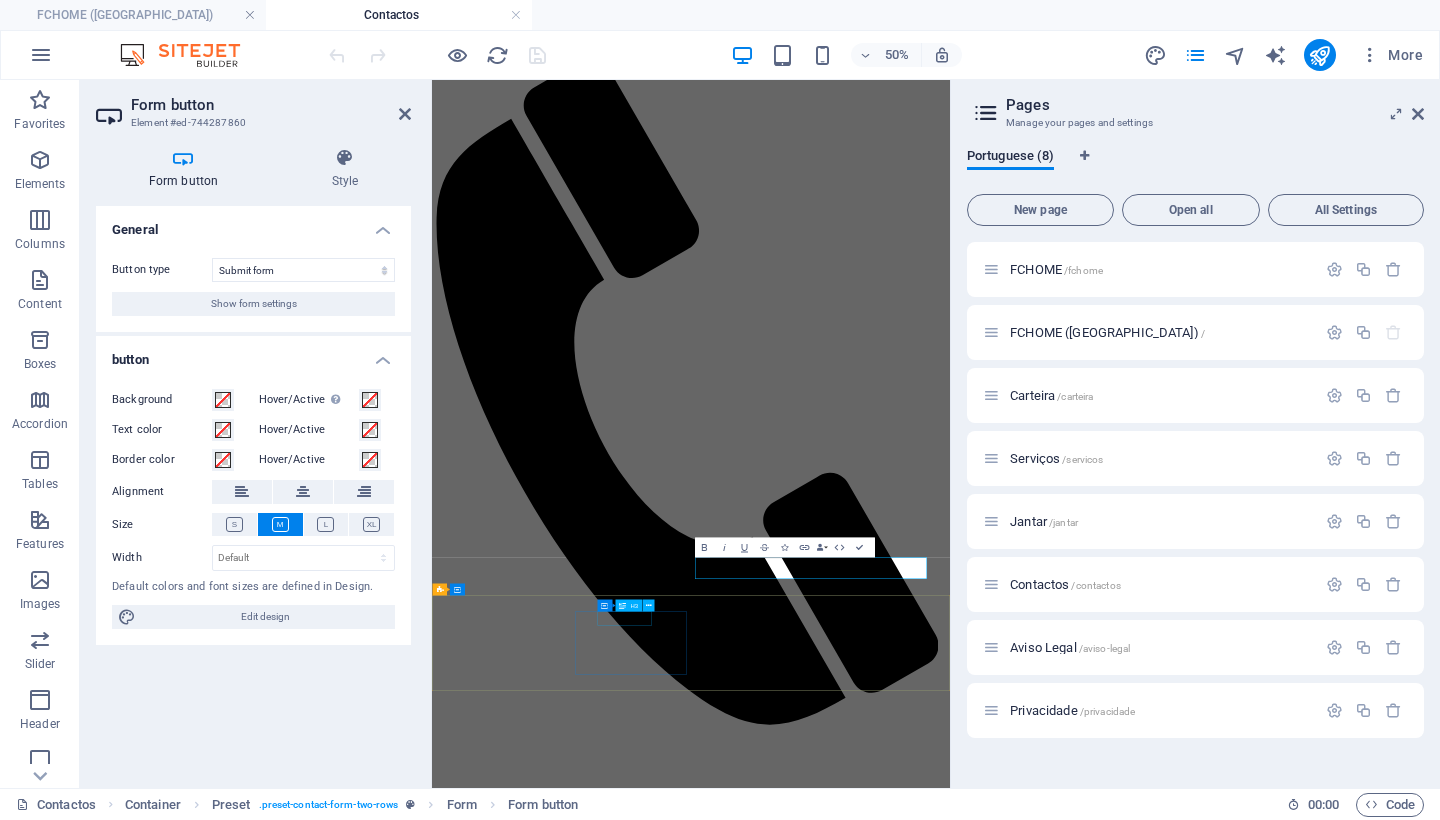 scroll, scrollTop: 171, scrollLeft: 0, axis: vertical 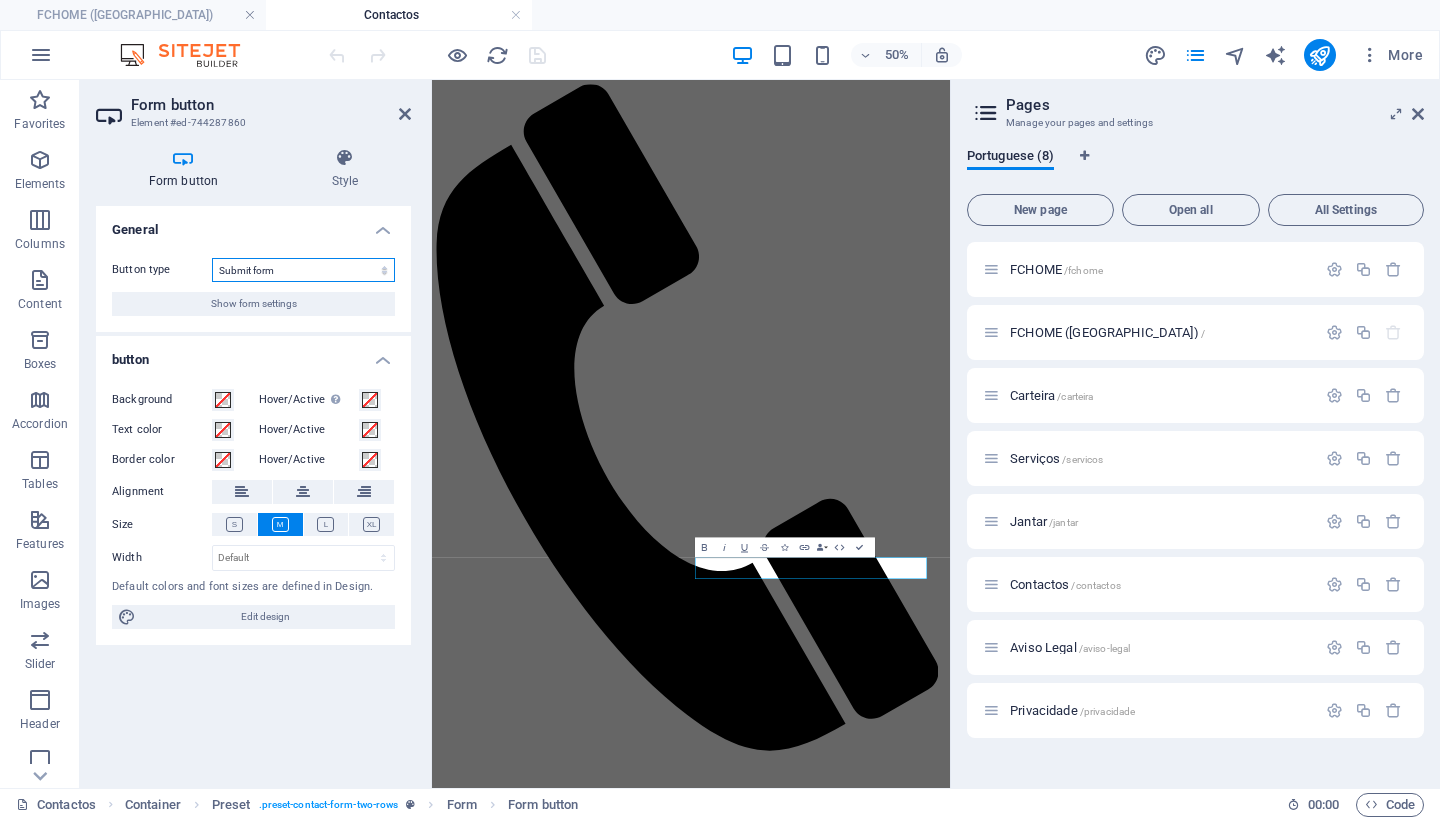click on "Submit form Reset form No action" at bounding box center (303, 270) 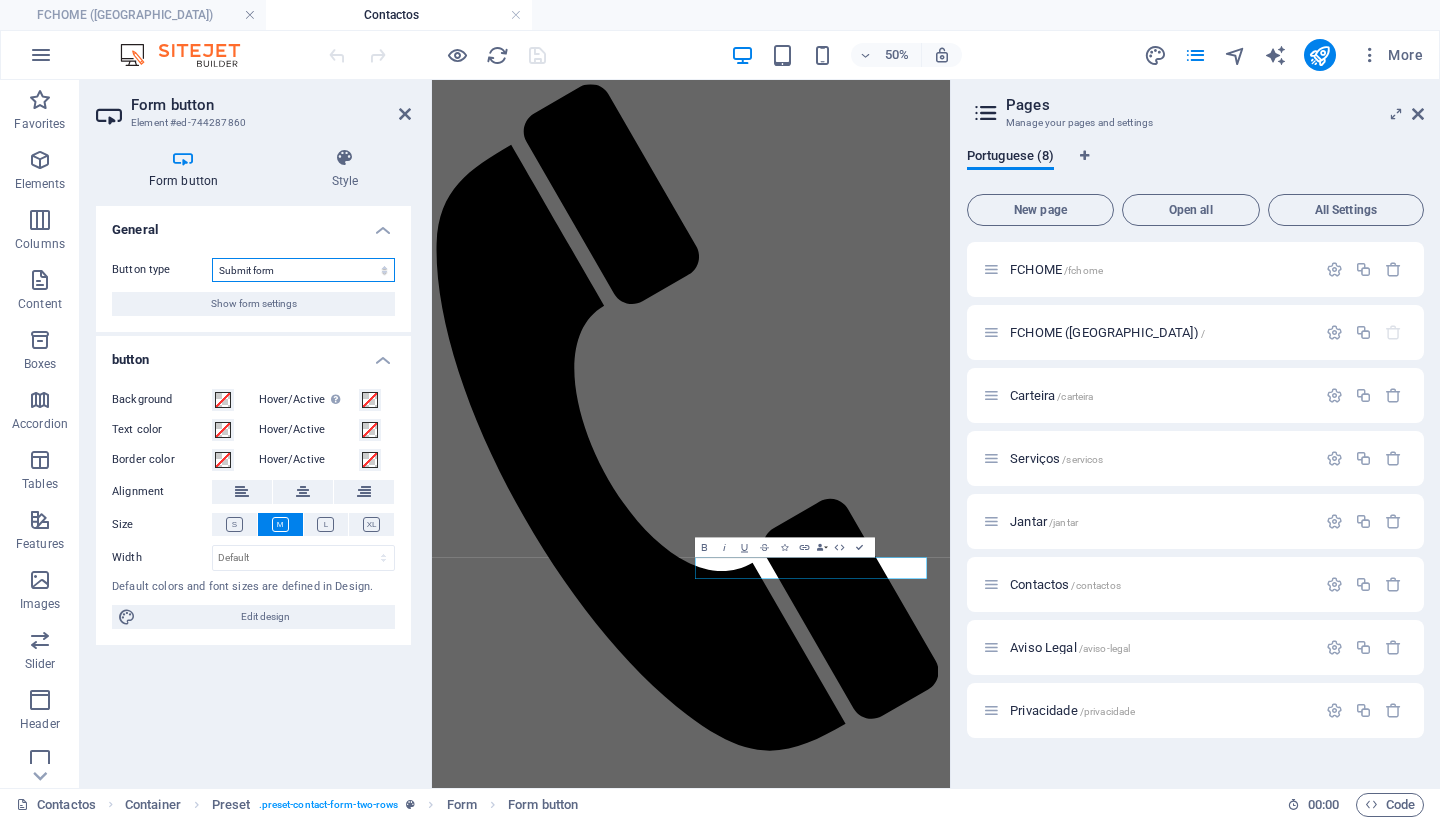 select on "reset" 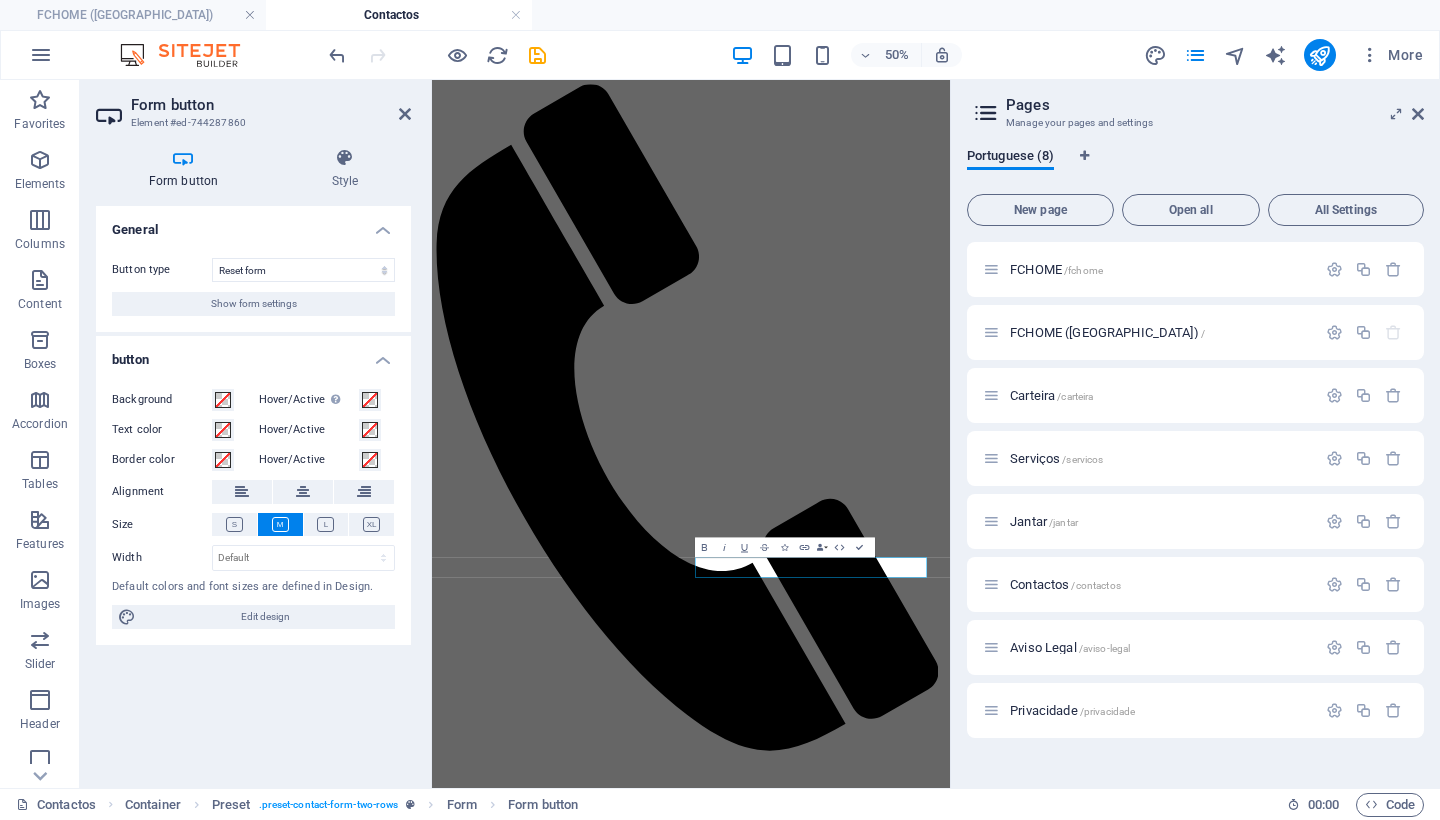 click on "General" at bounding box center (253, 224) 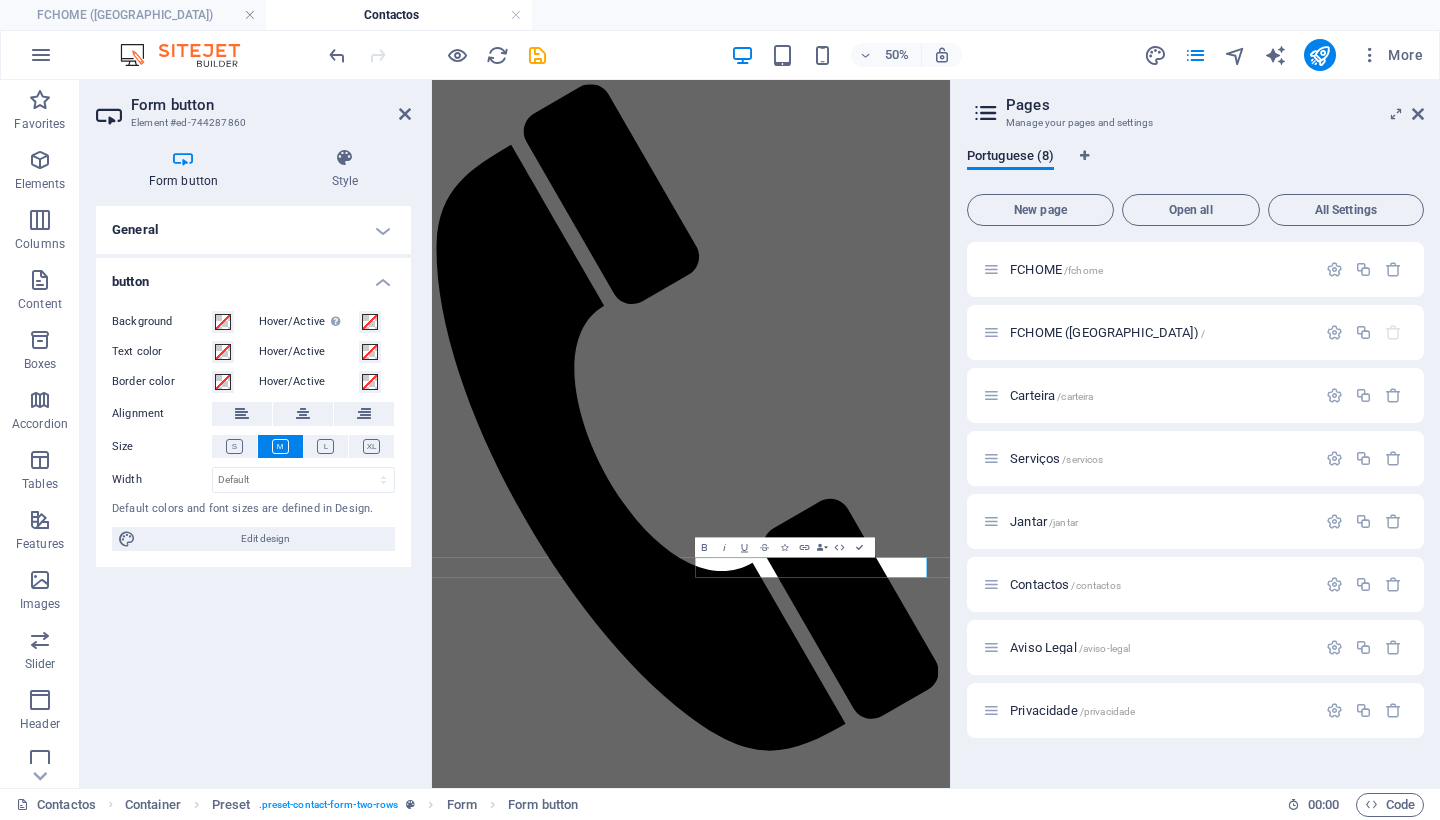 click on "General" at bounding box center (253, 230) 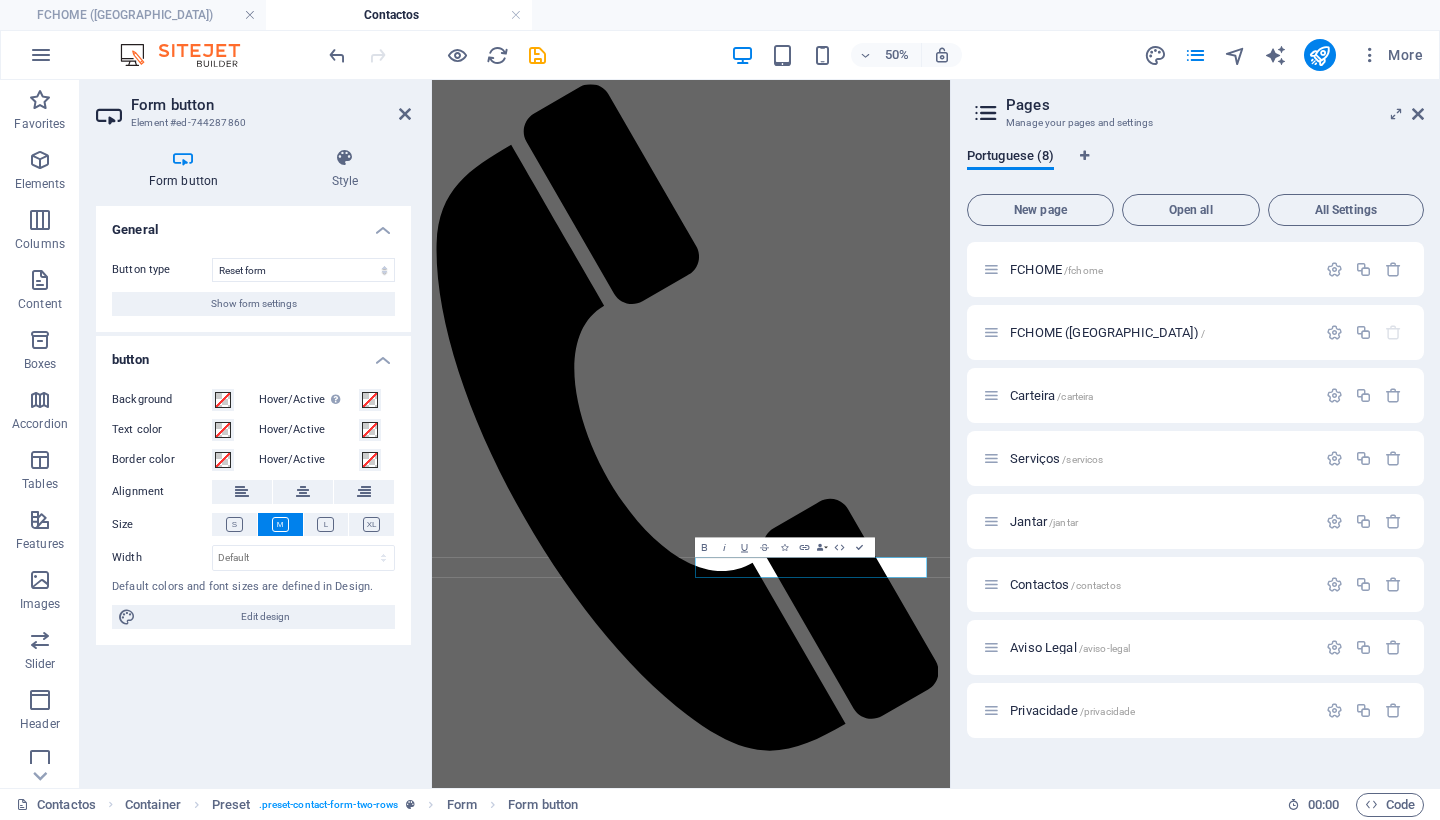 click on "Pages Manage your pages and settings Portuguese (8) New page Open all All Settings FCHOME /fchome FCHOME (Cópia) / Carteira /carteira Serviços /servicos Jantar /jantar Contactos /contactos Aviso Legal /aviso-legal Privacidade /privacidade" at bounding box center [1195, 434] 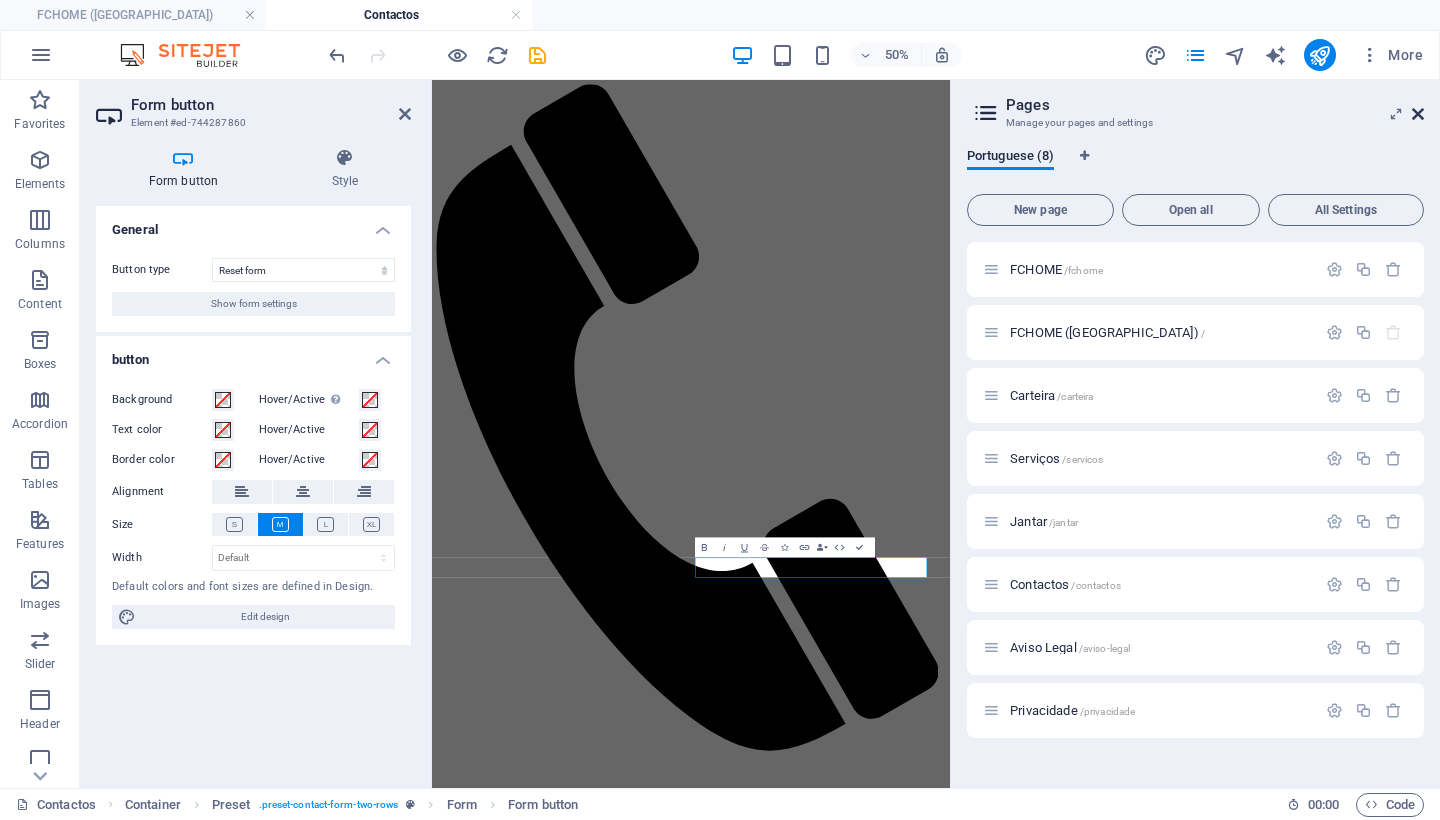 click at bounding box center (1418, 114) 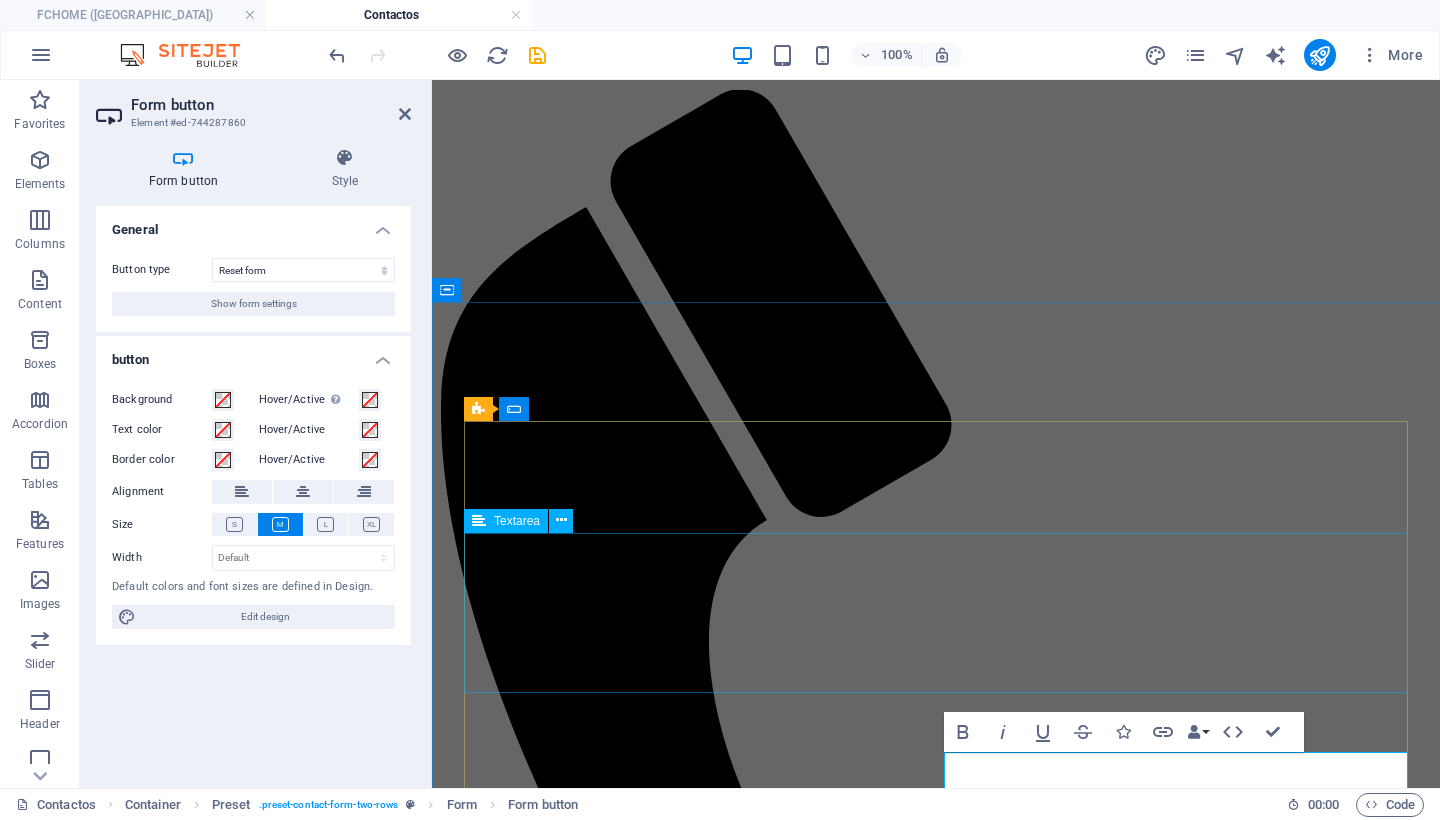 click 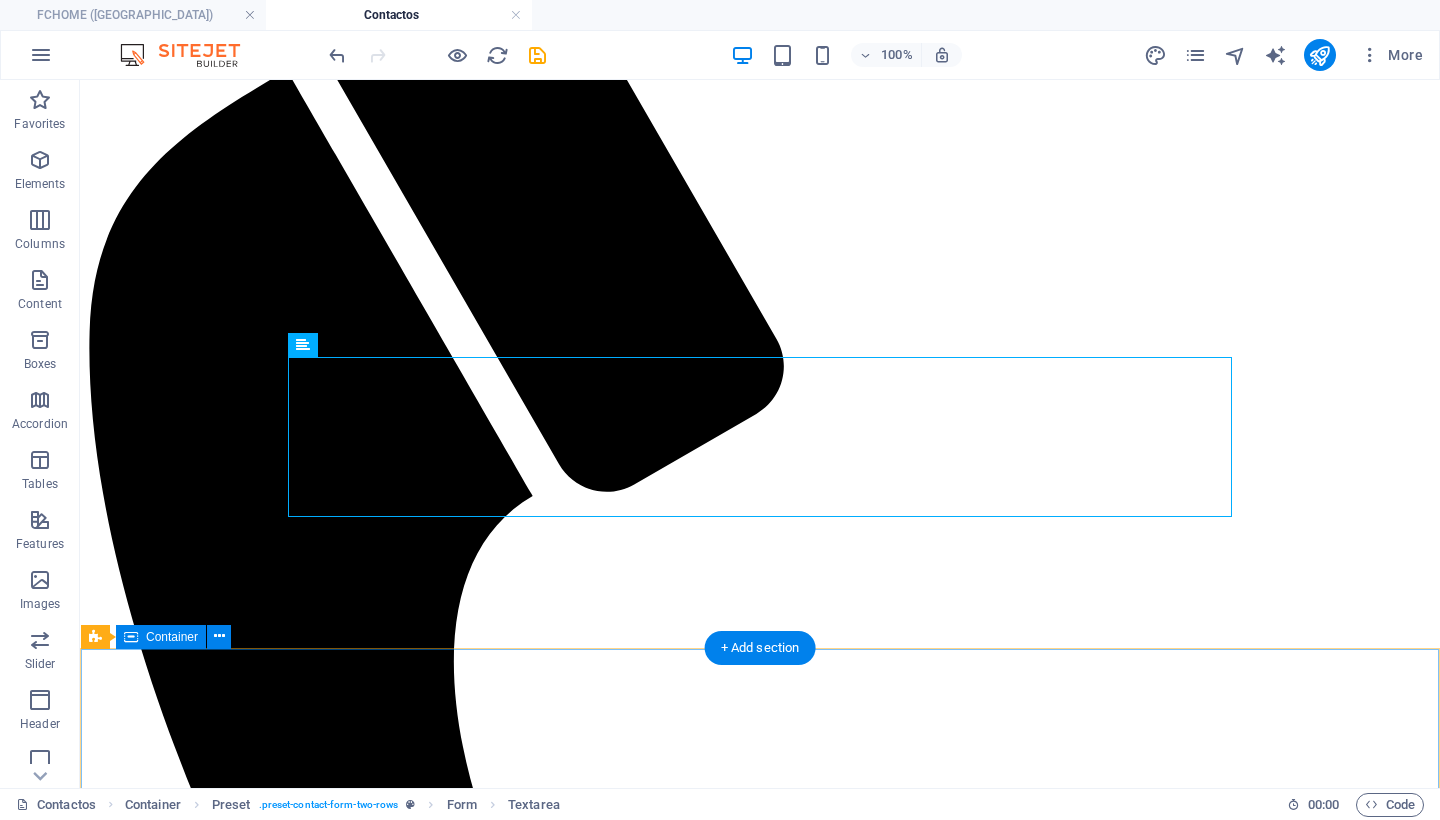 scroll, scrollTop: 347, scrollLeft: 0, axis: vertical 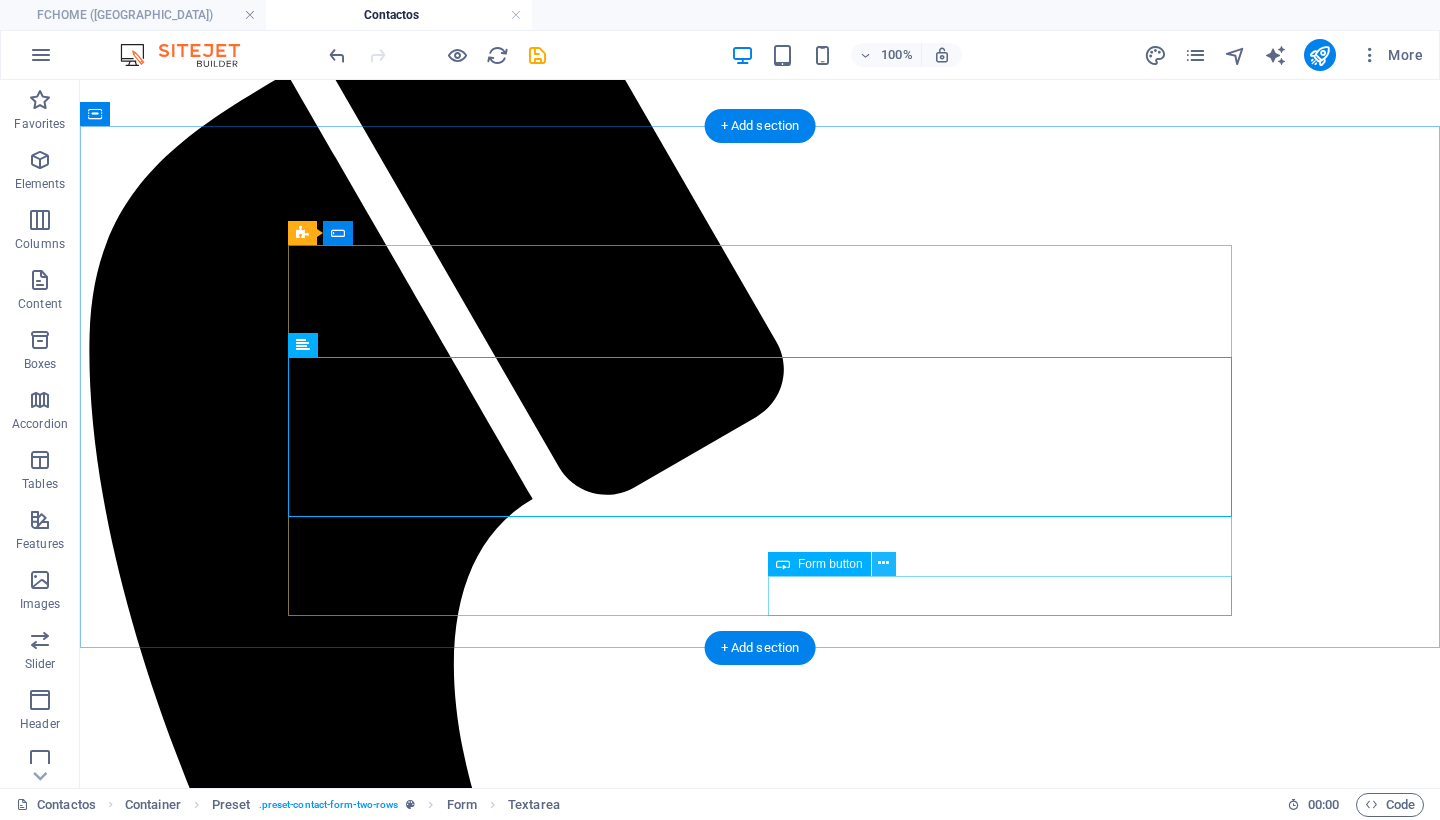 click at bounding box center (883, 563) 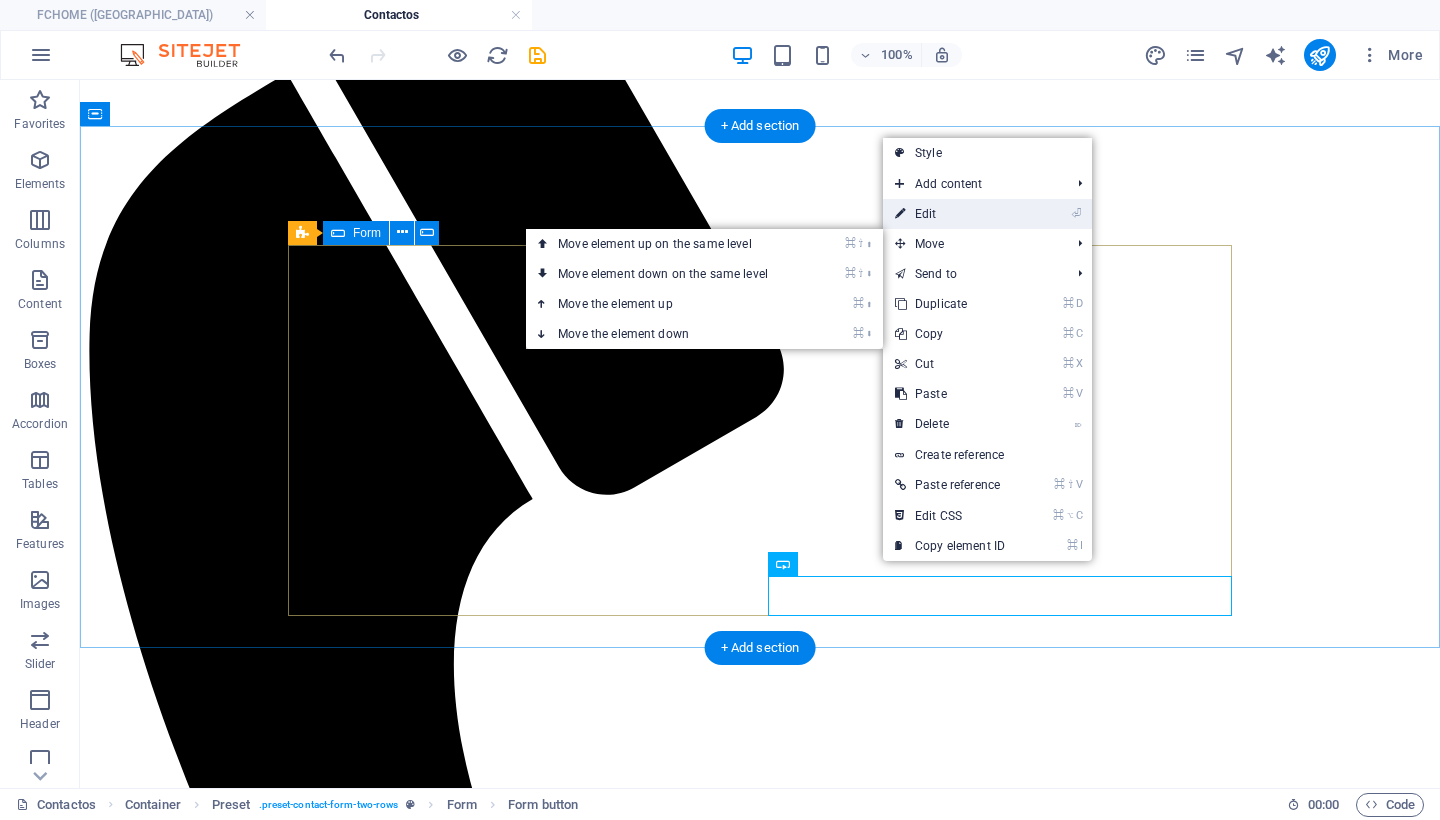 click on "⏎  Edit" at bounding box center [950, 214] 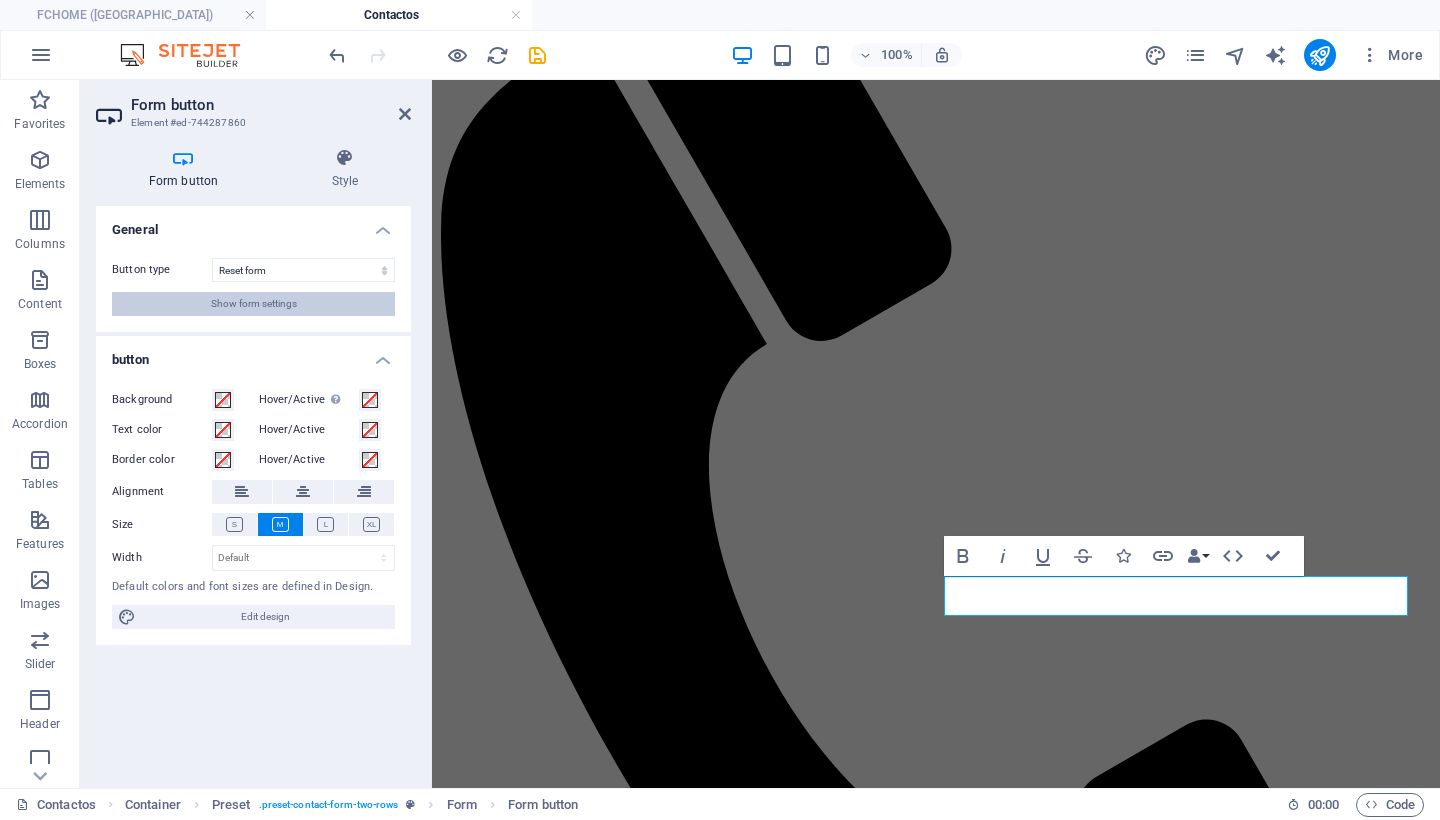 click on "Show form settings" at bounding box center [254, 304] 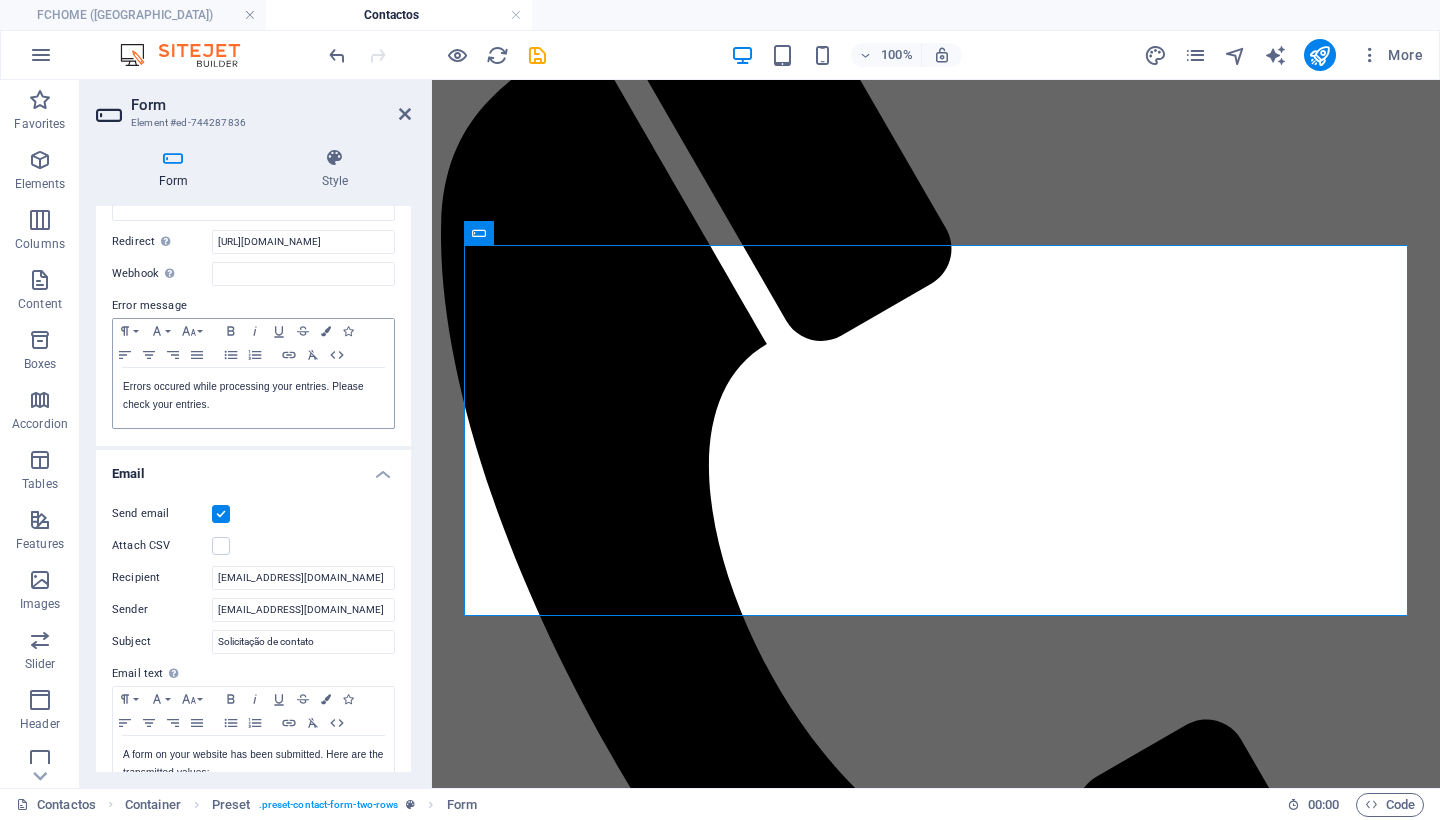 scroll, scrollTop: 269, scrollLeft: 0, axis: vertical 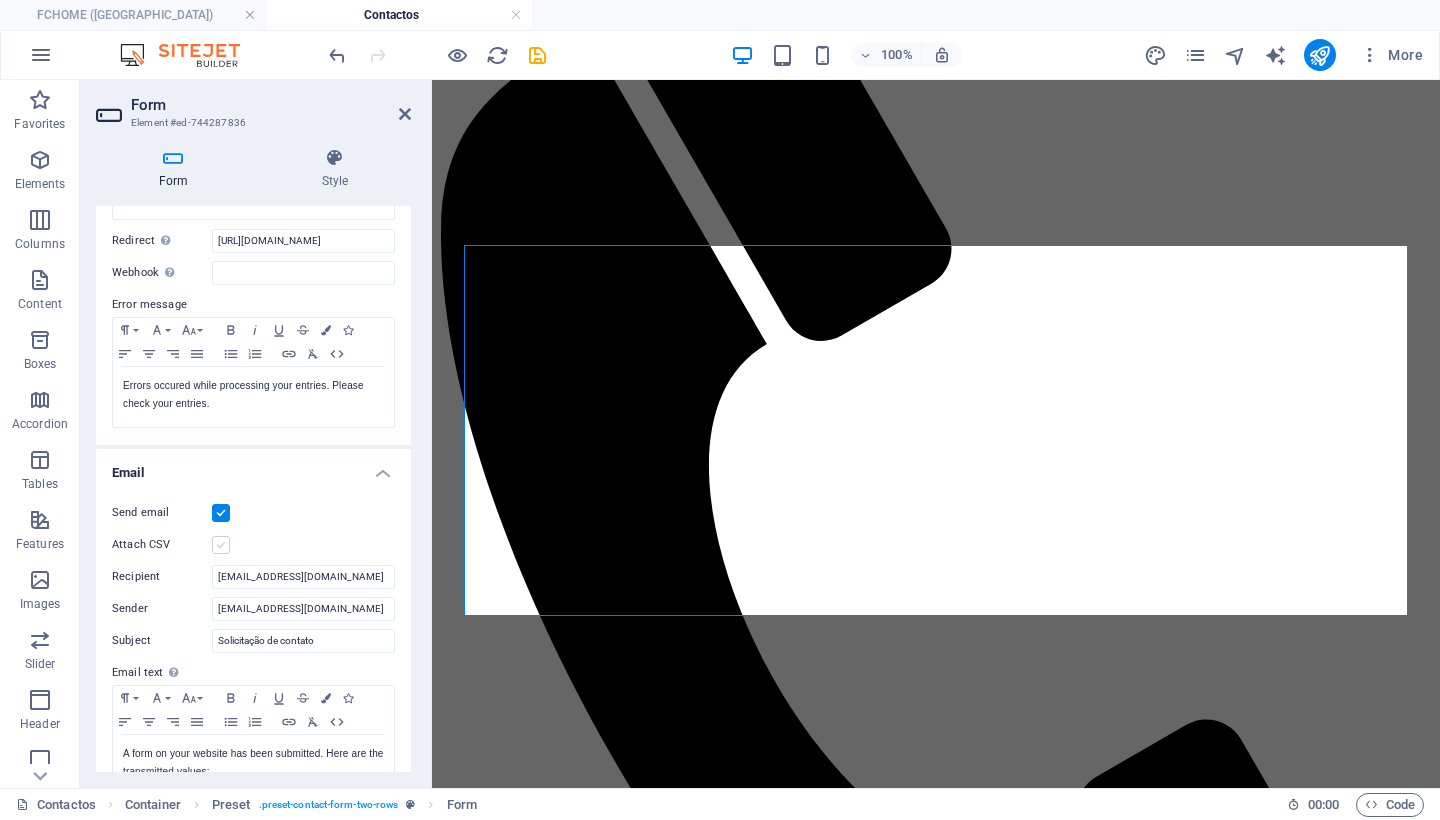 click at bounding box center (221, 545) 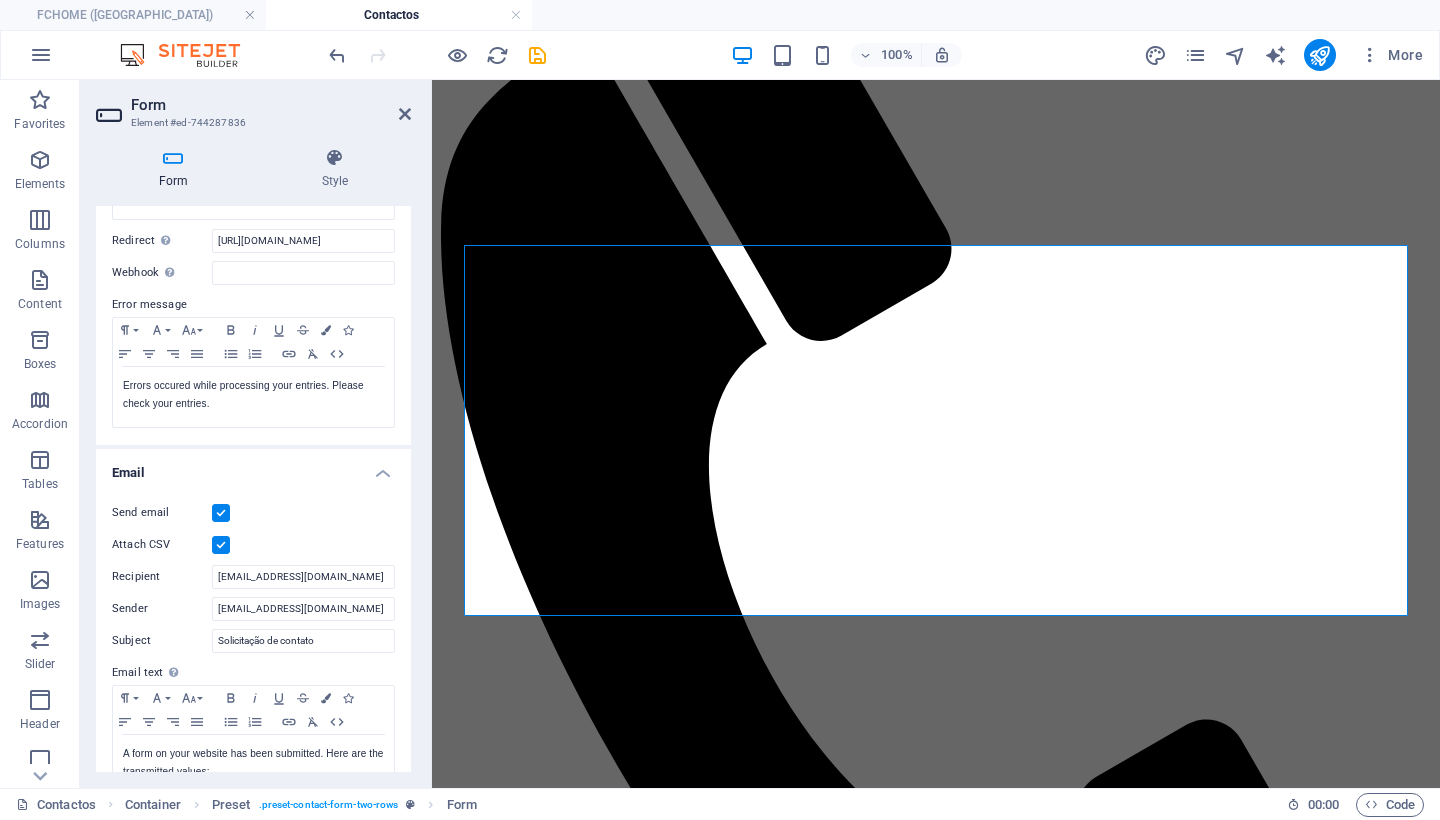 drag, startPoint x: 169, startPoint y: 542, endPoint x: 114, endPoint y: 550, distance: 55.578773 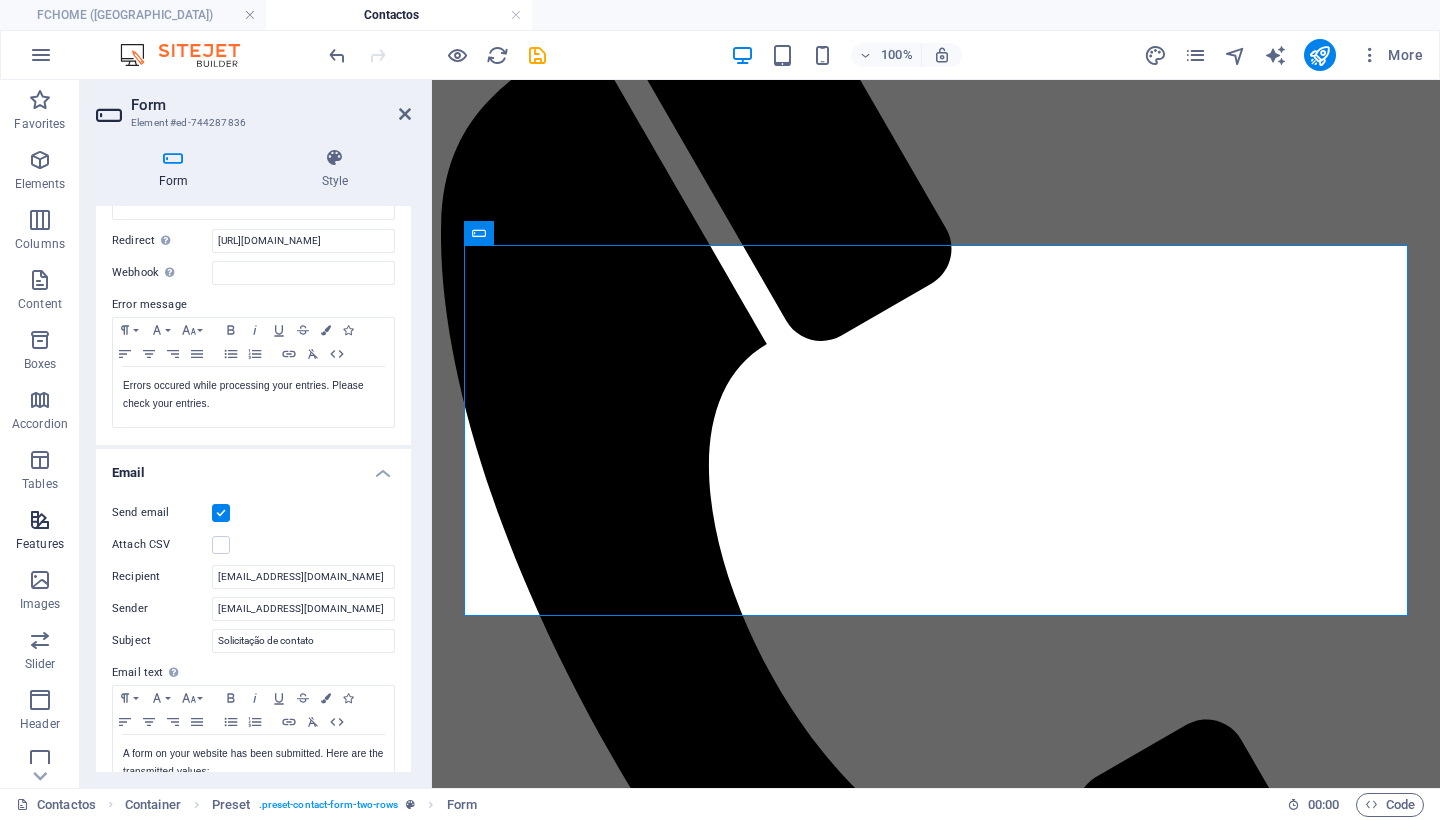 drag, startPoint x: 170, startPoint y: 542, endPoint x: 76, endPoint y: 548, distance: 94.19129 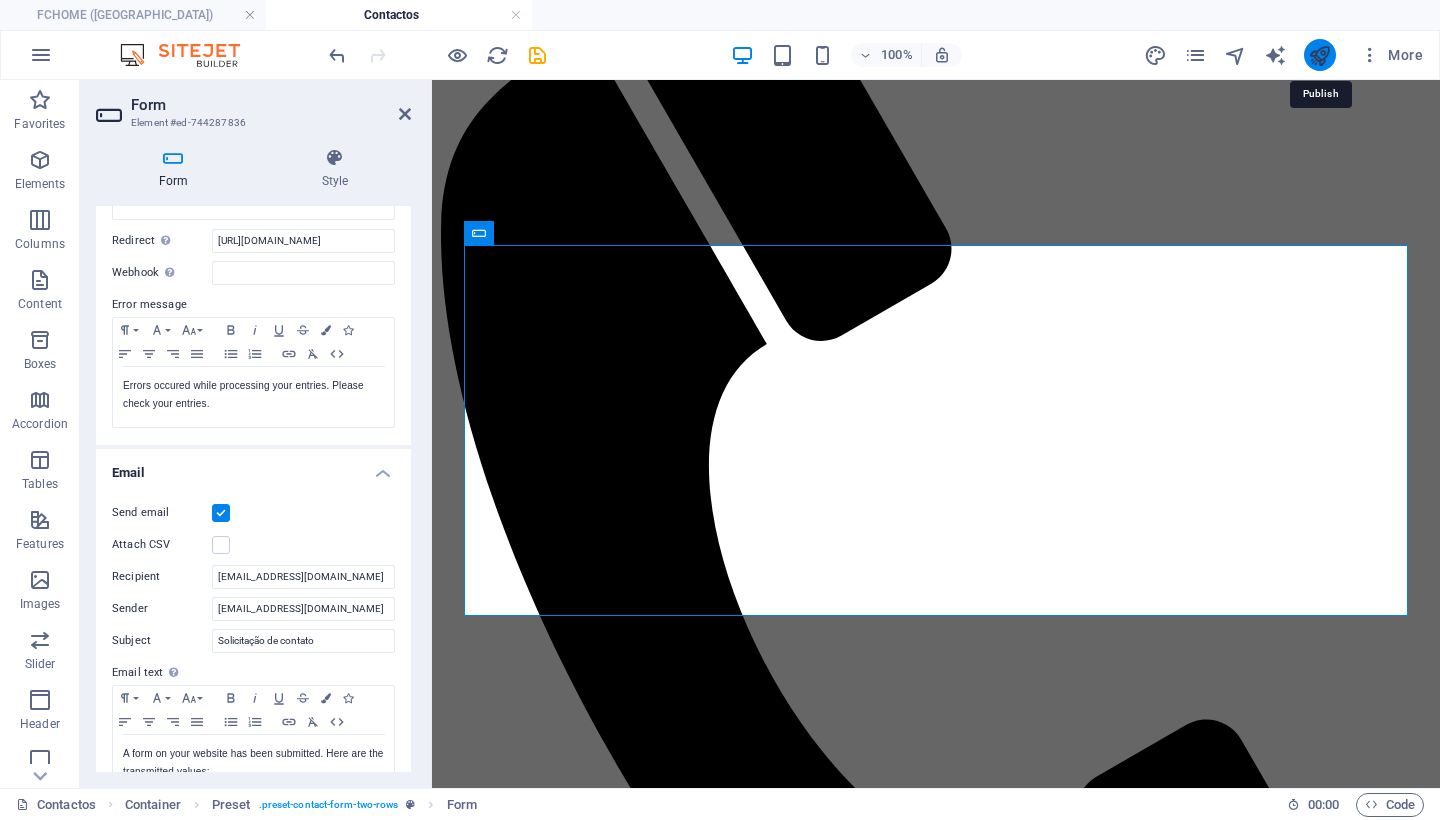 click at bounding box center (1319, 55) 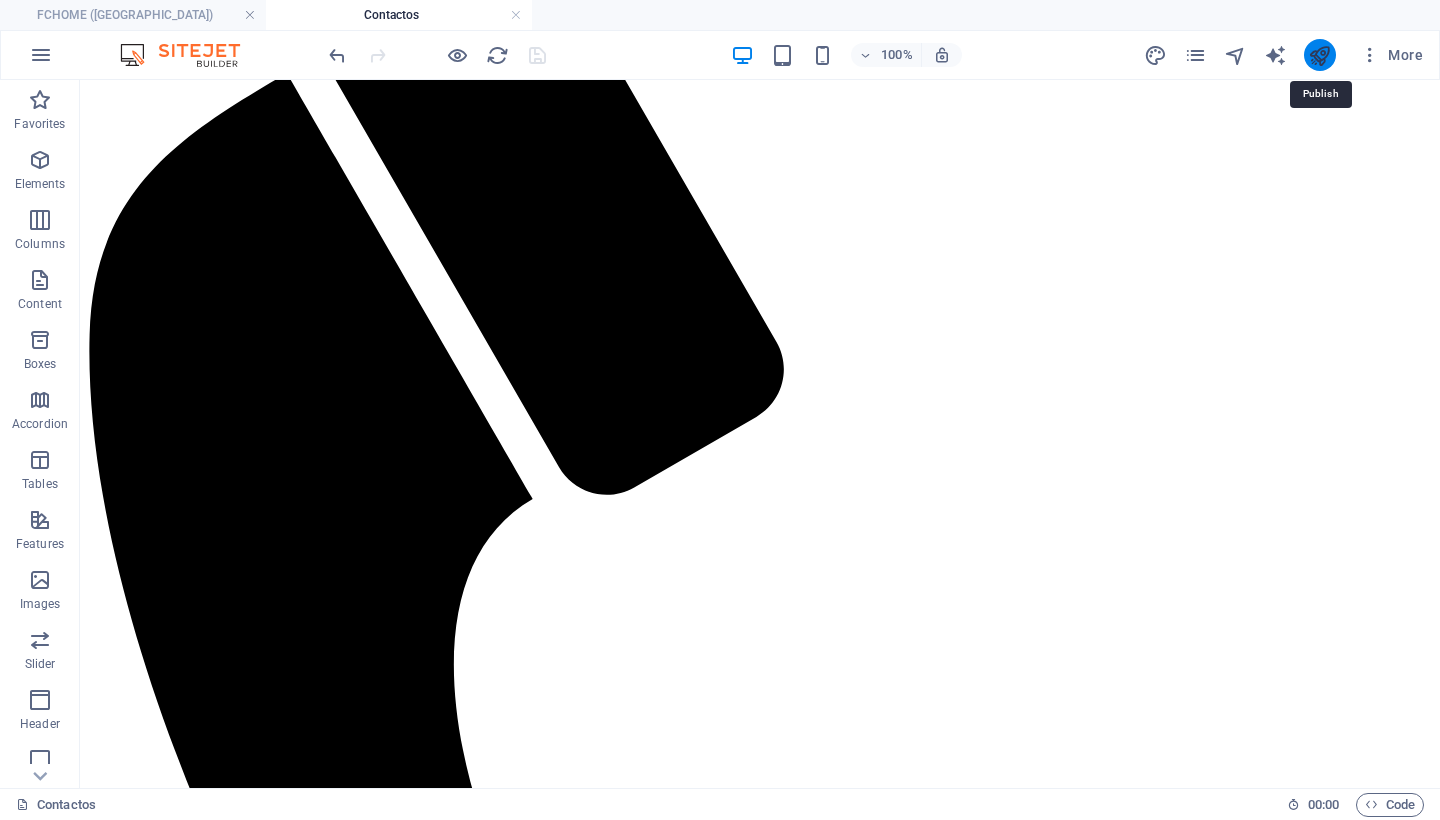 click at bounding box center (1319, 55) 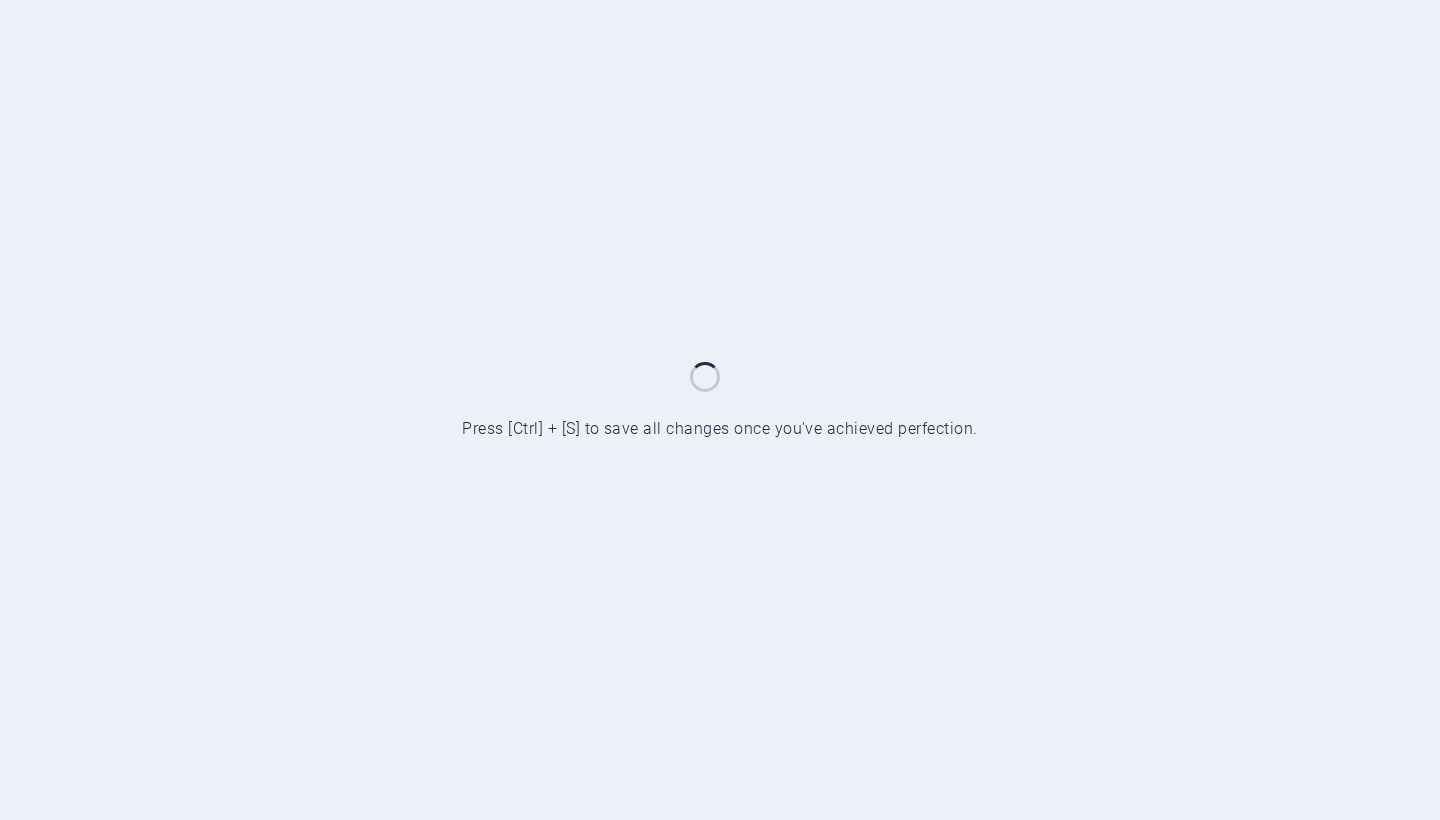 scroll, scrollTop: 0, scrollLeft: 0, axis: both 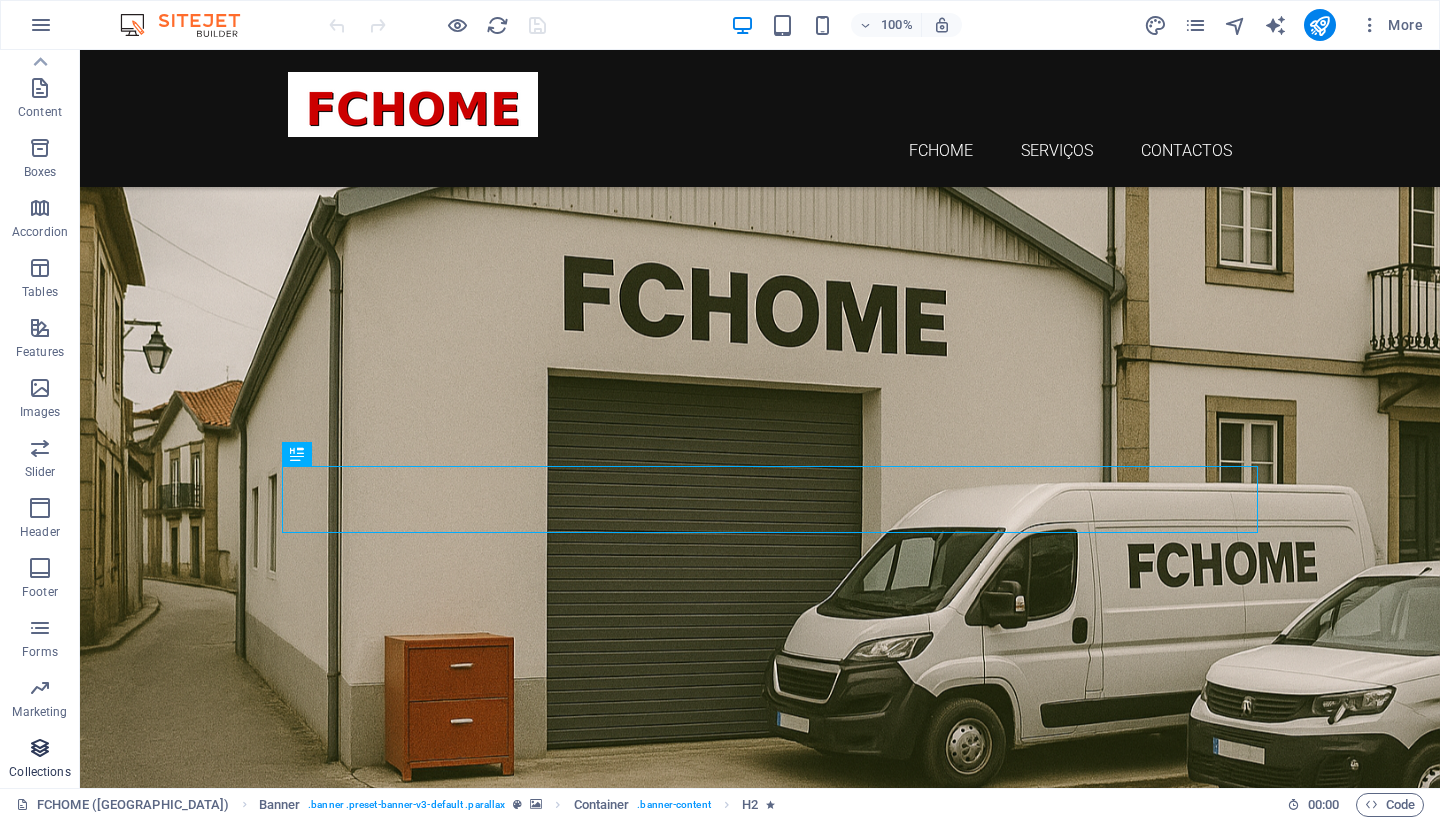click at bounding box center (40, 748) 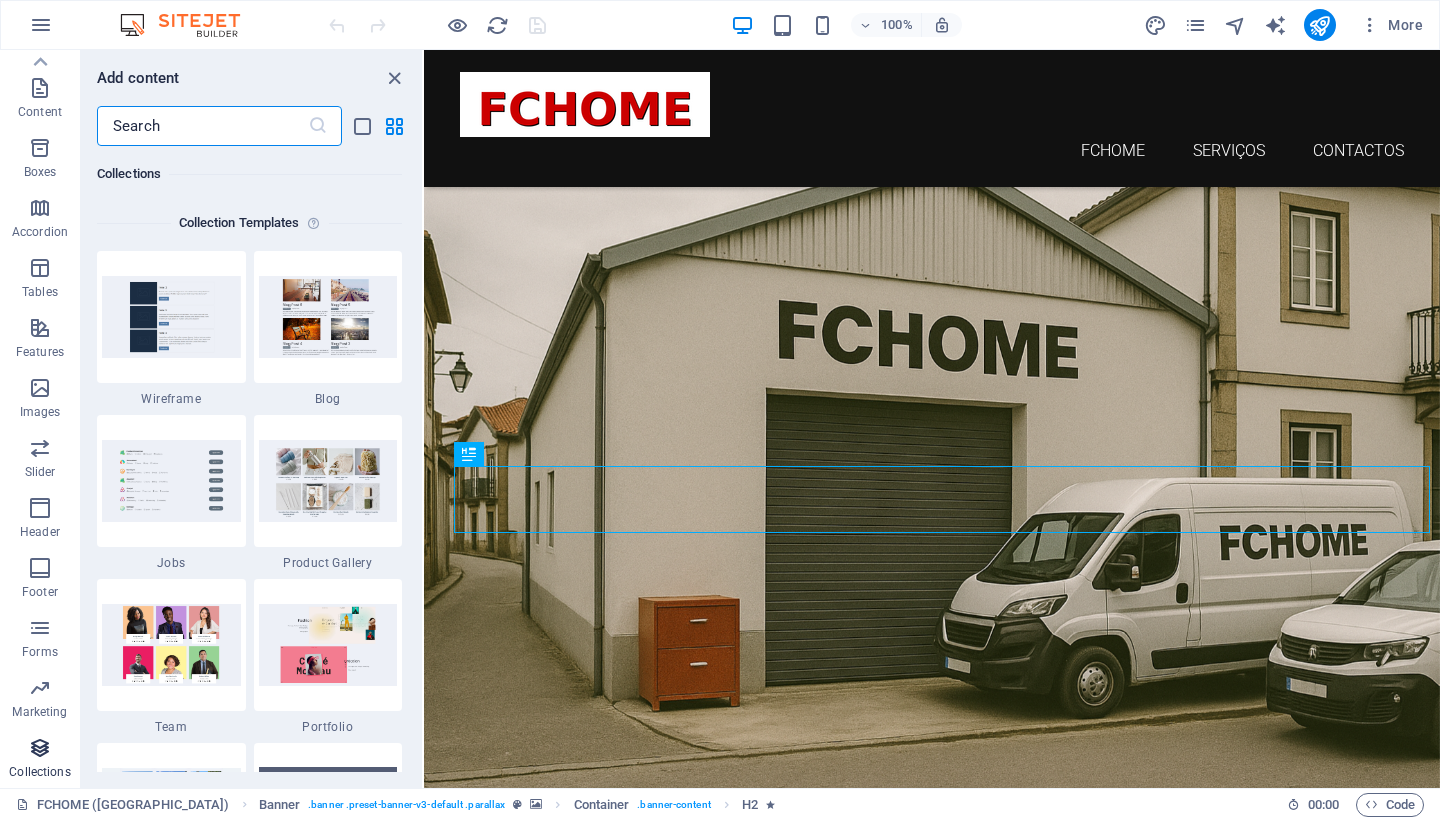 scroll, scrollTop: 18142, scrollLeft: 0, axis: vertical 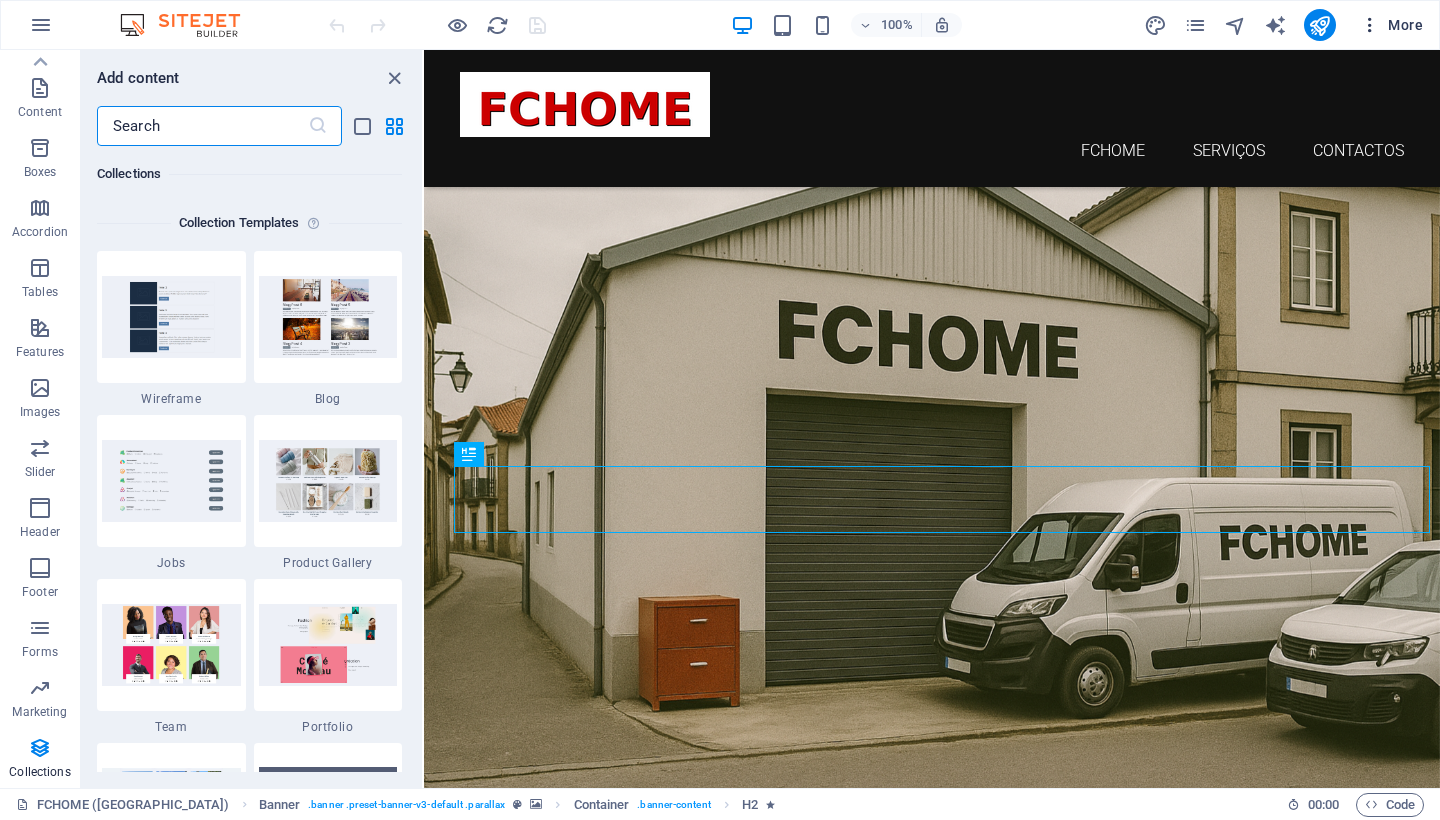 click on "More" at bounding box center (1391, 25) 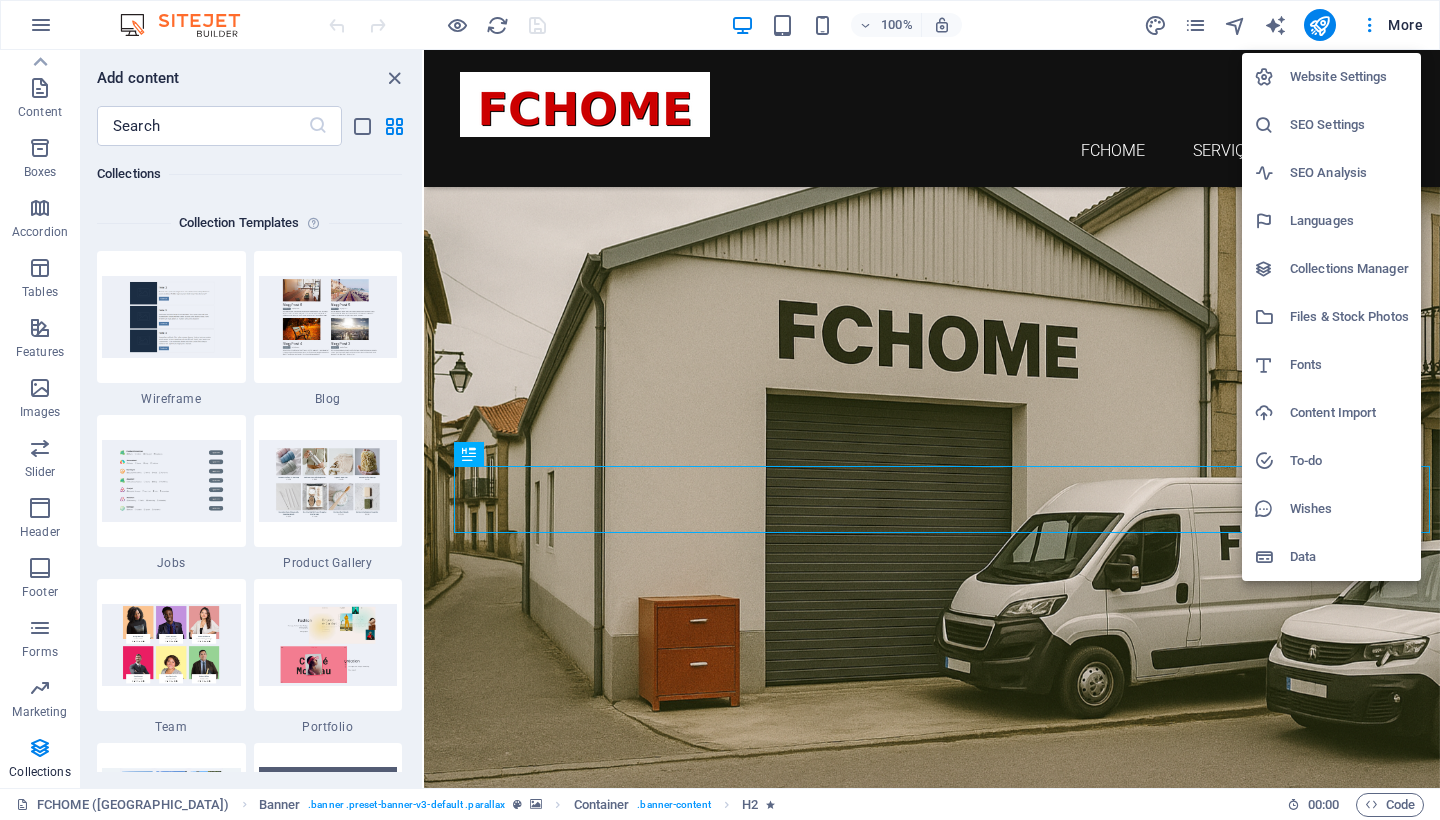 click at bounding box center [720, 410] 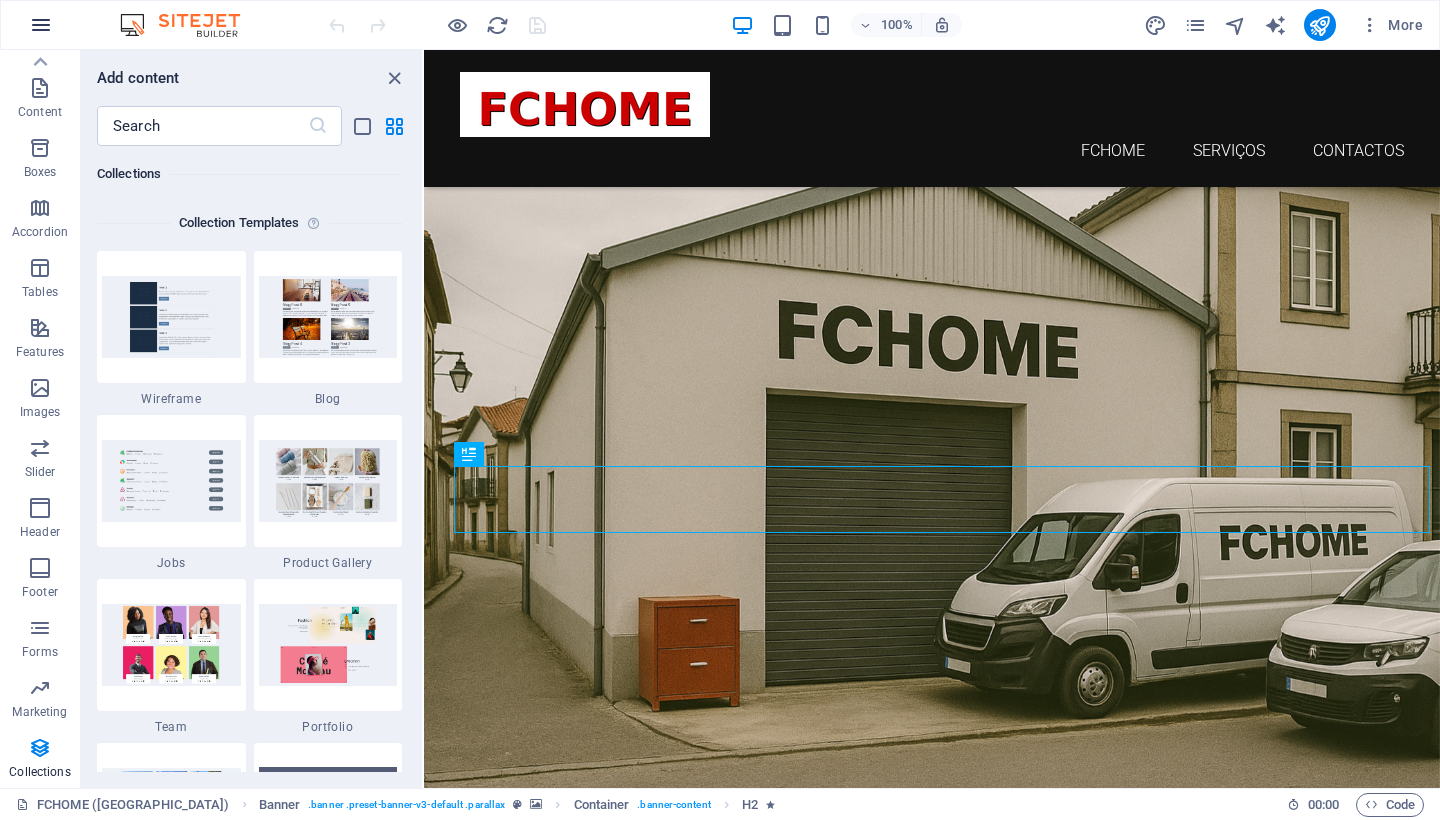click at bounding box center [41, 25] 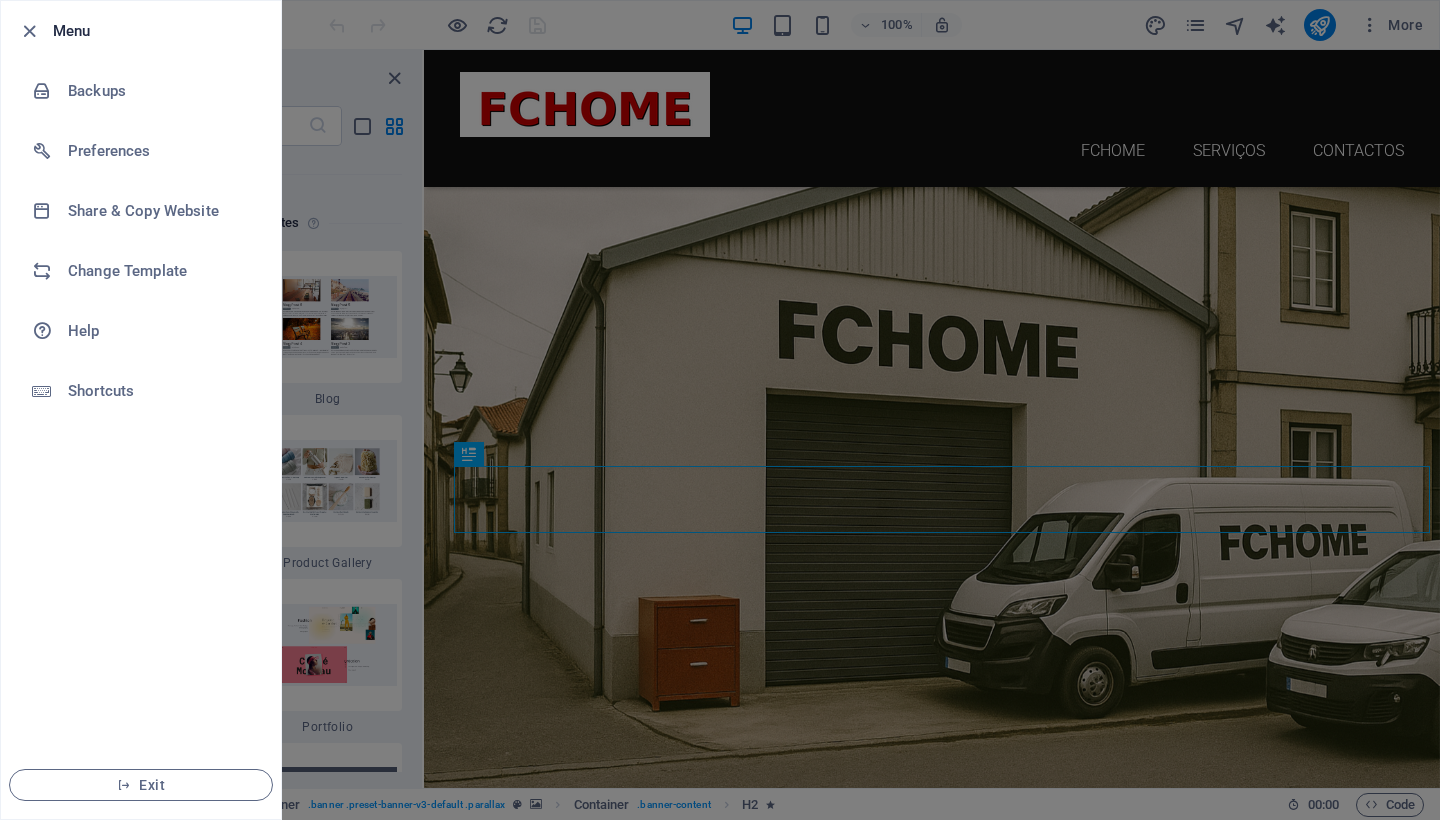 click at bounding box center (35, 31) 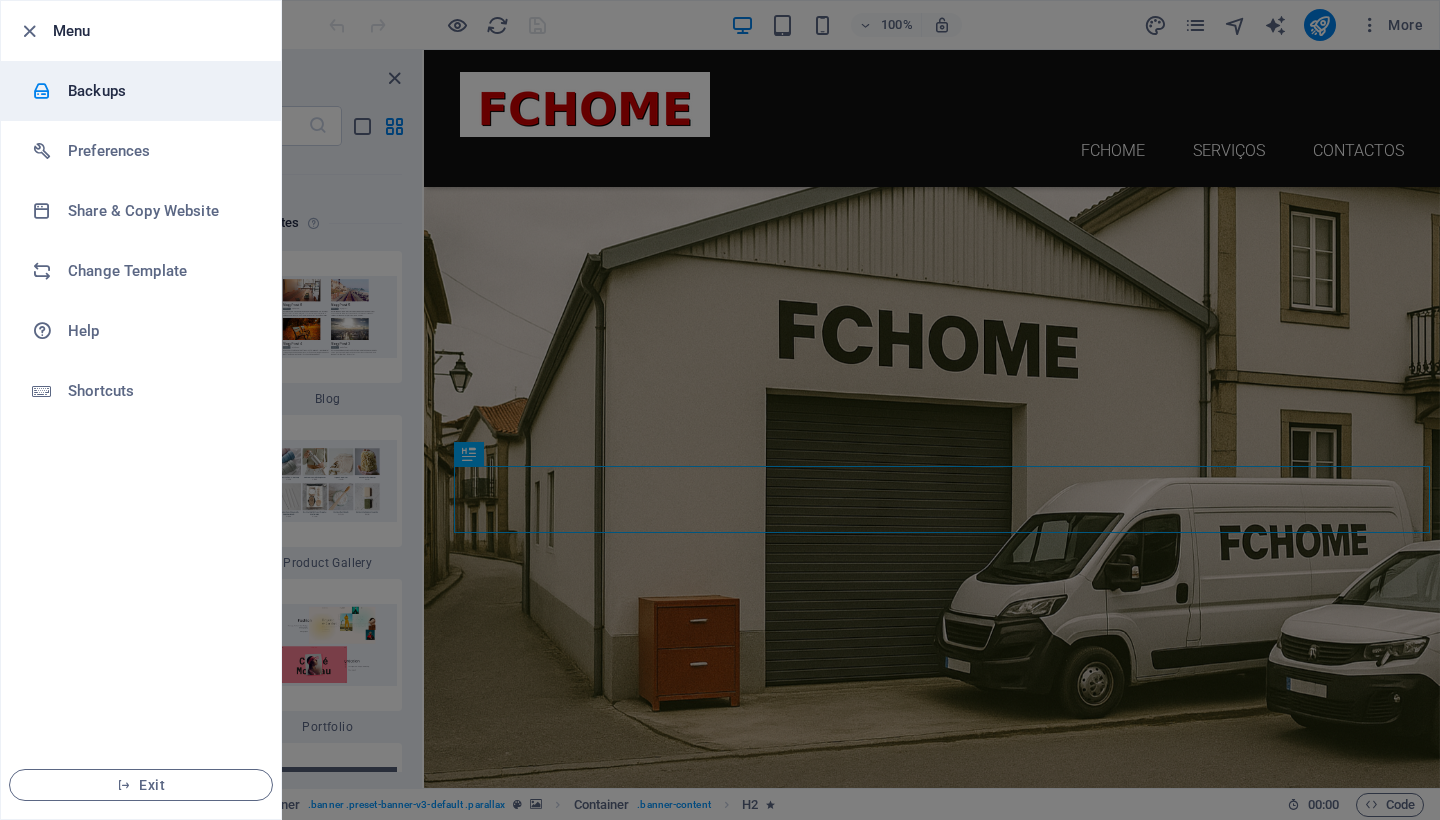 click on "Backups" at bounding box center (160, 91) 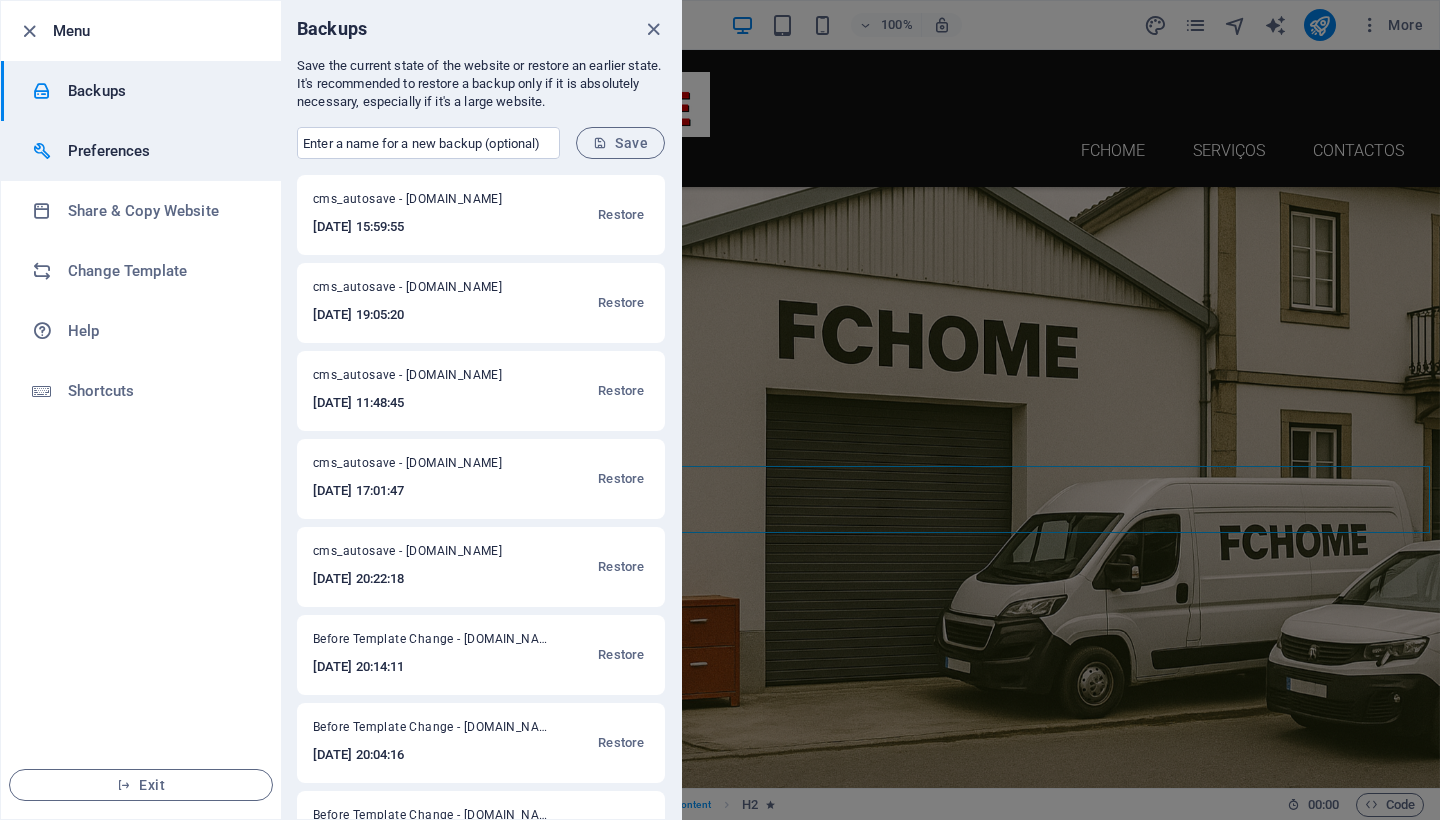 click on "Preferences" at bounding box center (160, 151) 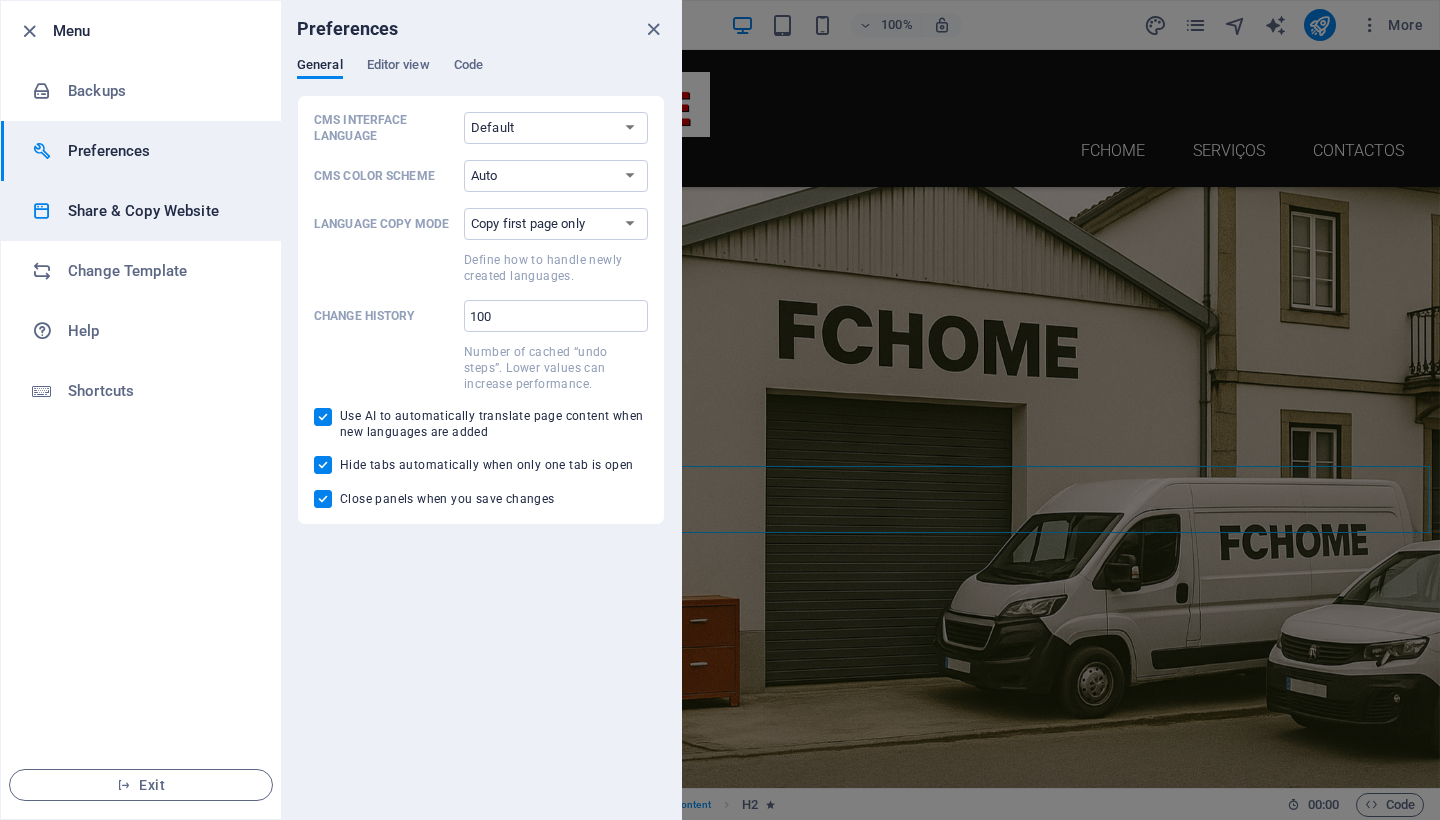 click on "Share & Copy Website" at bounding box center (160, 211) 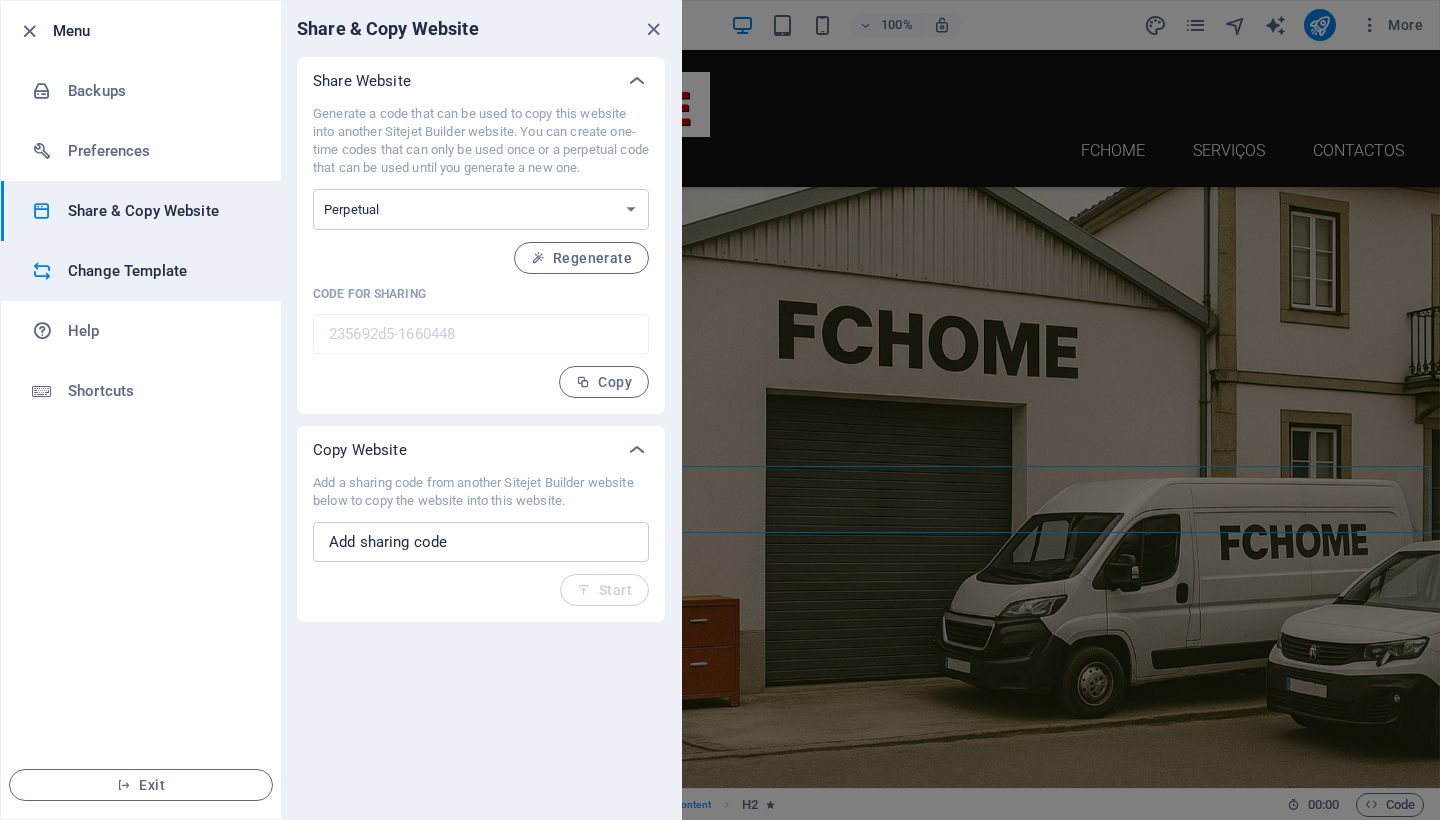click on "Change Template" at bounding box center (160, 271) 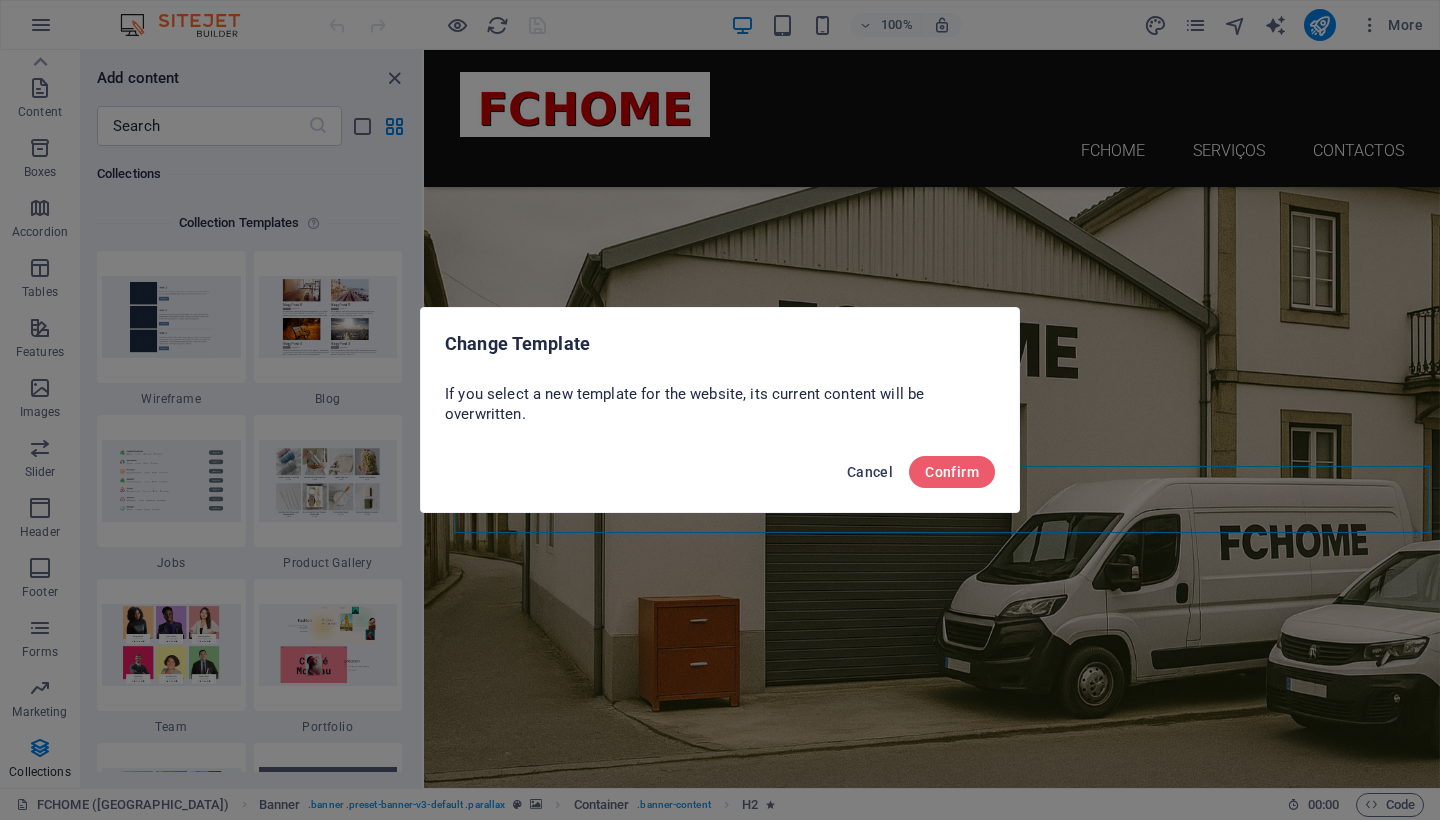 click on "Cancel" at bounding box center [870, 472] 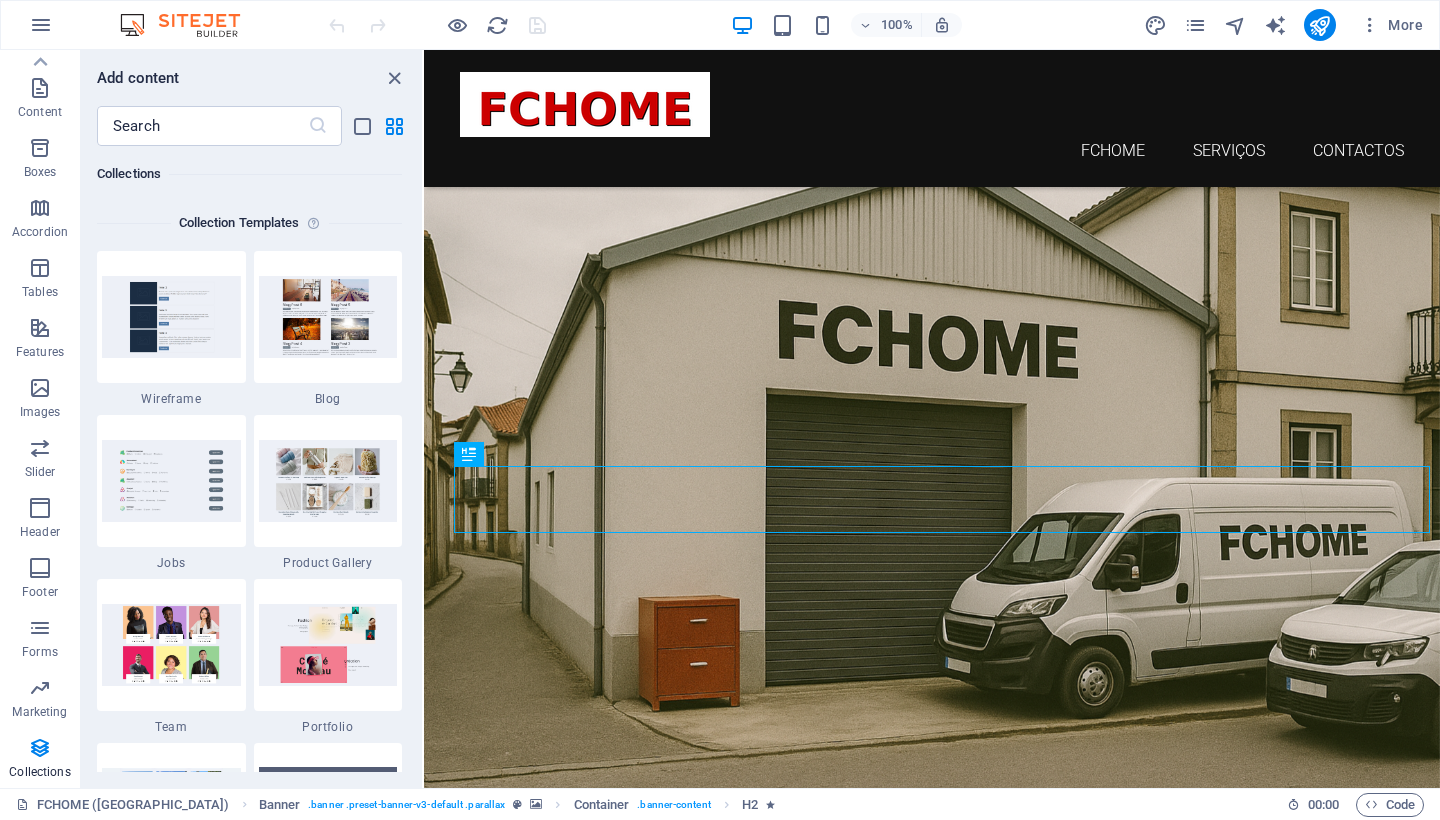 click on "100% More" at bounding box center (720, 25) 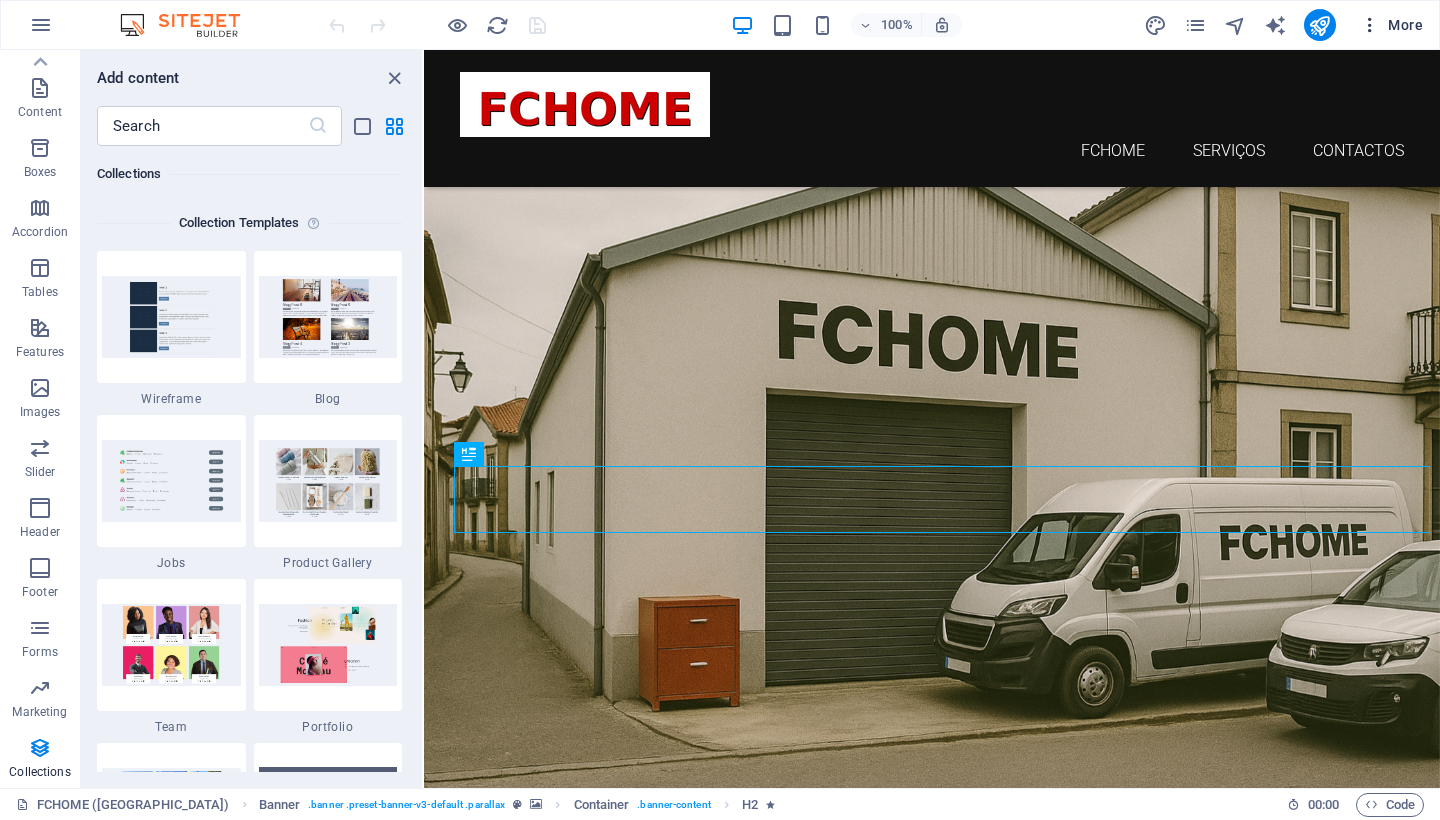 click on "More" at bounding box center [1391, 25] 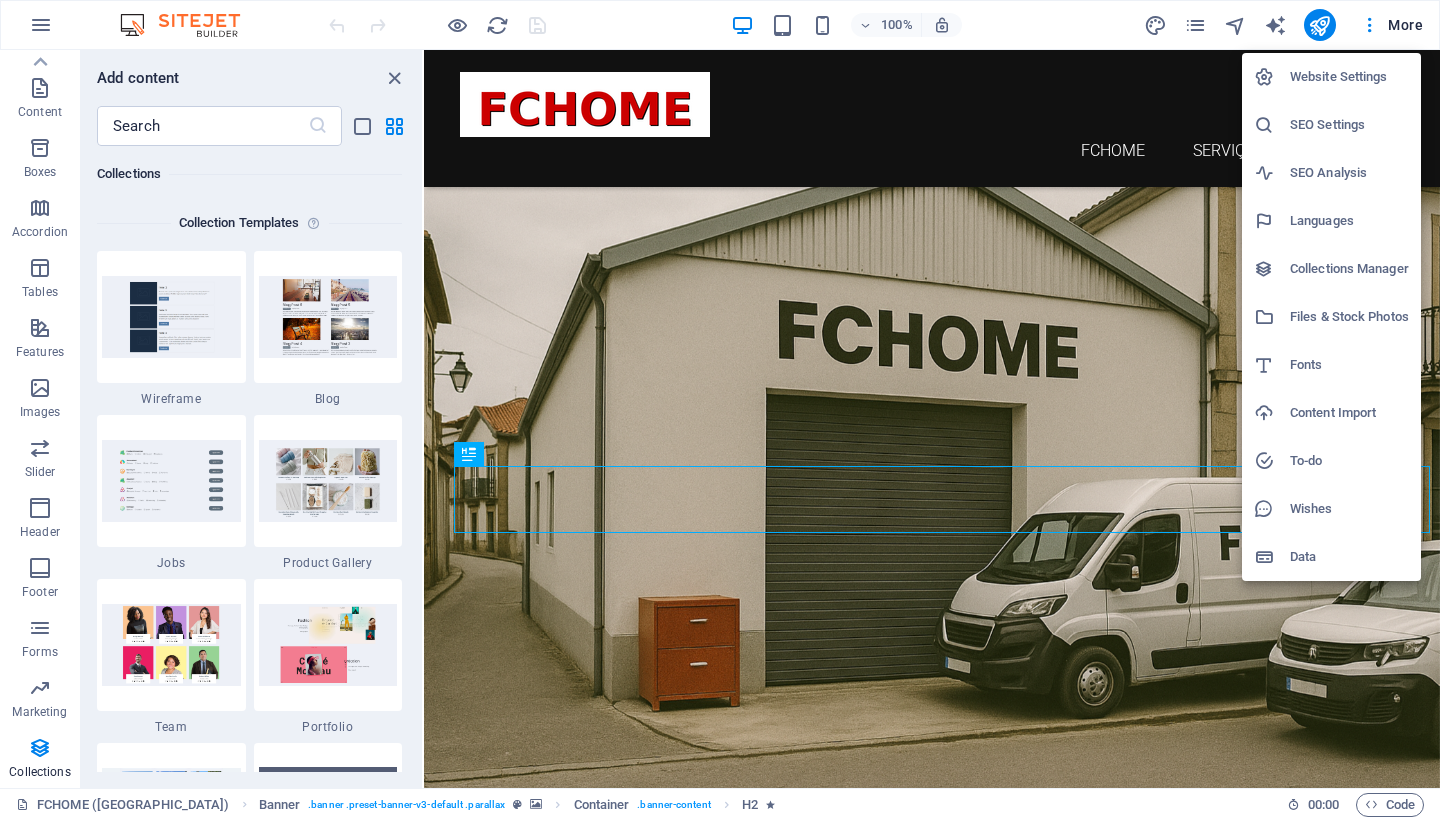 click on "Website Settings" at bounding box center [1349, 77] 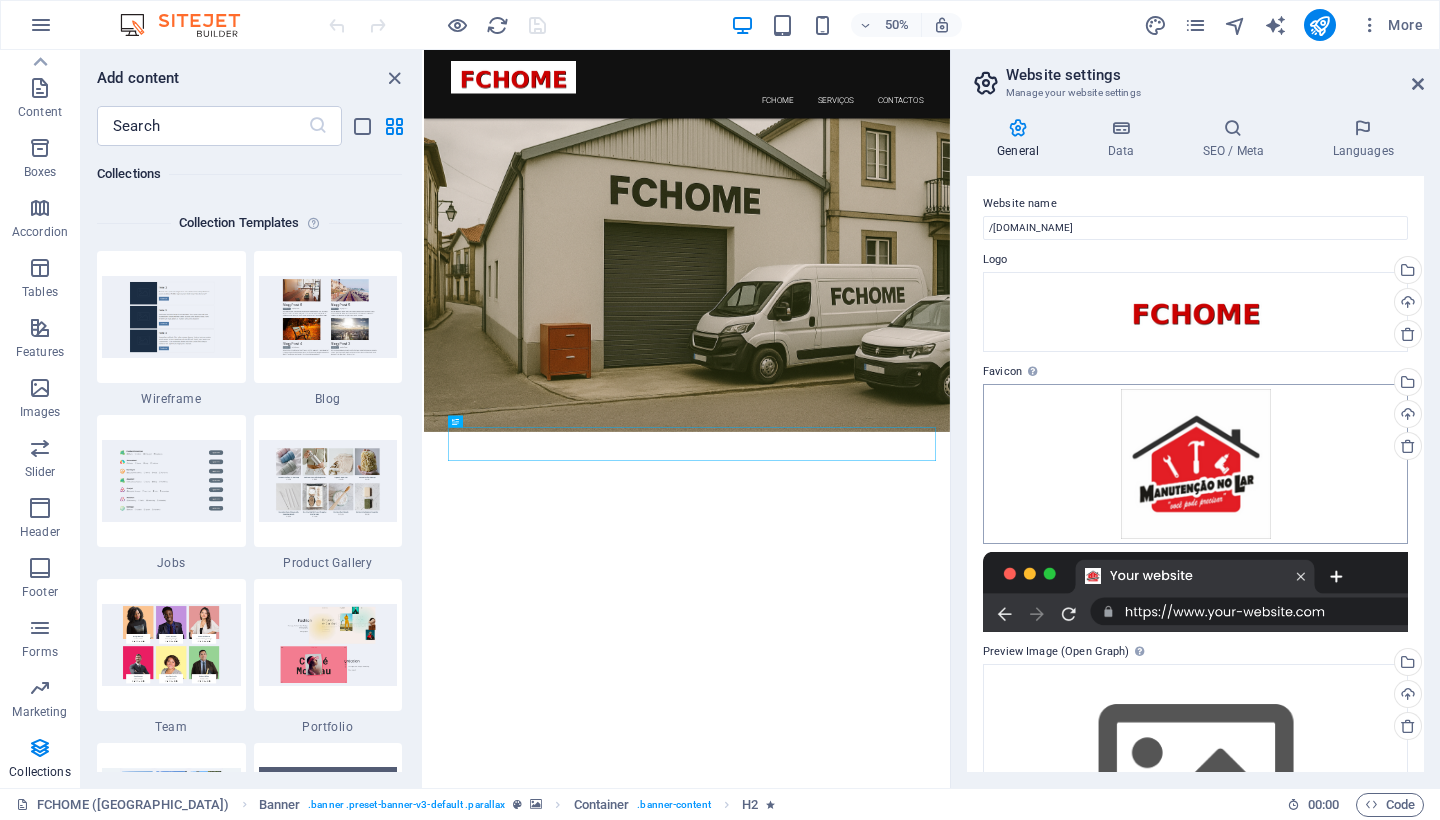 scroll, scrollTop: 0, scrollLeft: 0, axis: both 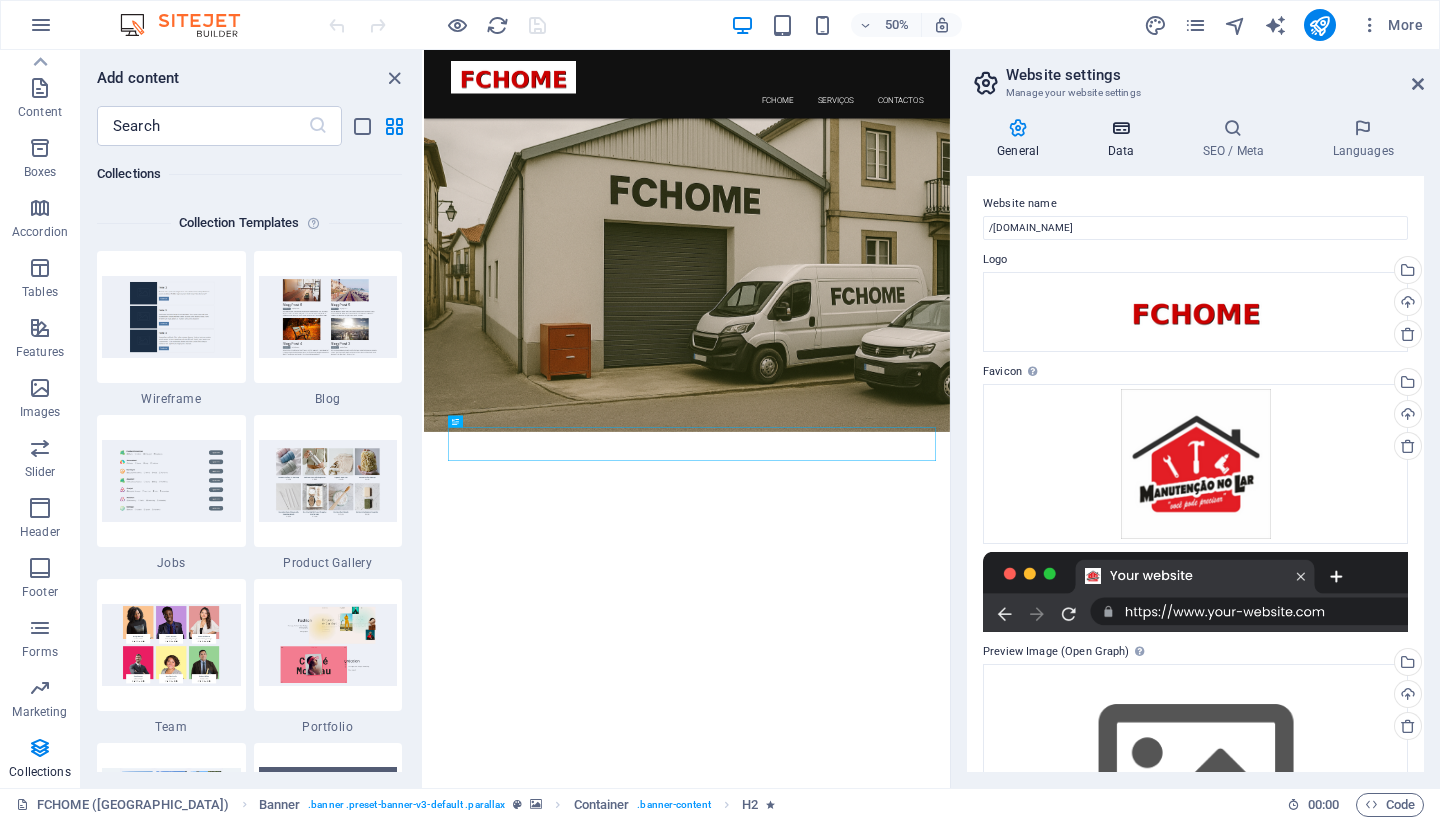 click at bounding box center (1120, 128) 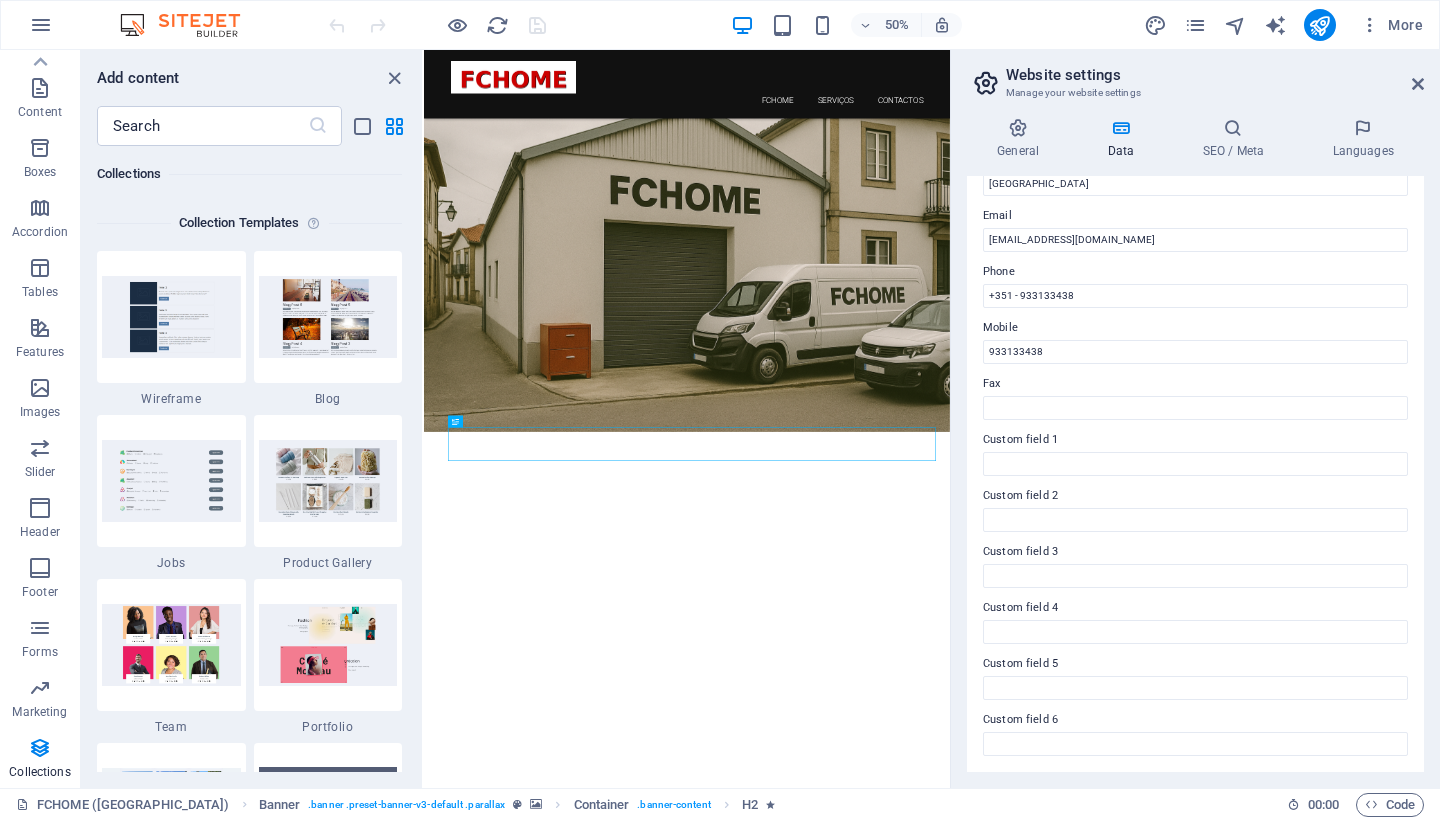 scroll, scrollTop: 363, scrollLeft: 0, axis: vertical 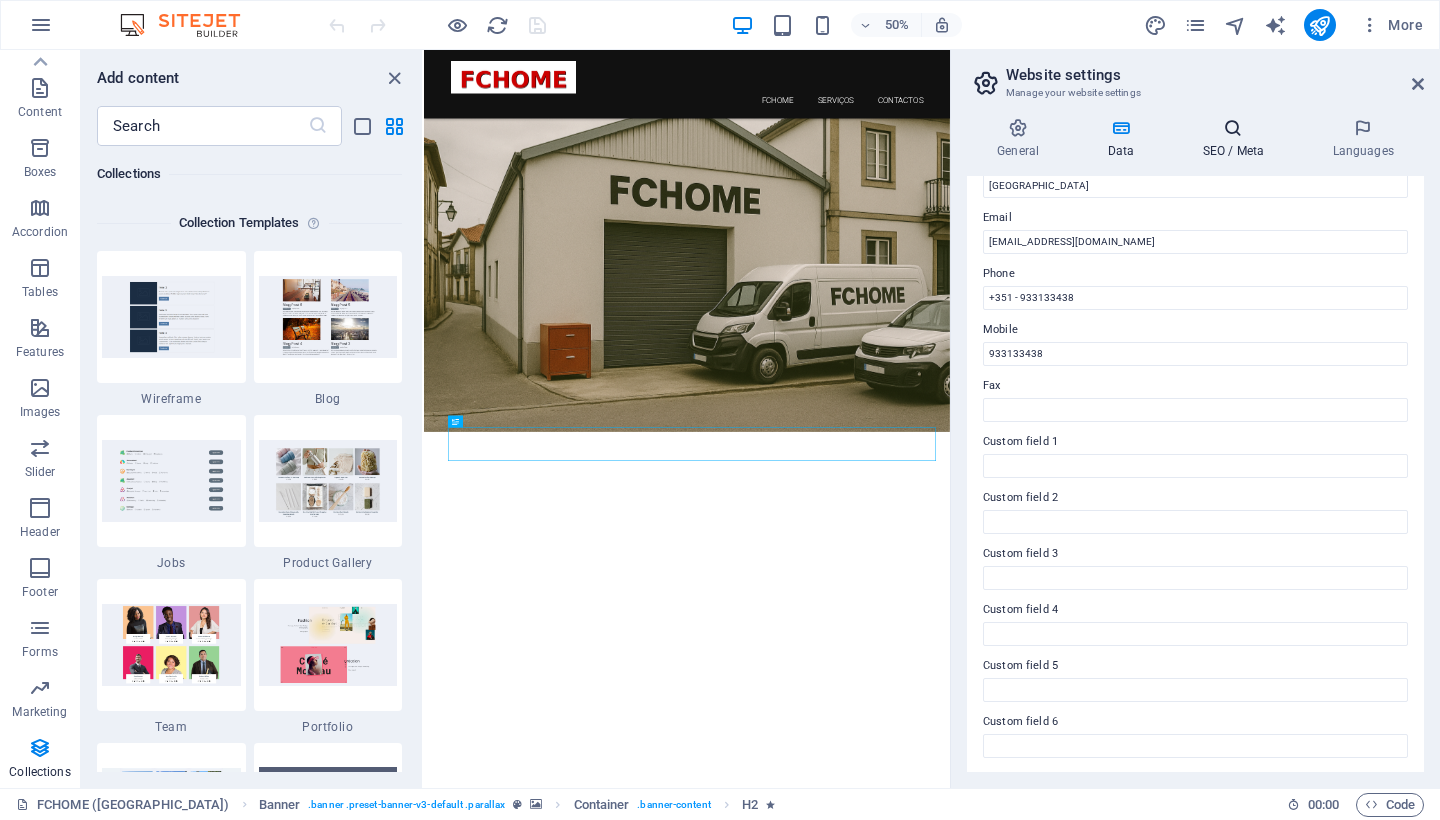 click on "SEO / Meta" at bounding box center [1237, 139] 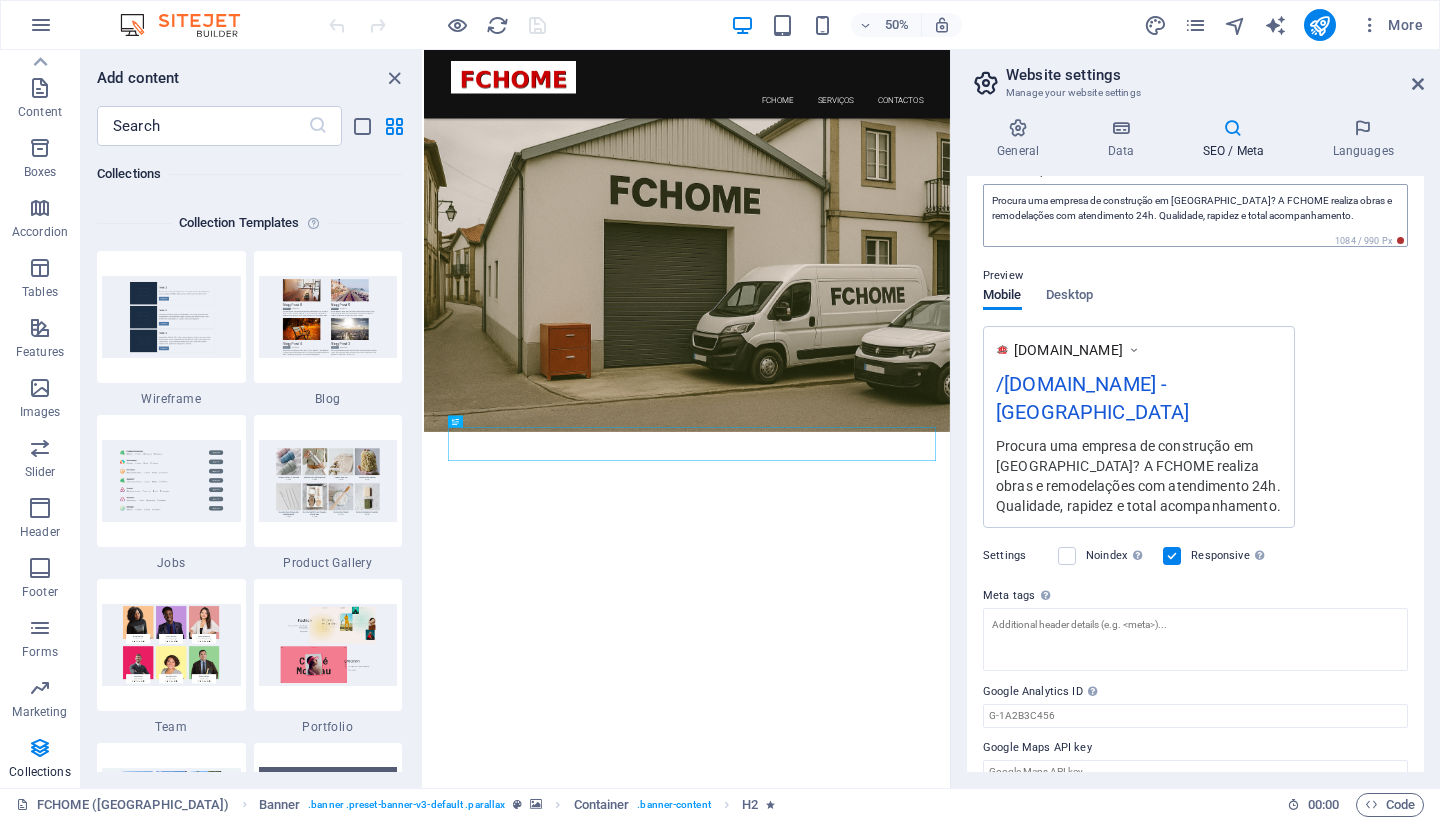 scroll, scrollTop: 199, scrollLeft: 0, axis: vertical 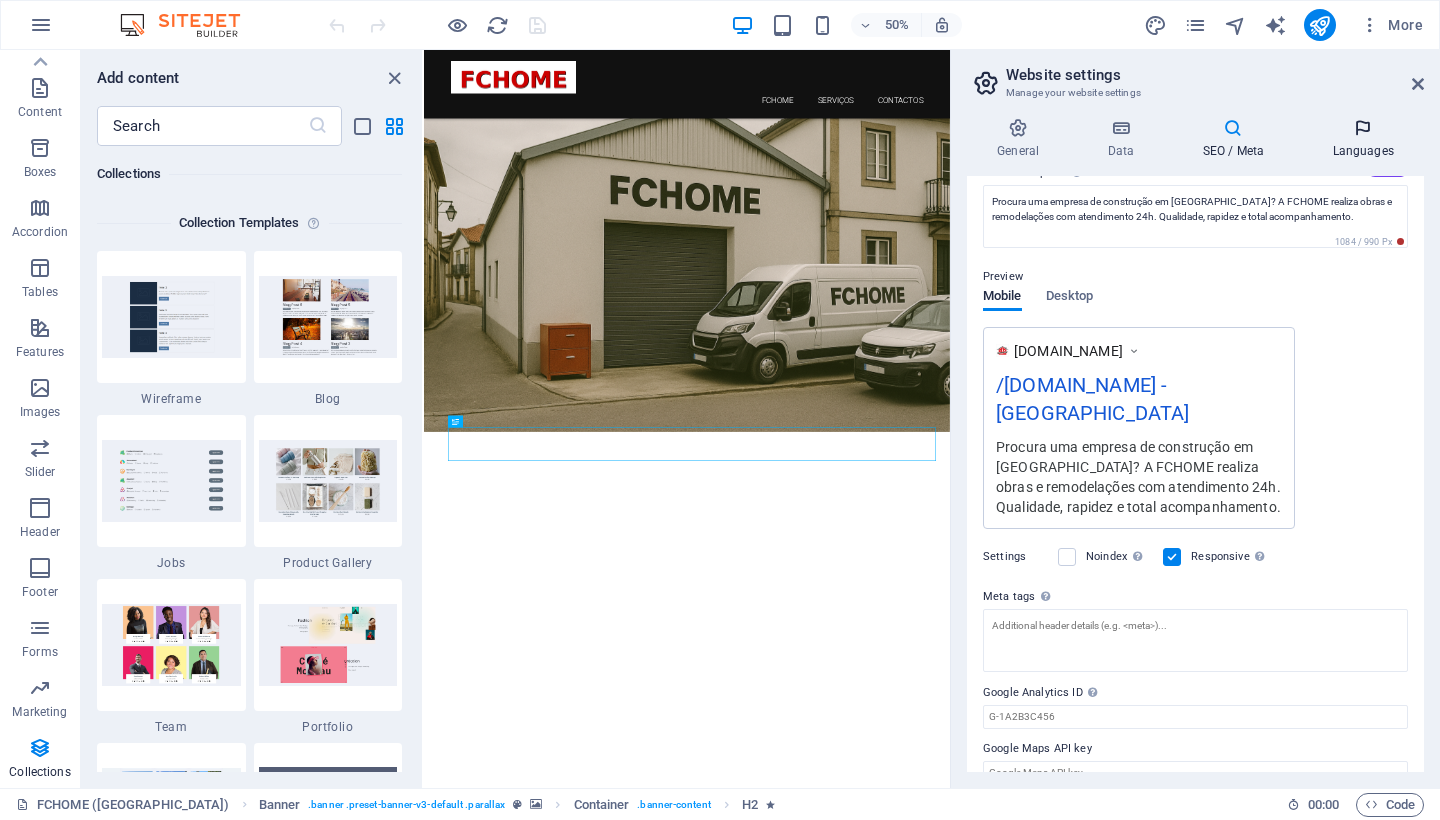 click at bounding box center (1363, 128) 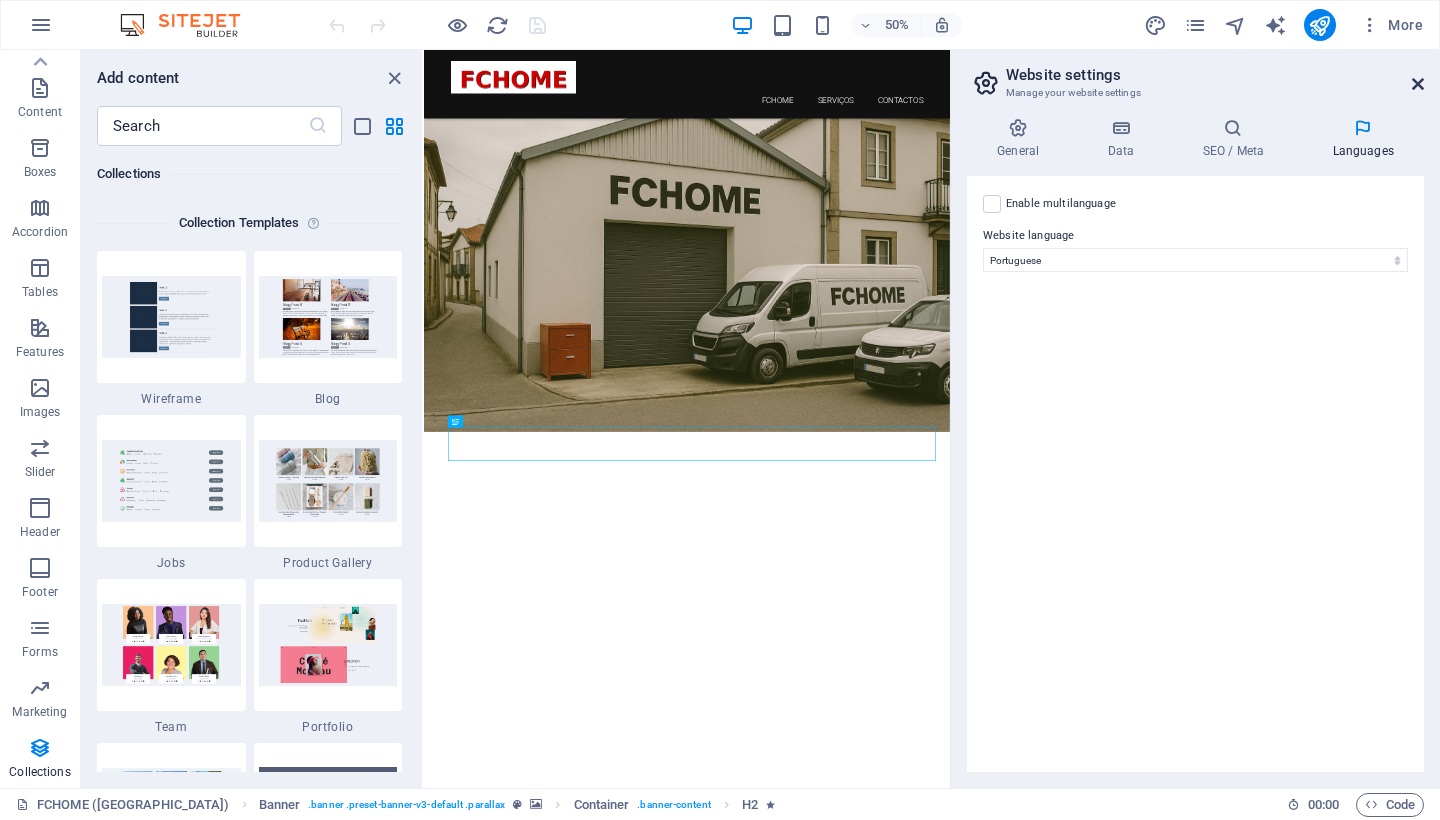 click at bounding box center (1418, 84) 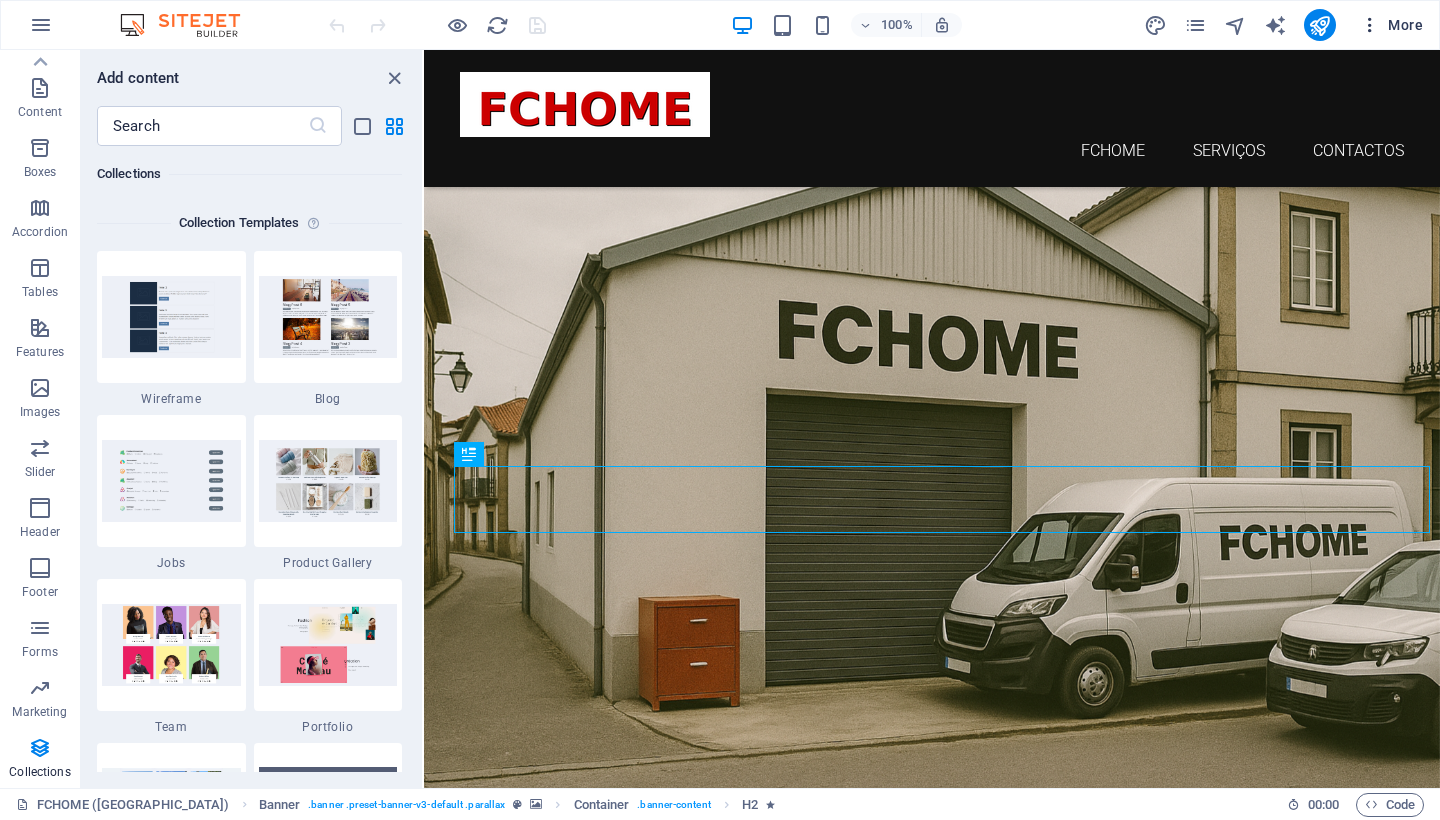 click on "More" at bounding box center [1391, 25] 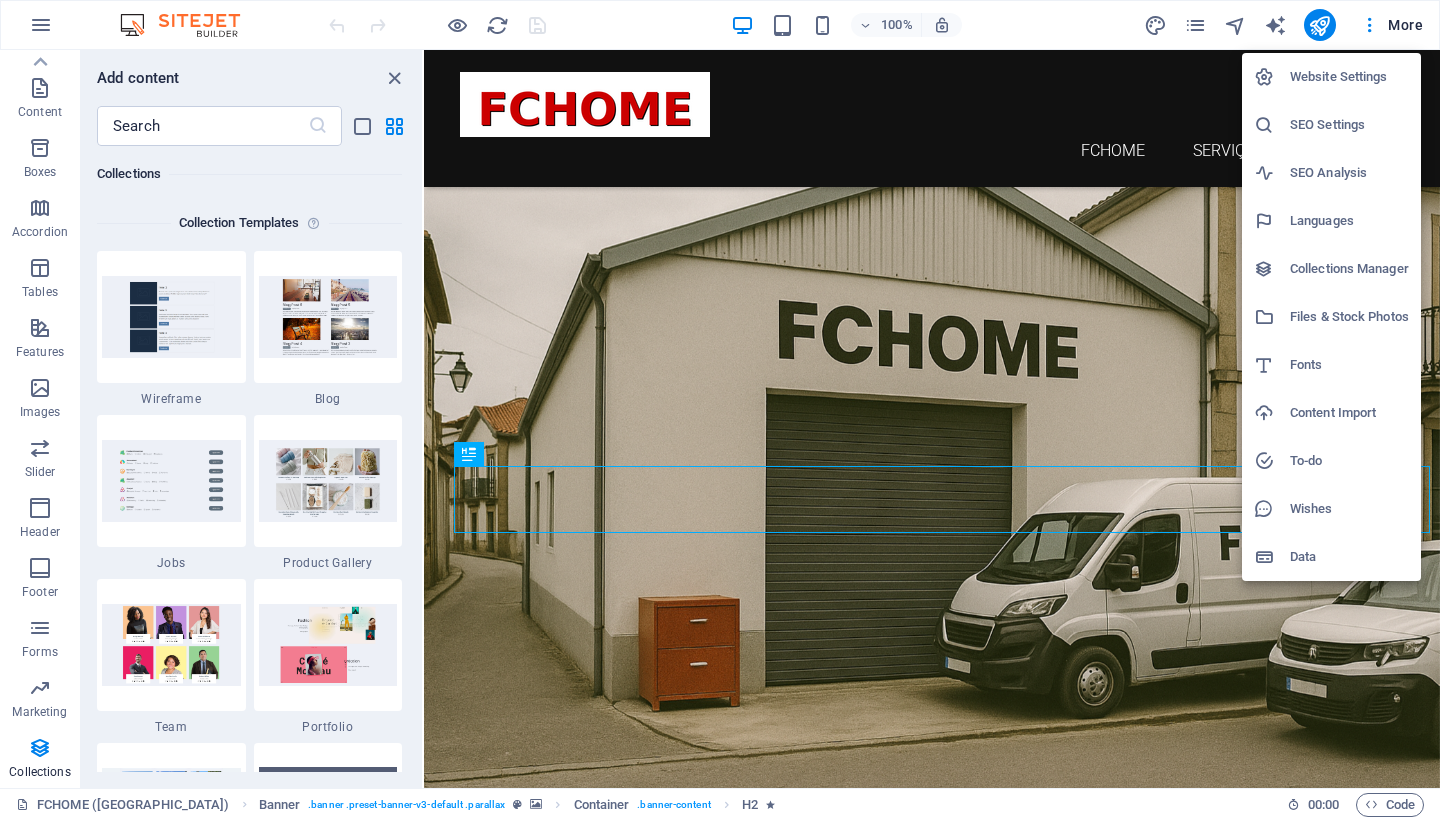 click on "SEO Settings" at bounding box center [1331, 125] 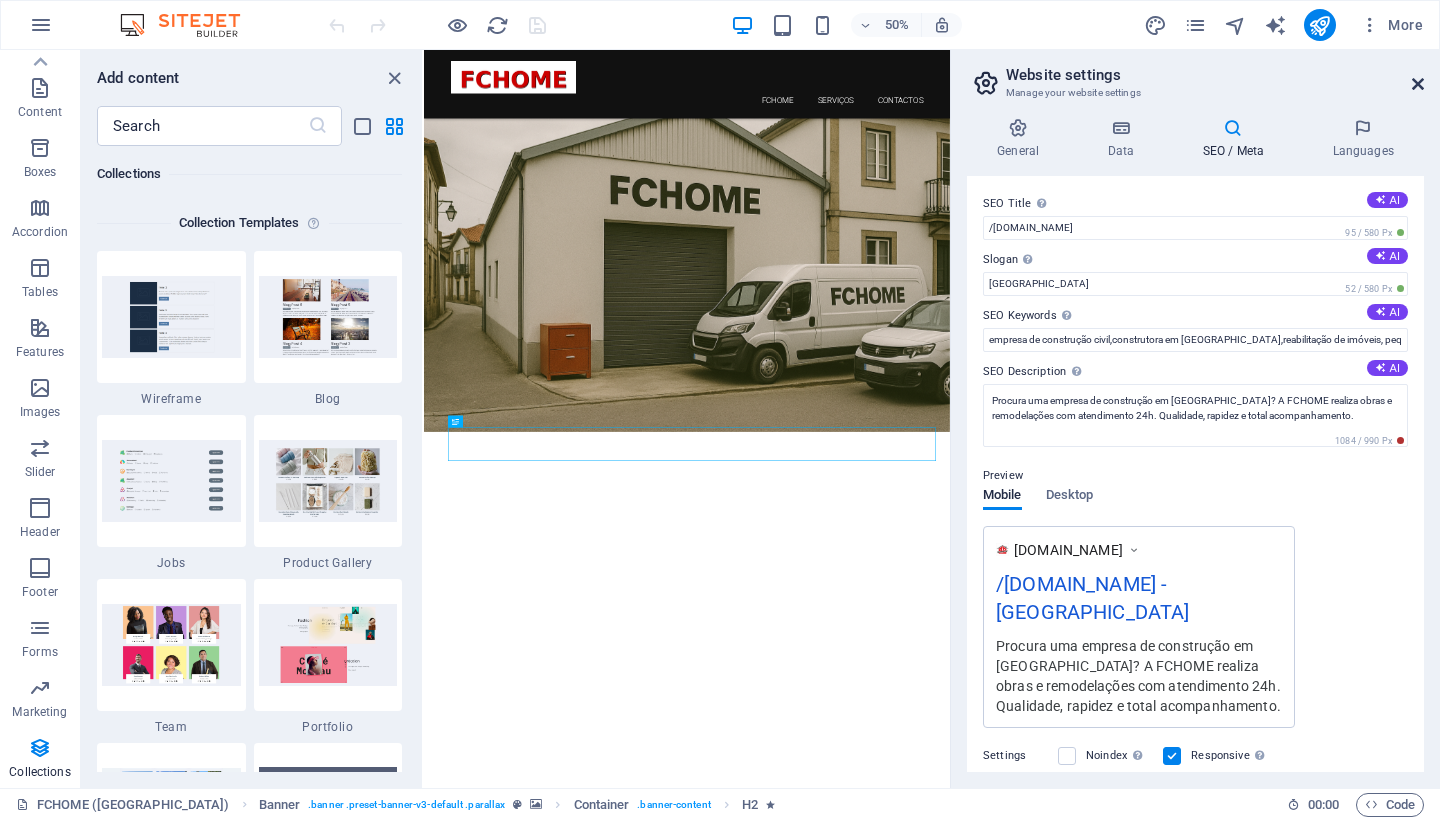 click at bounding box center (1418, 84) 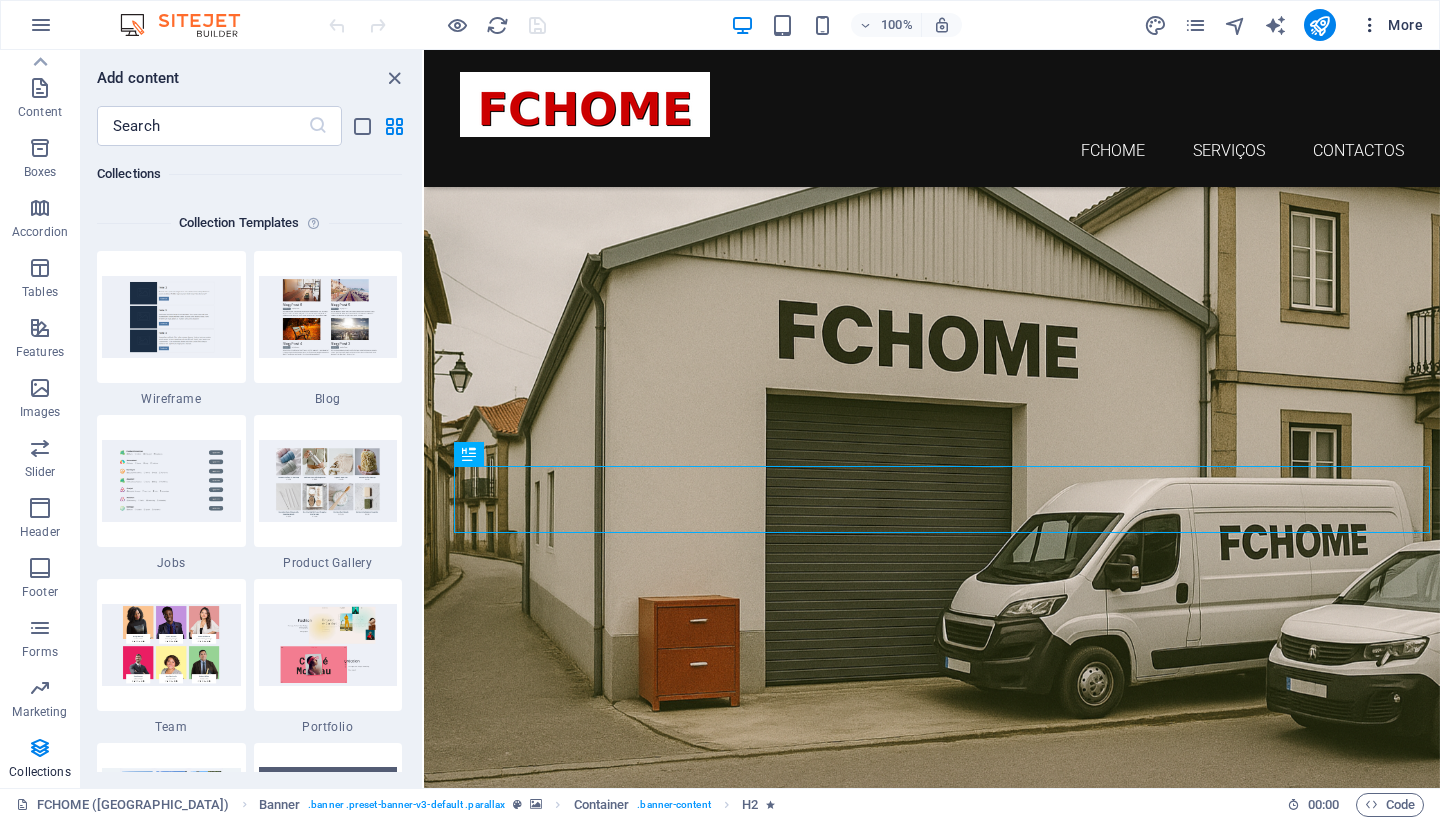 click on "More" at bounding box center (1391, 25) 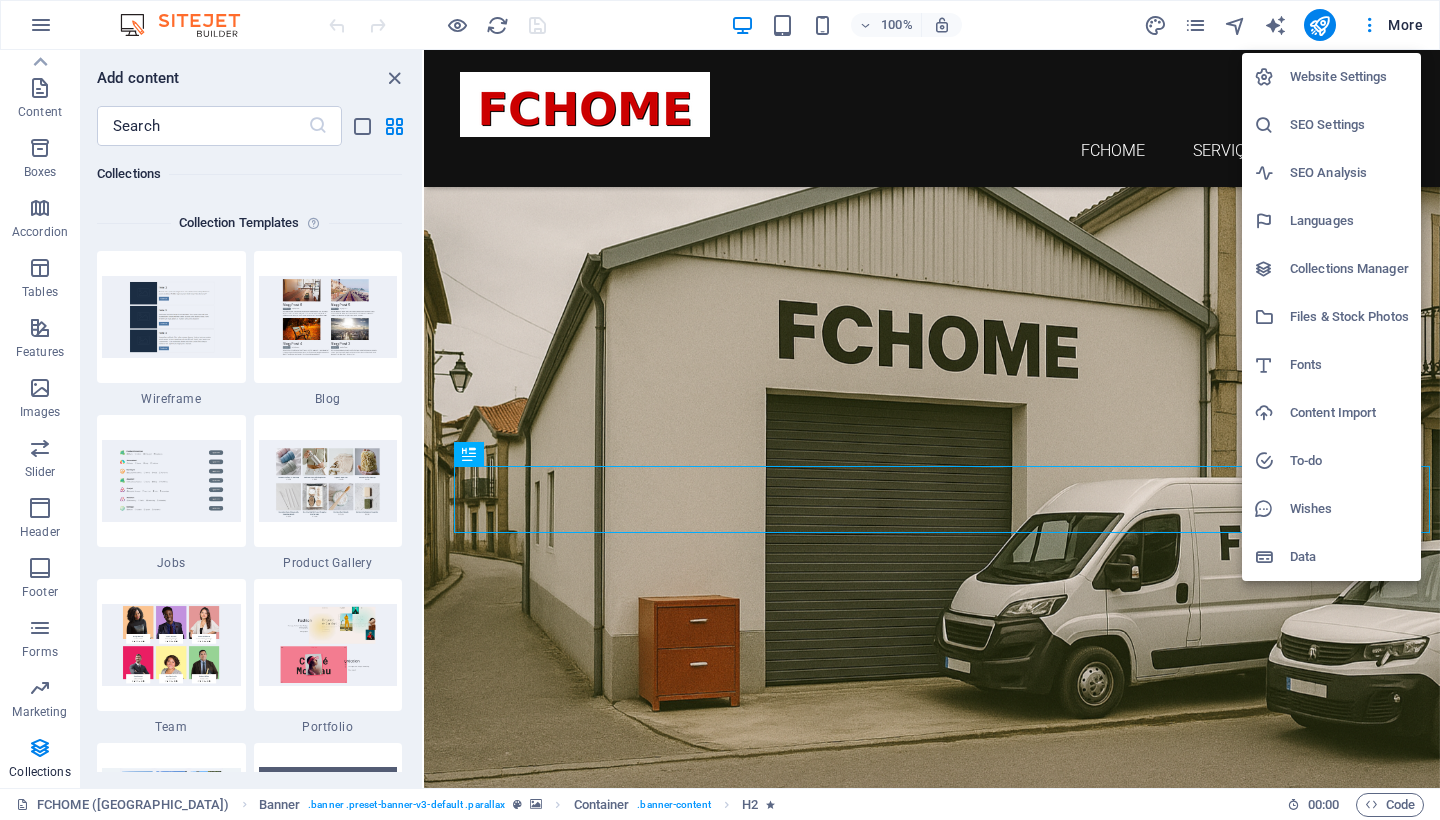 click at bounding box center [1272, 557] 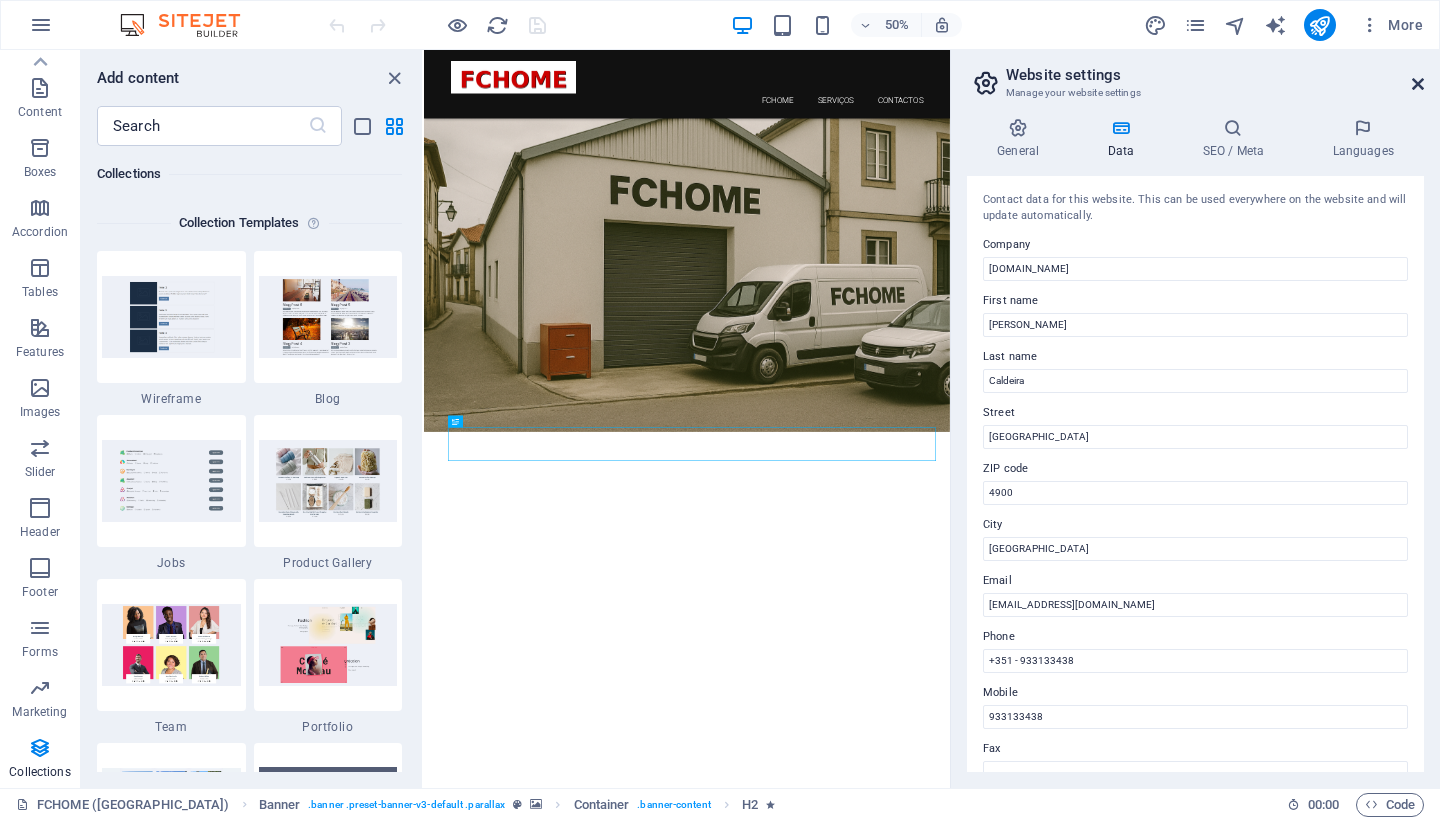 click at bounding box center (1418, 84) 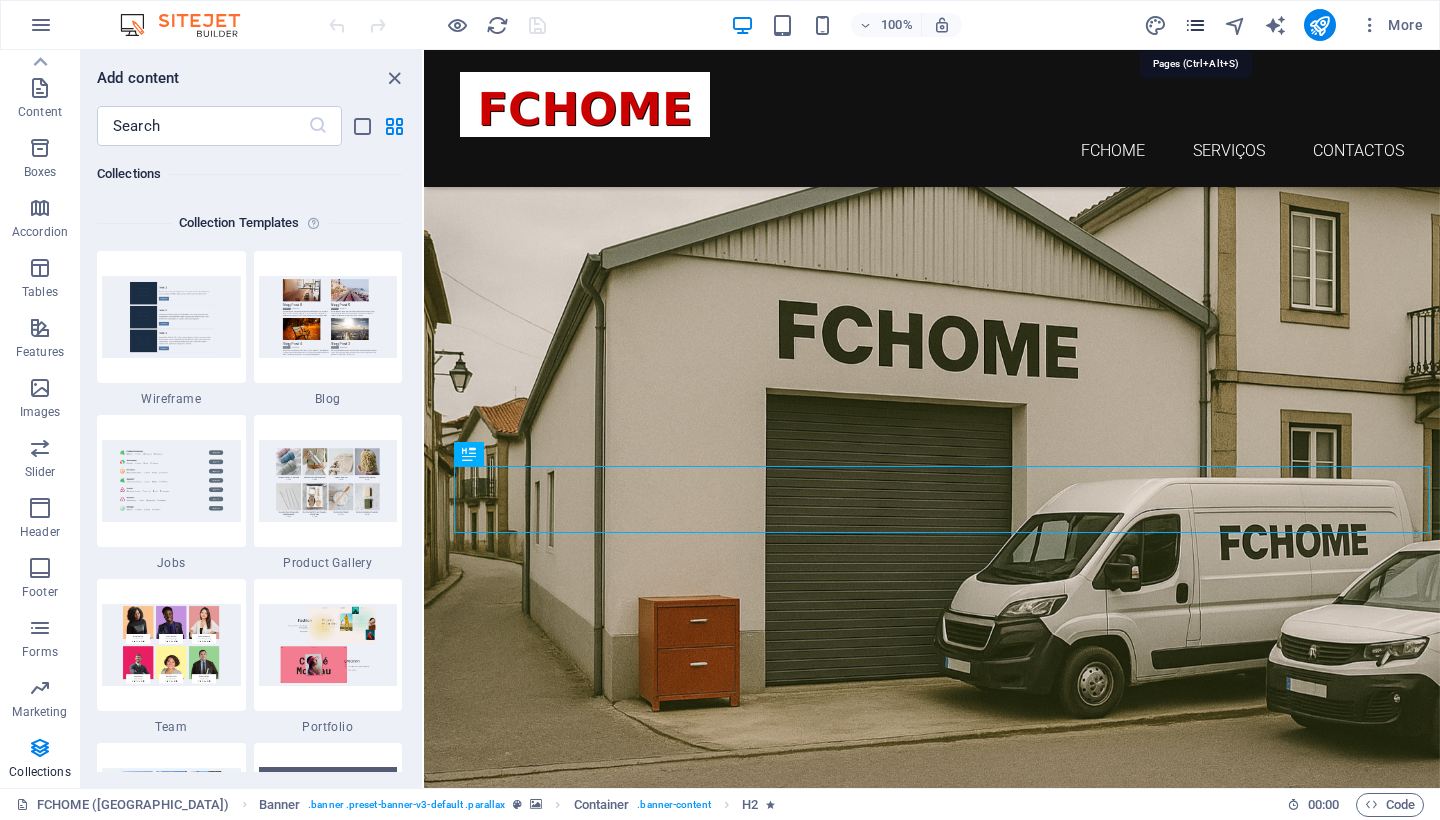 click at bounding box center [1195, 25] 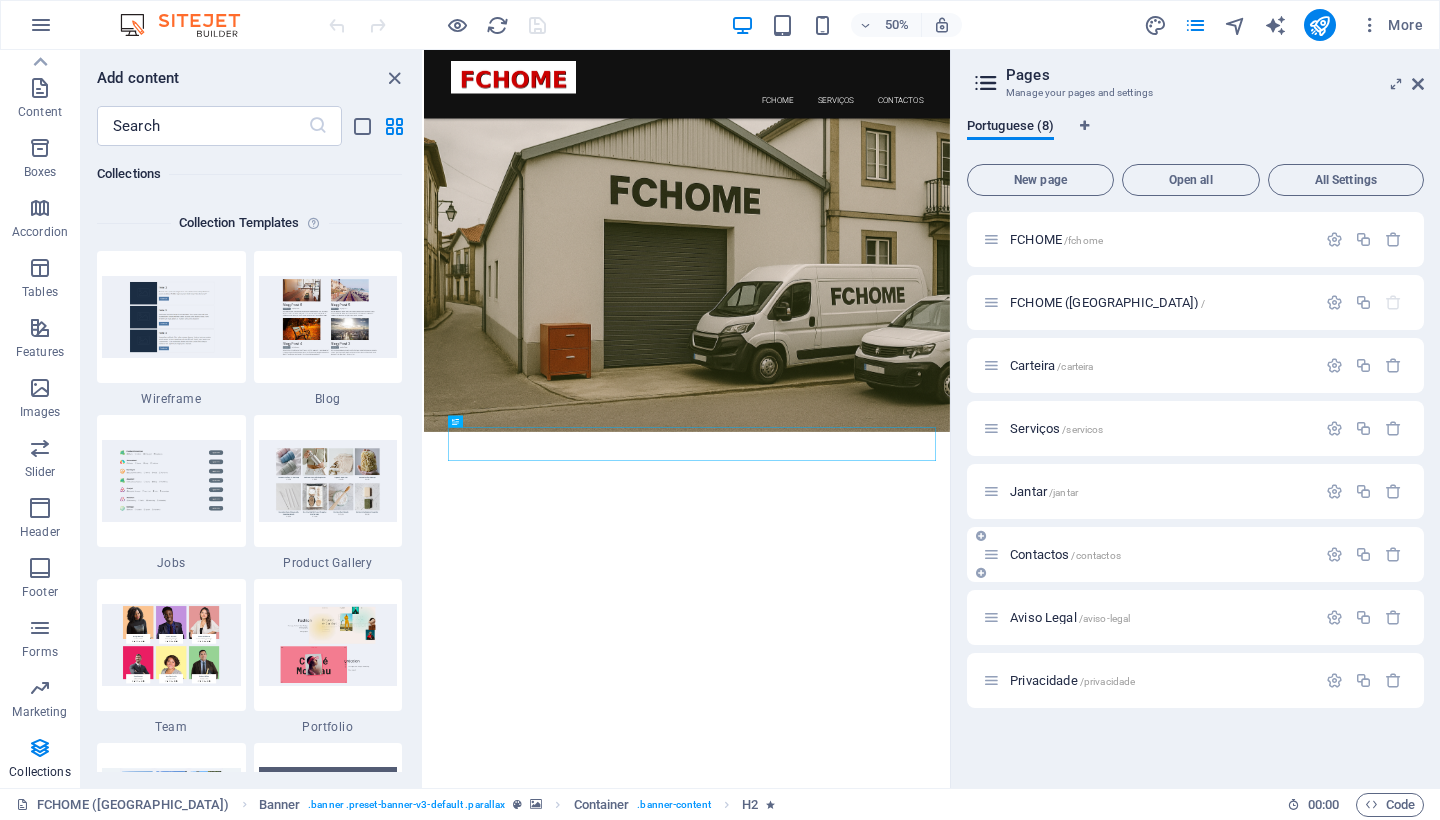 click on "Contactos /contactos" at bounding box center [1065, 554] 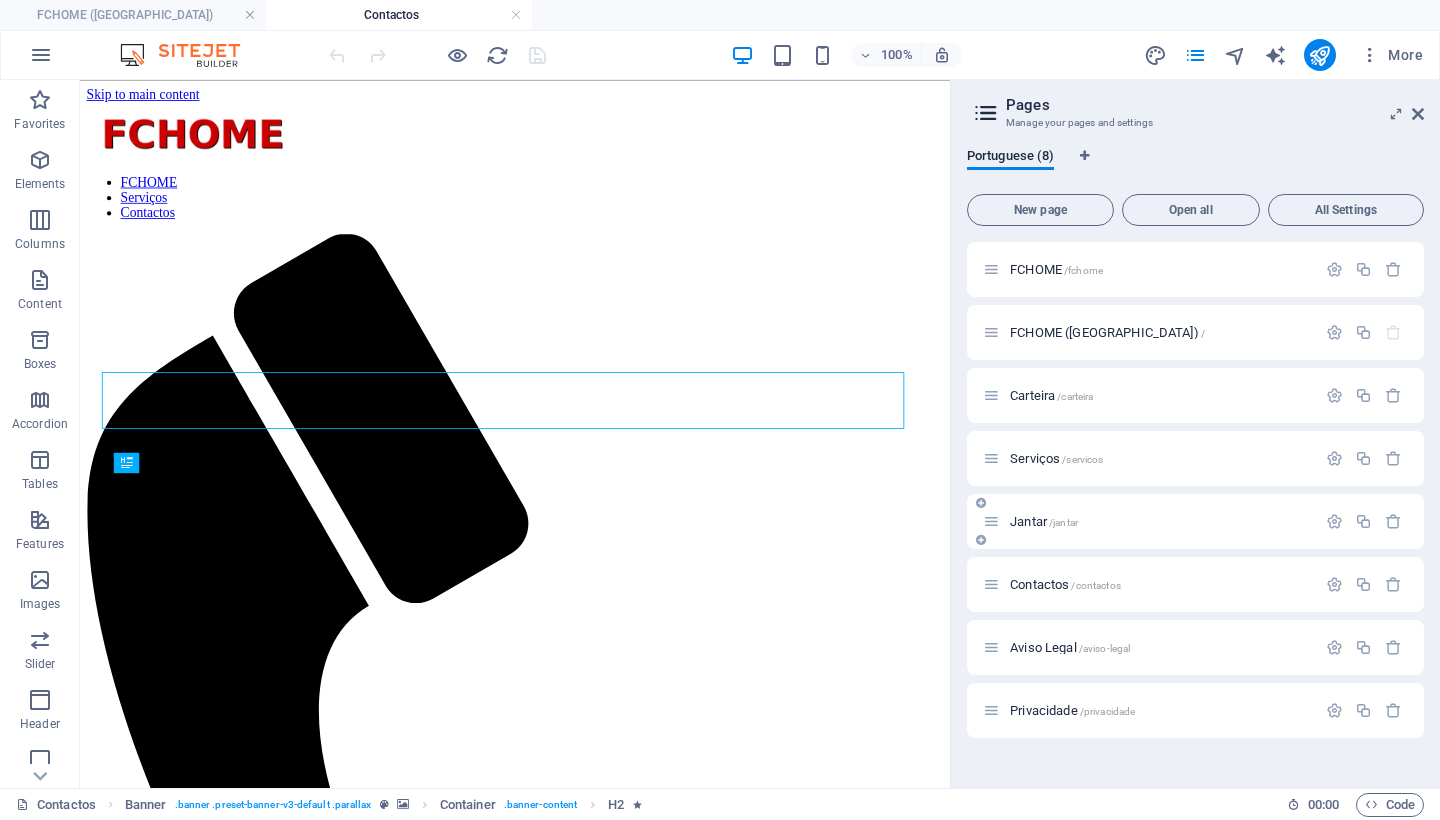 scroll, scrollTop: 0, scrollLeft: 0, axis: both 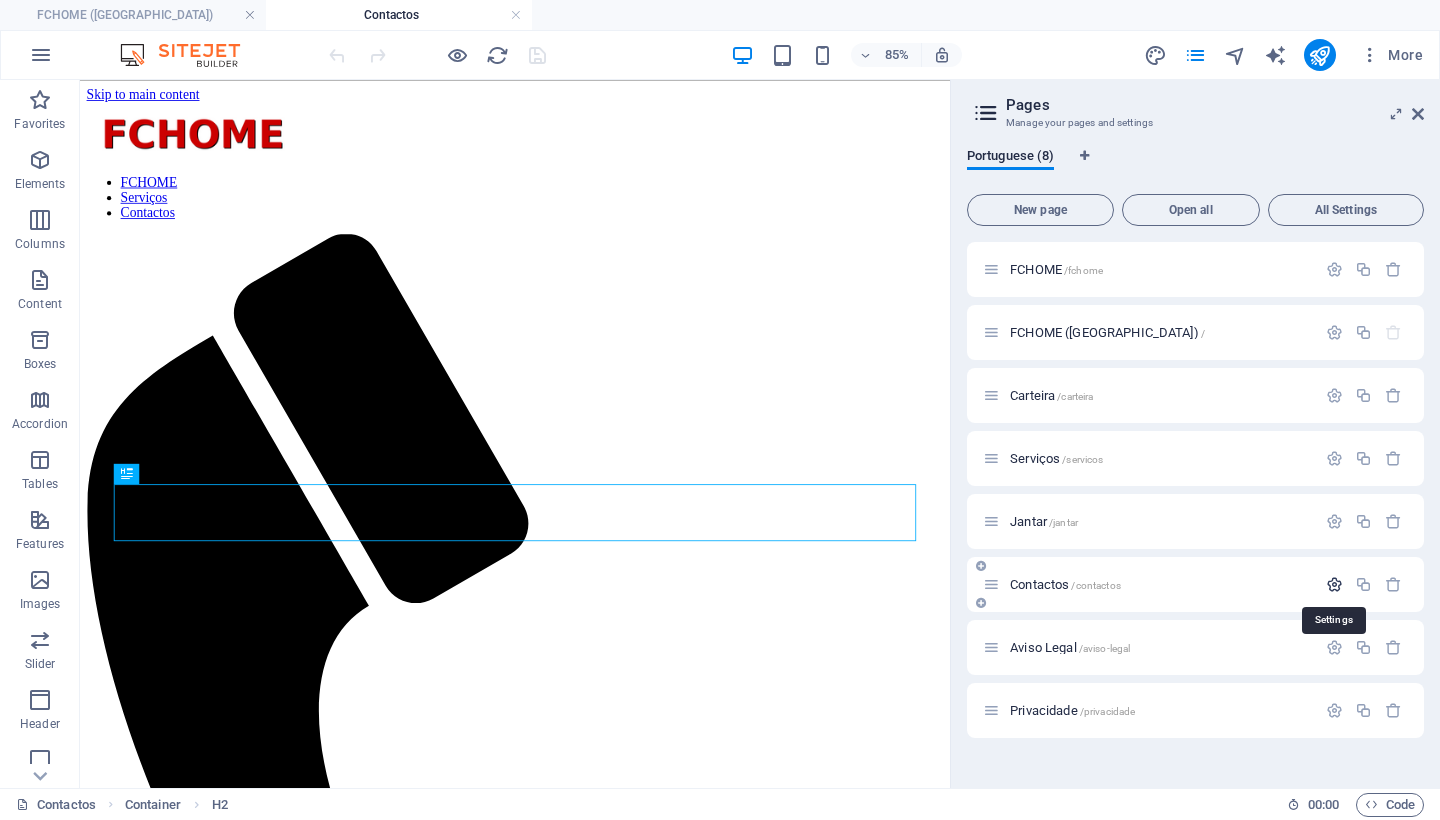 click at bounding box center (1334, 584) 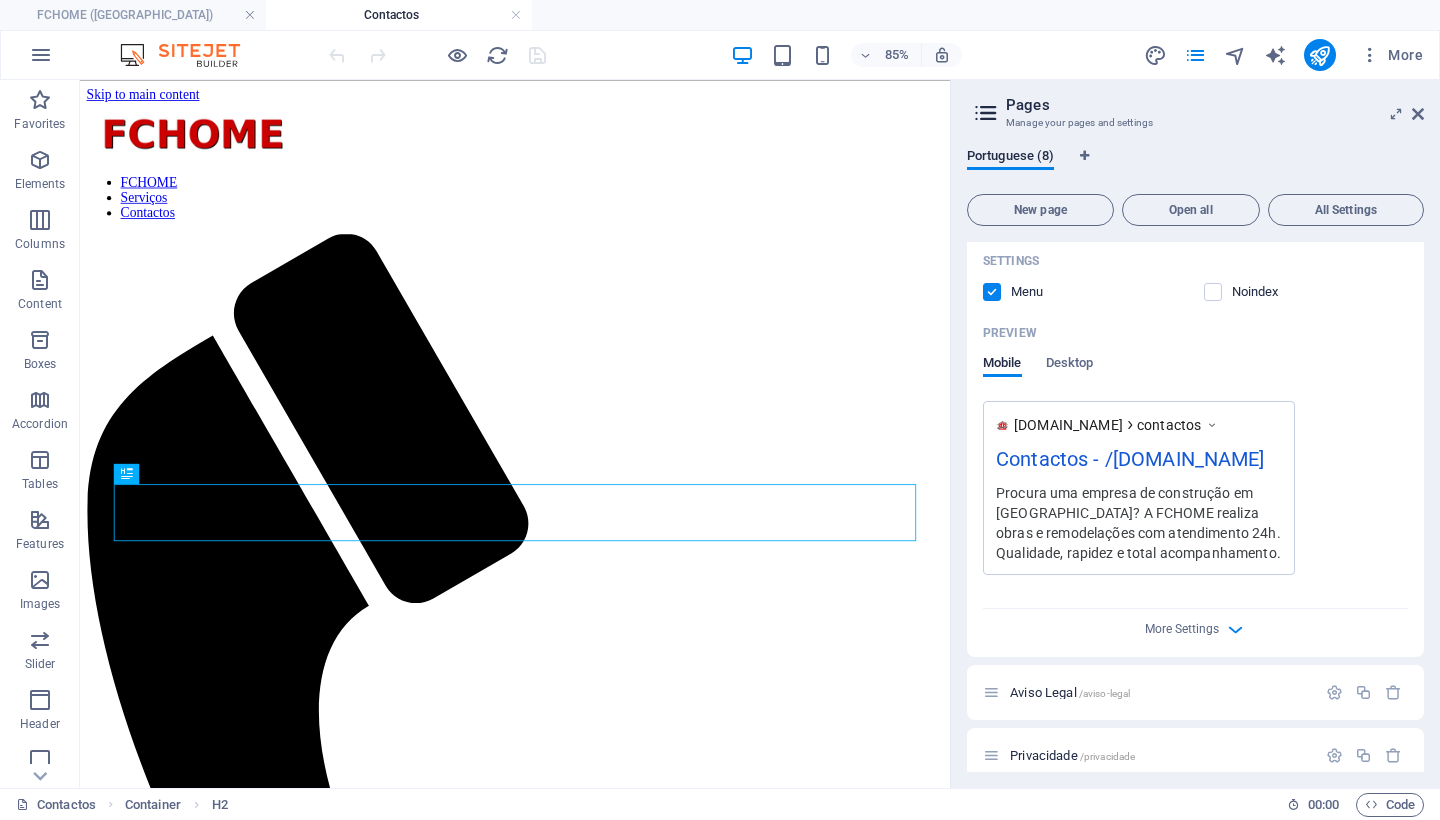 scroll, scrollTop: 763, scrollLeft: 0, axis: vertical 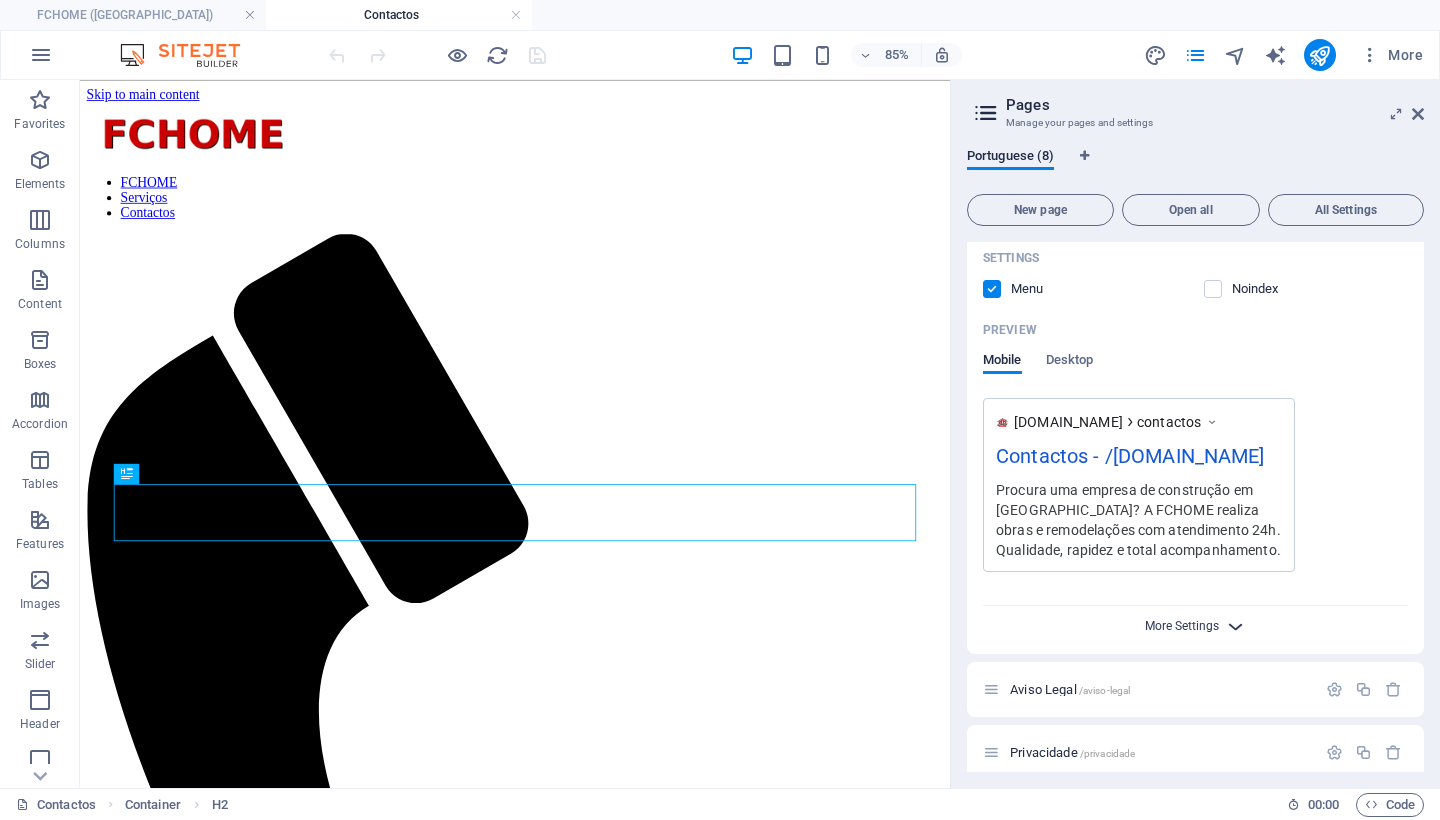 click on "More Settings" at bounding box center [1182, 626] 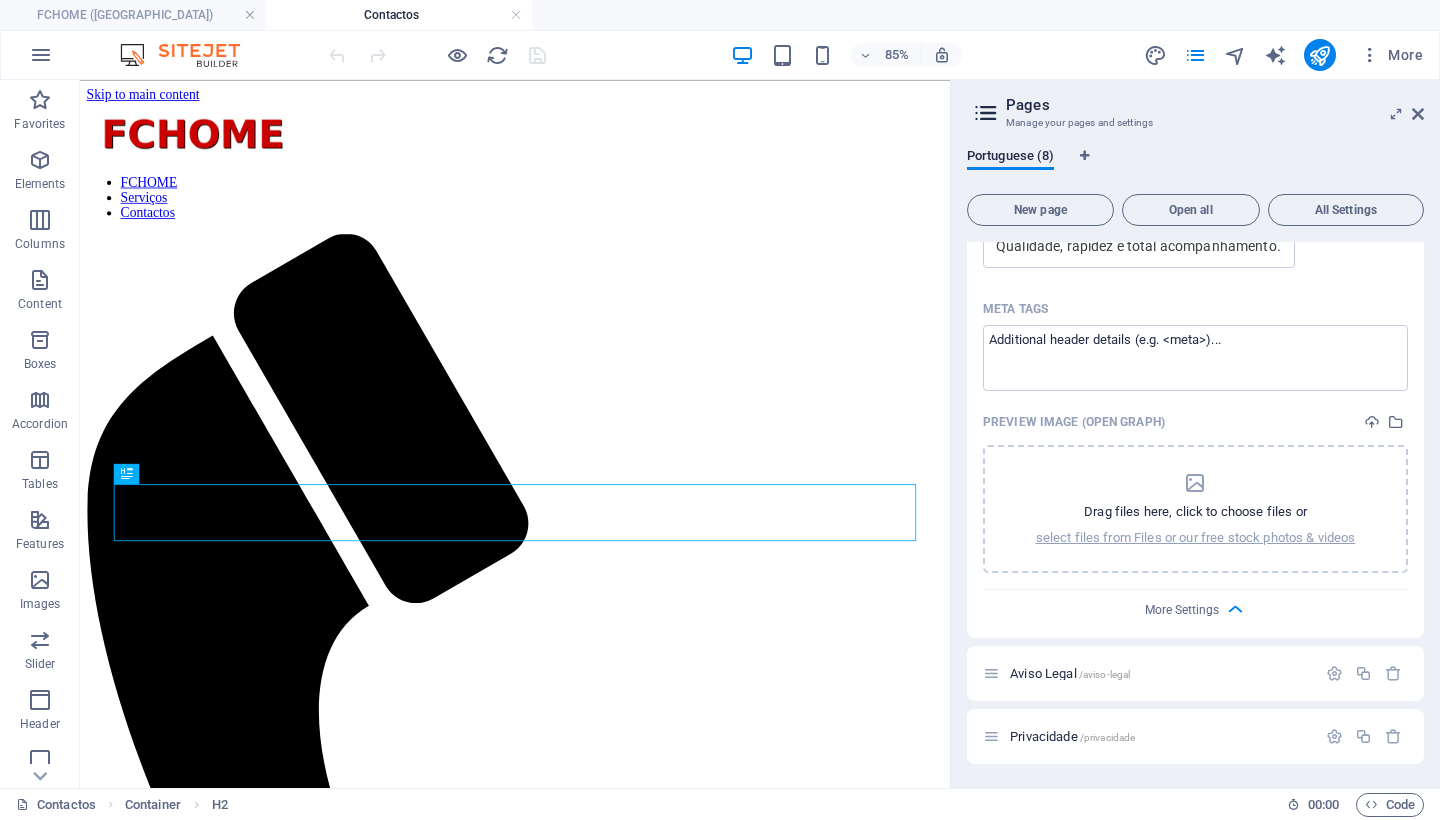 scroll, scrollTop: 1067, scrollLeft: 0, axis: vertical 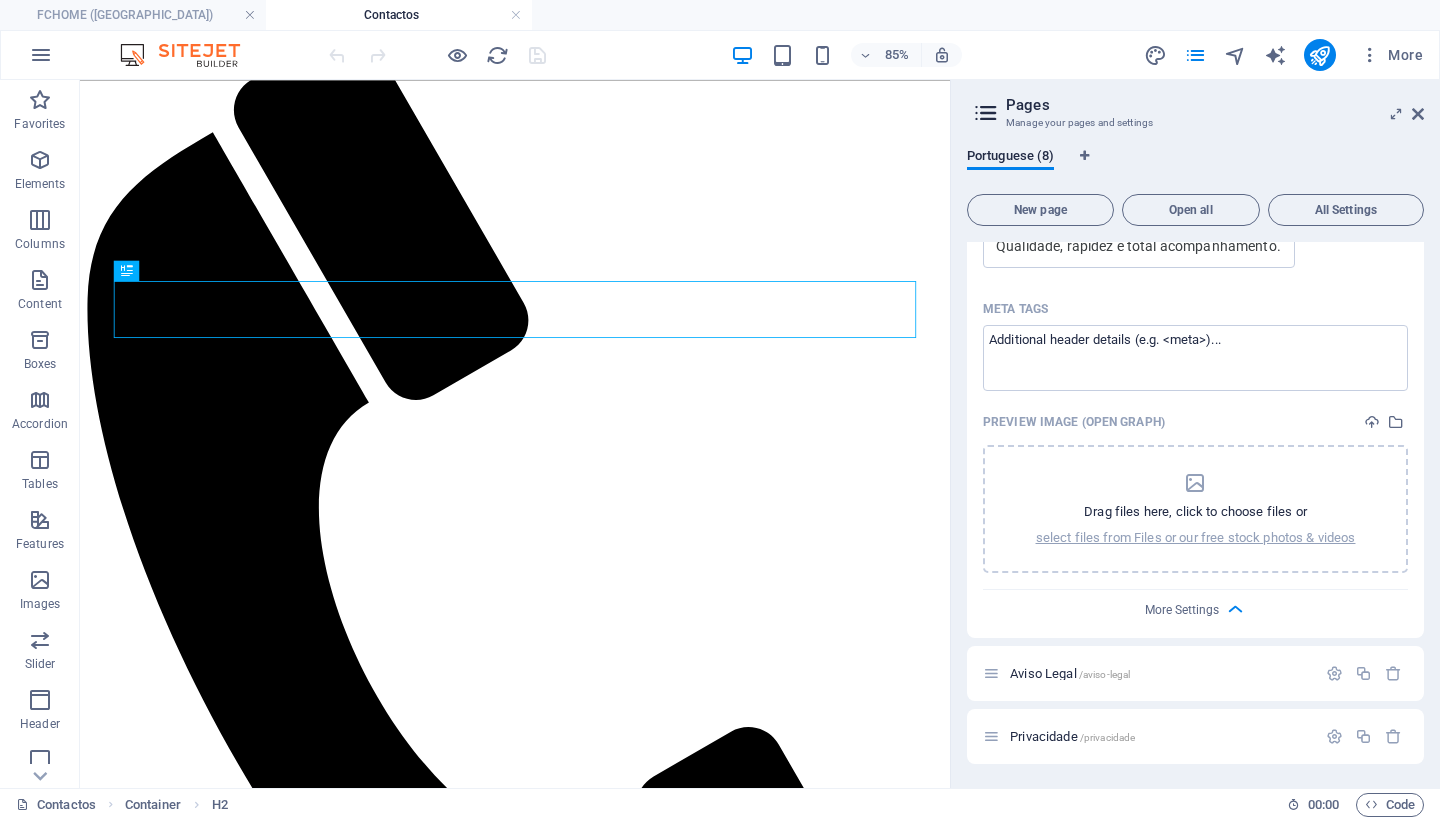 click on "Pages Manage your pages and settings Portuguese (8) New page Open all All Settings FCHOME /fchome FCHOME (Cópia) / Carteira /carteira Serviços /servicos Jantar /jantar Contactos /contactos Name Contactos ​ URL SLUG /contactos ​ SEO Title AI Contactos ​ 204 / 580 Px SEO Description AI ​ 1084 / 990 Px SEO Keywords AI ​ Settings Menu Noindex Preview Mobile Desktop www.example.com contactos Contactos - /fchome.pt Procura uma empresa de construção em Viana do Castelo? A FCHOME realiza obras e remodelações com atendimento 24h. Qualidade, rapidez e total acompanhamento. Meta tags ​ Preview Image (Open Graph) Drag files here, click to choose files or select files from Files or our free stock photos & videos More Settings Aviso Legal /aviso-legal Privacidade /privacidade" at bounding box center [1195, 434] 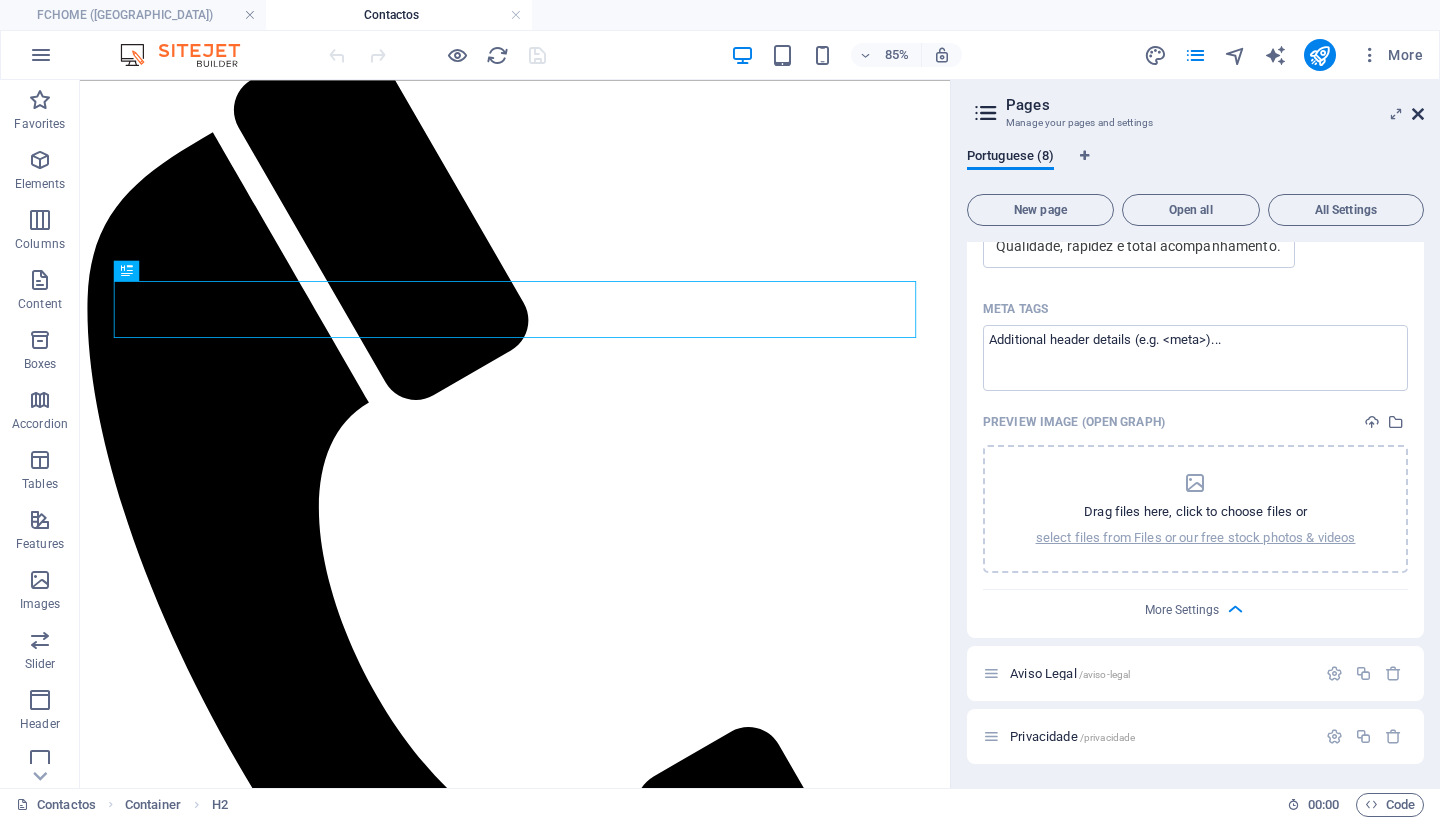 click at bounding box center [1418, 114] 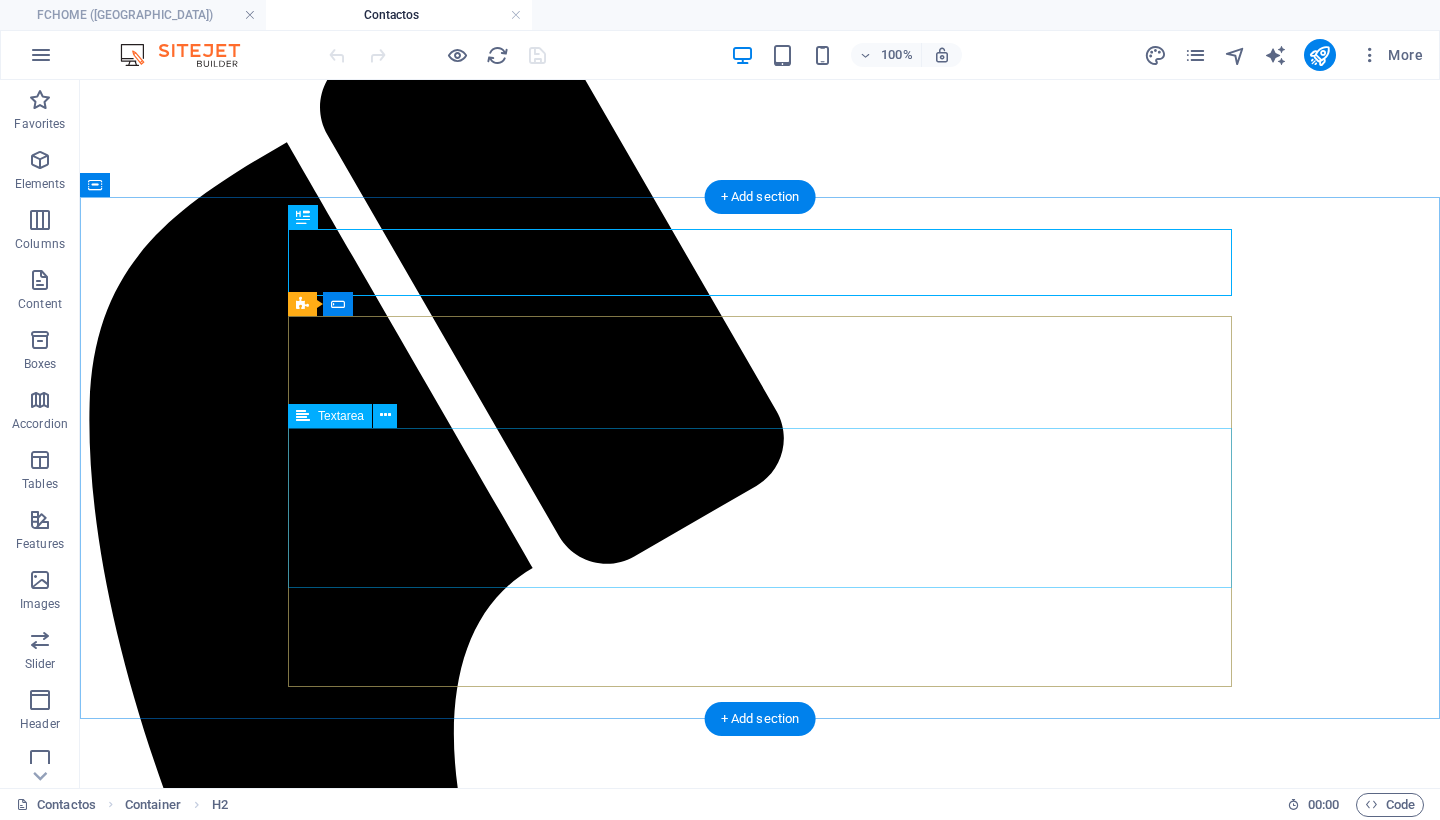 scroll, scrollTop: 296, scrollLeft: 0, axis: vertical 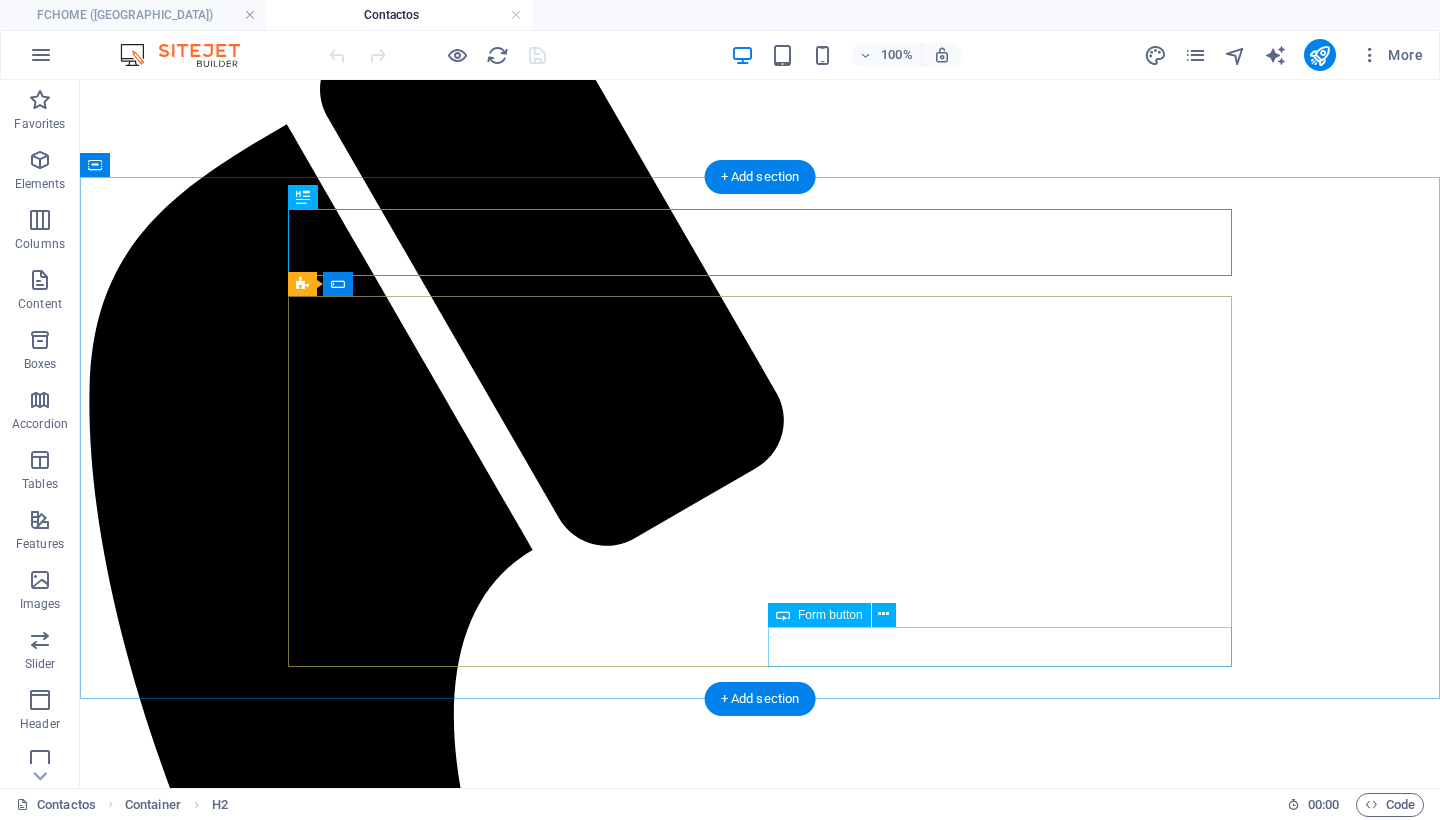 click on "ENVIAR" 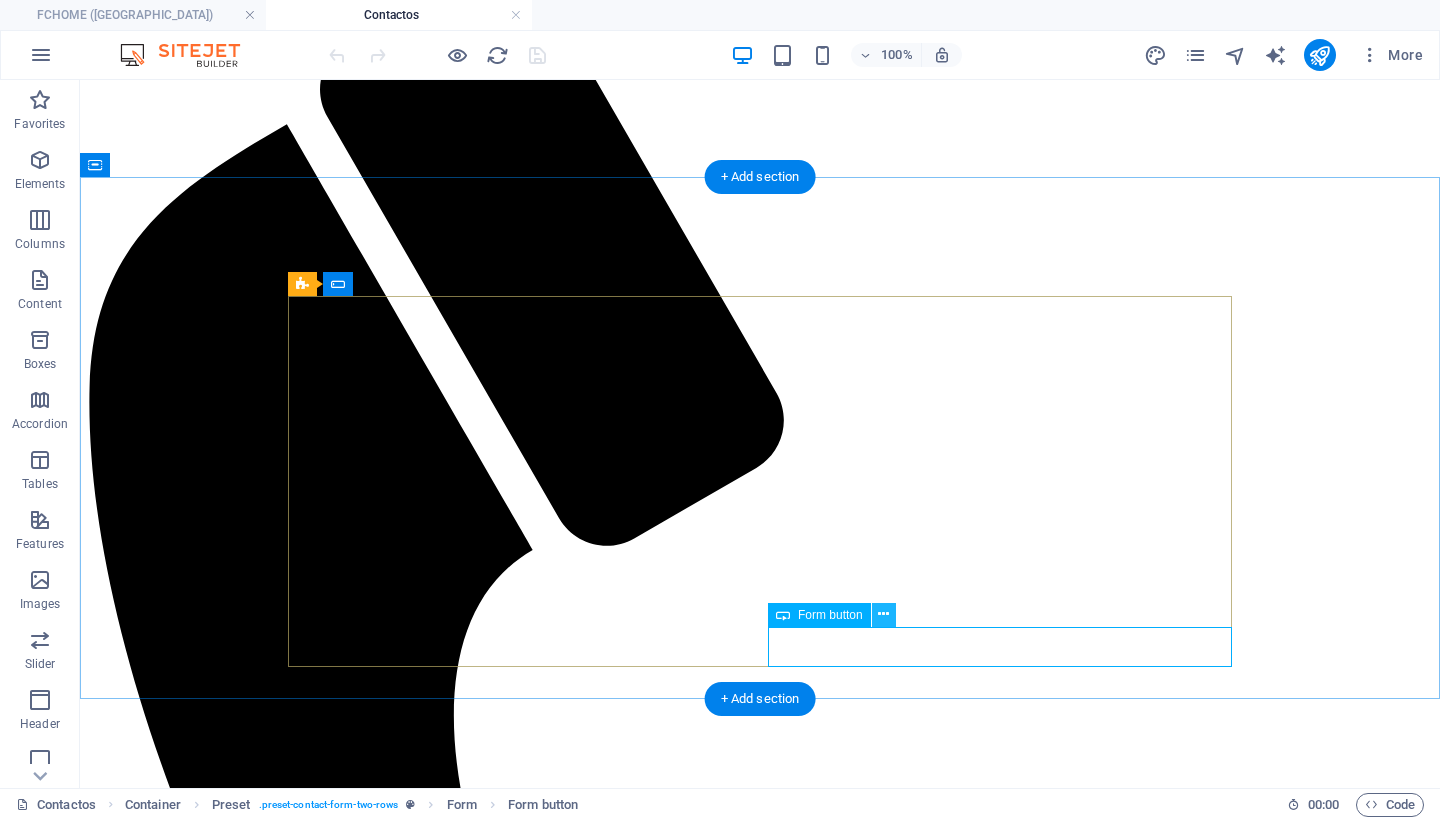 click at bounding box center (883, 614) 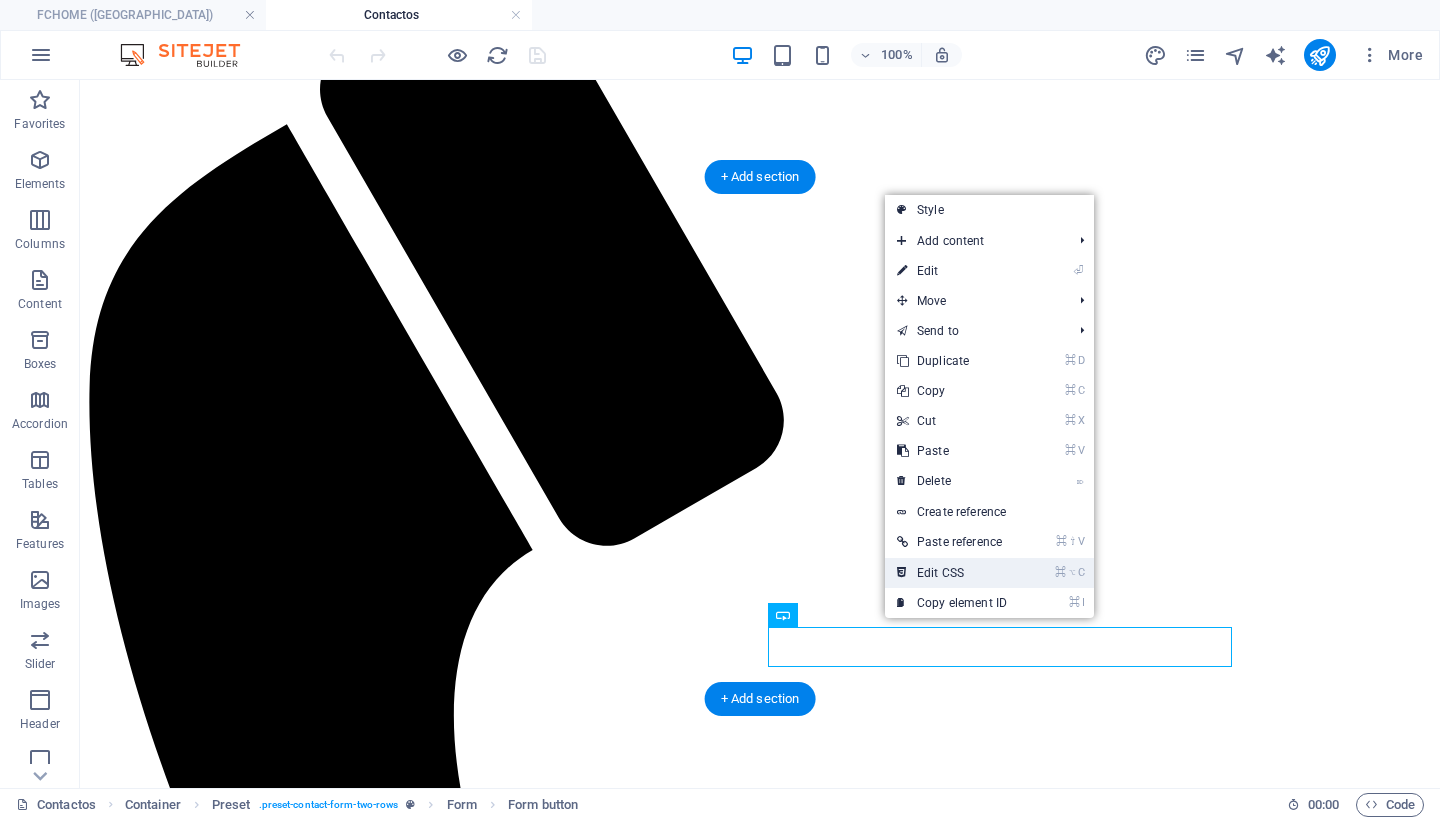 click on "⌘ ⌥ C  Edit CSS" at bounding box center [952, 573] 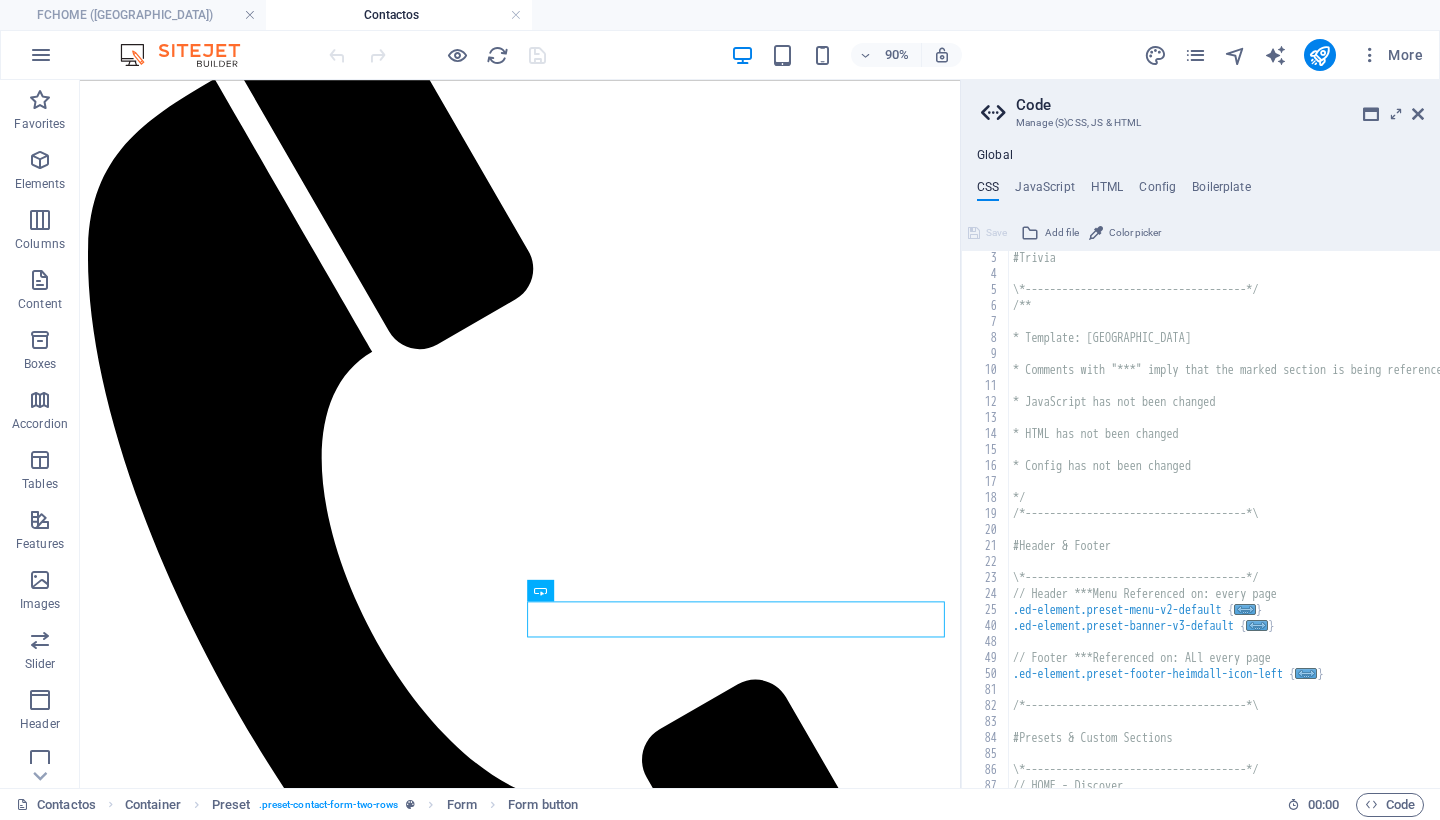 scroll, scrollTop: 10, scrollLeft: 0, axis: vertical 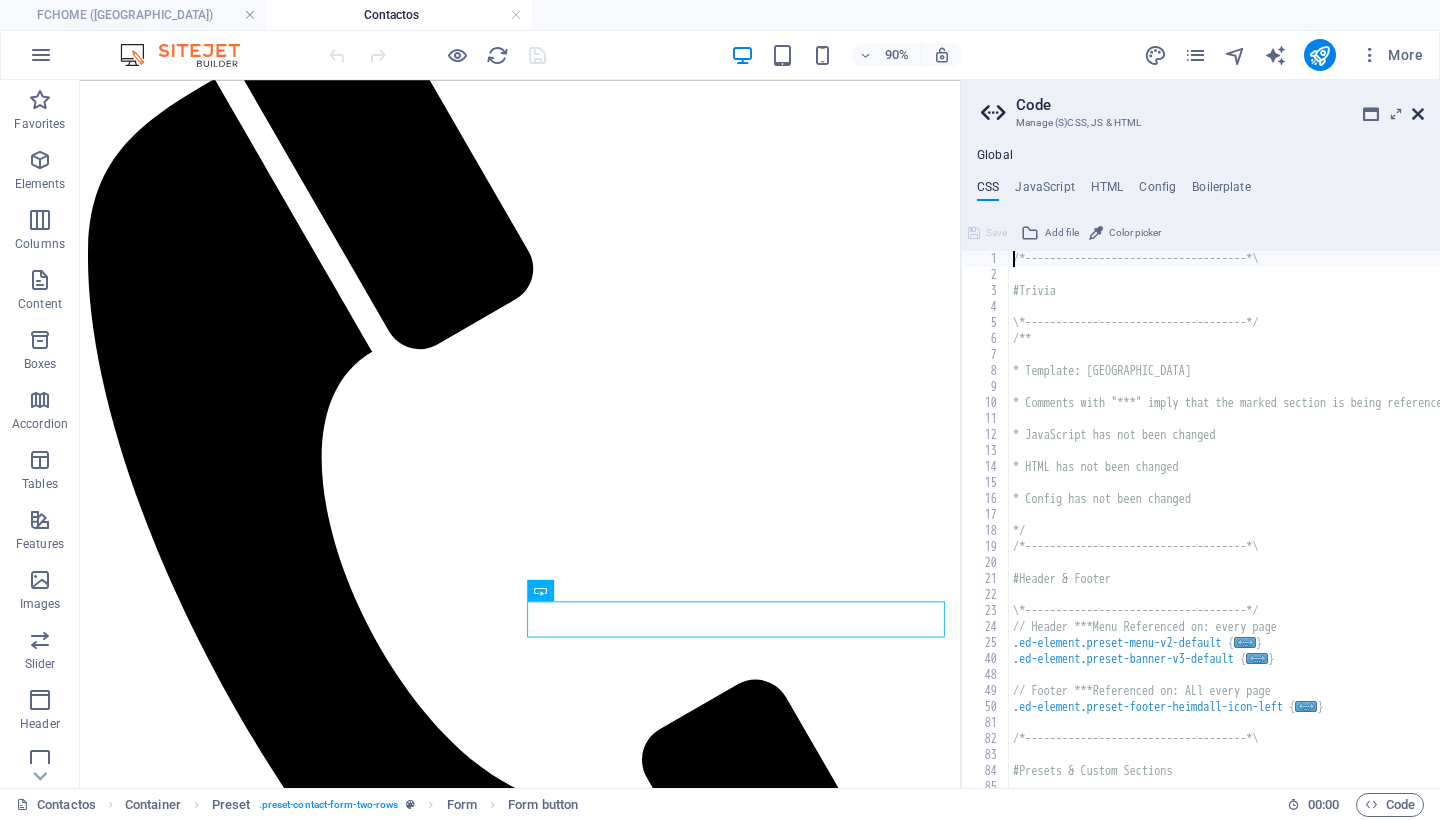 click at bounding box center (1418, 114) 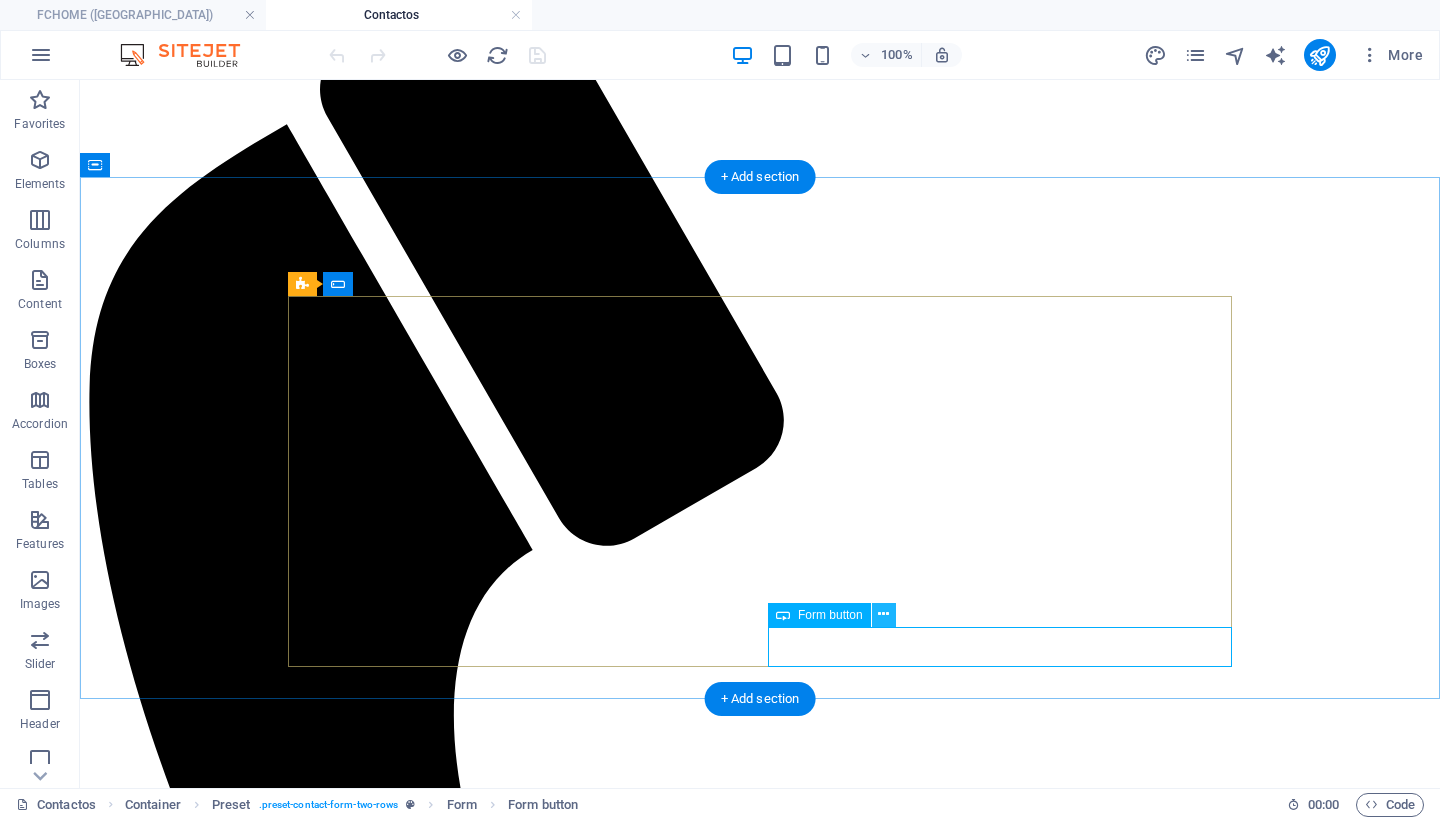 click at bounding box center (883, 614) 